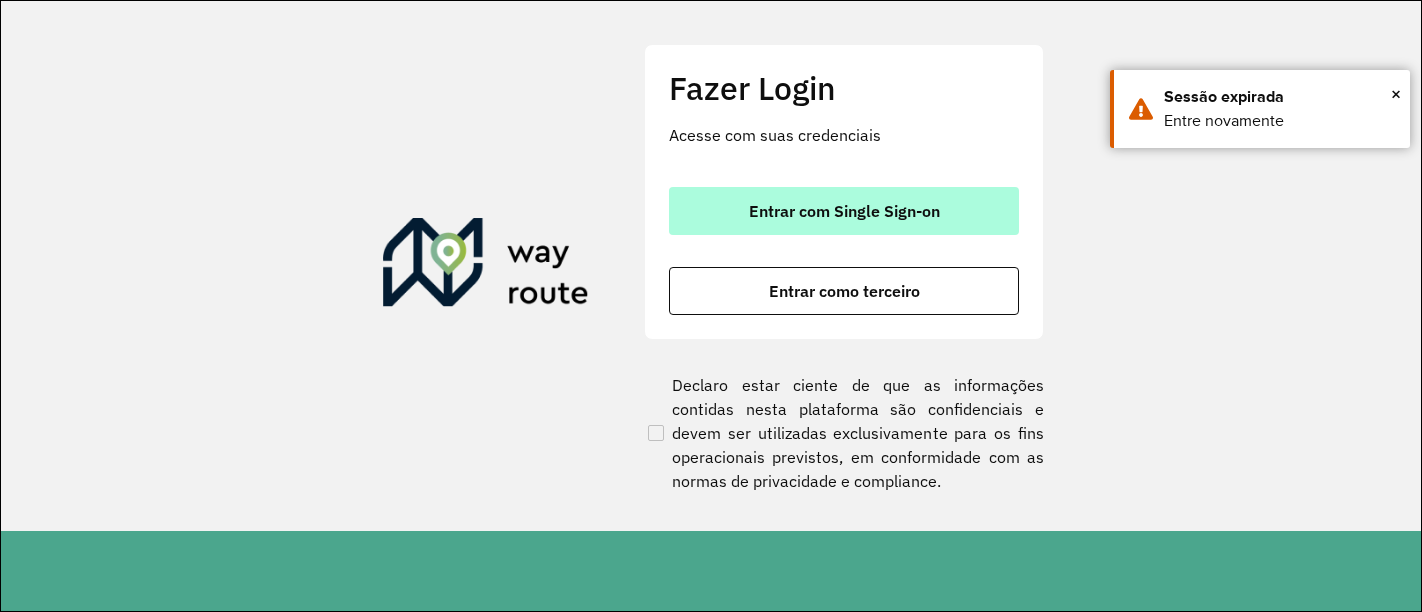 scroll, scrollTop: 0, scrollLeft: 0, axis: both 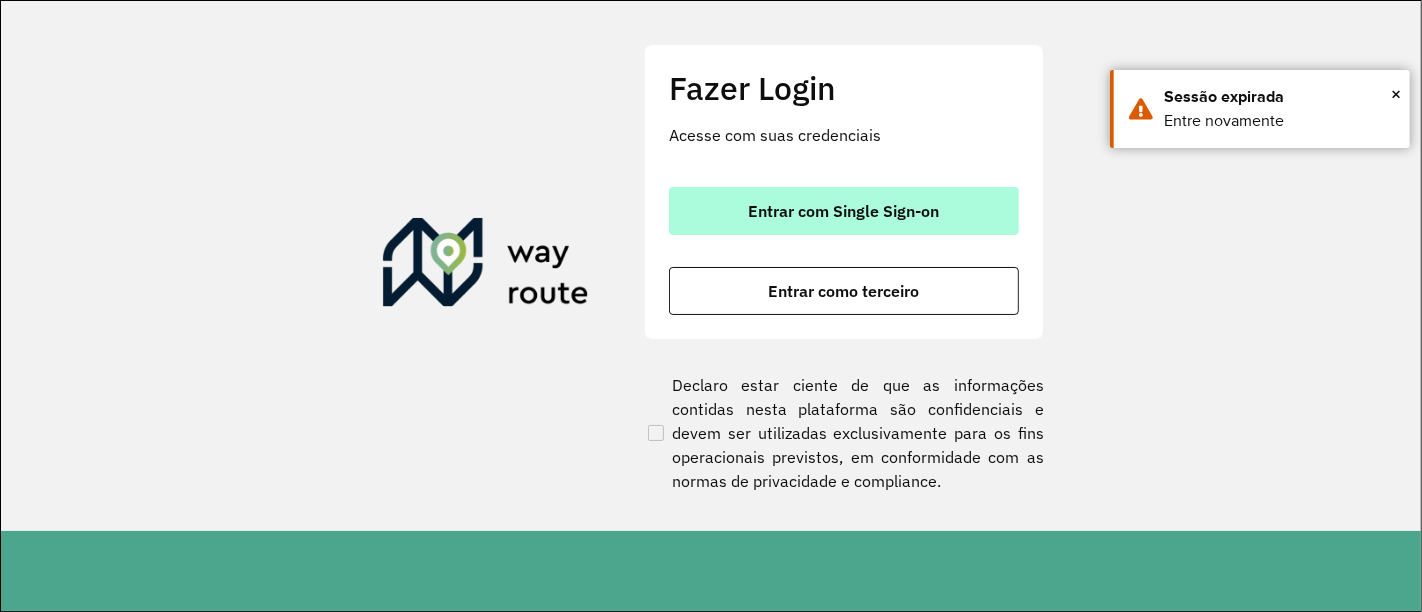 click on "Entrar com Single Sign-on" at bounding box center (844, 211) 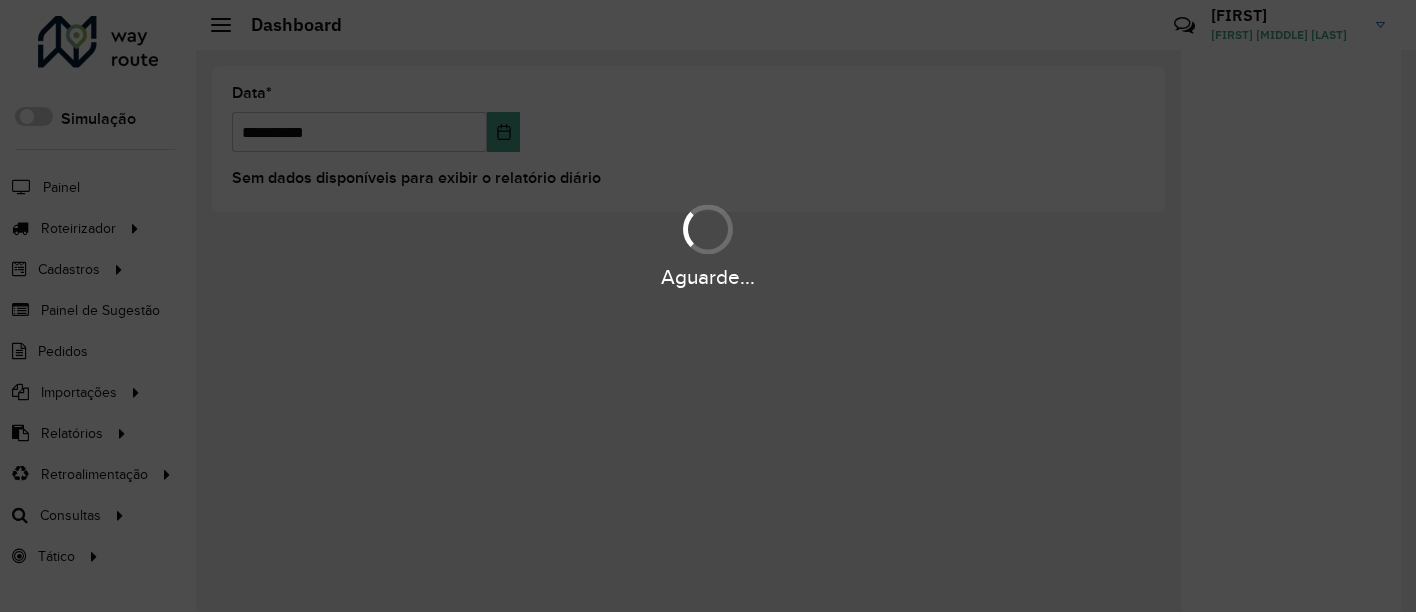 scroll, scrollTop: 0, scrollLeft: 0, axis: both 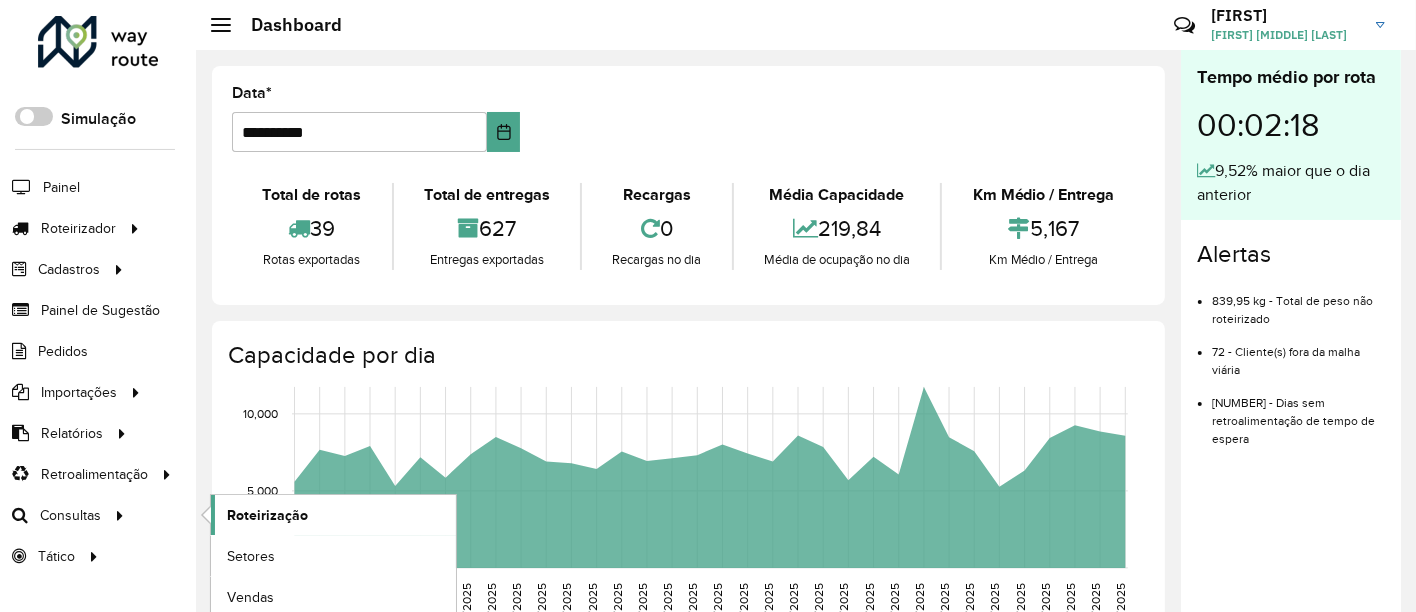 click on "Roteirização" 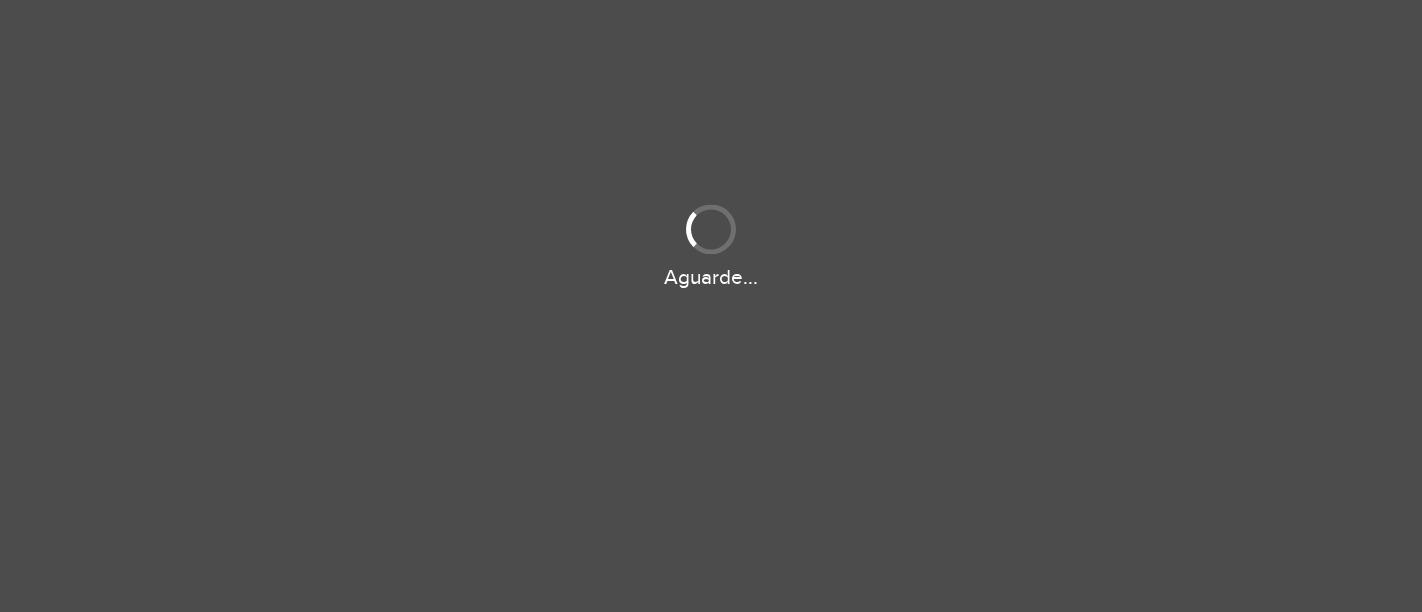scroll, scrollTop: 0, scrollLeft: 0, axis: both 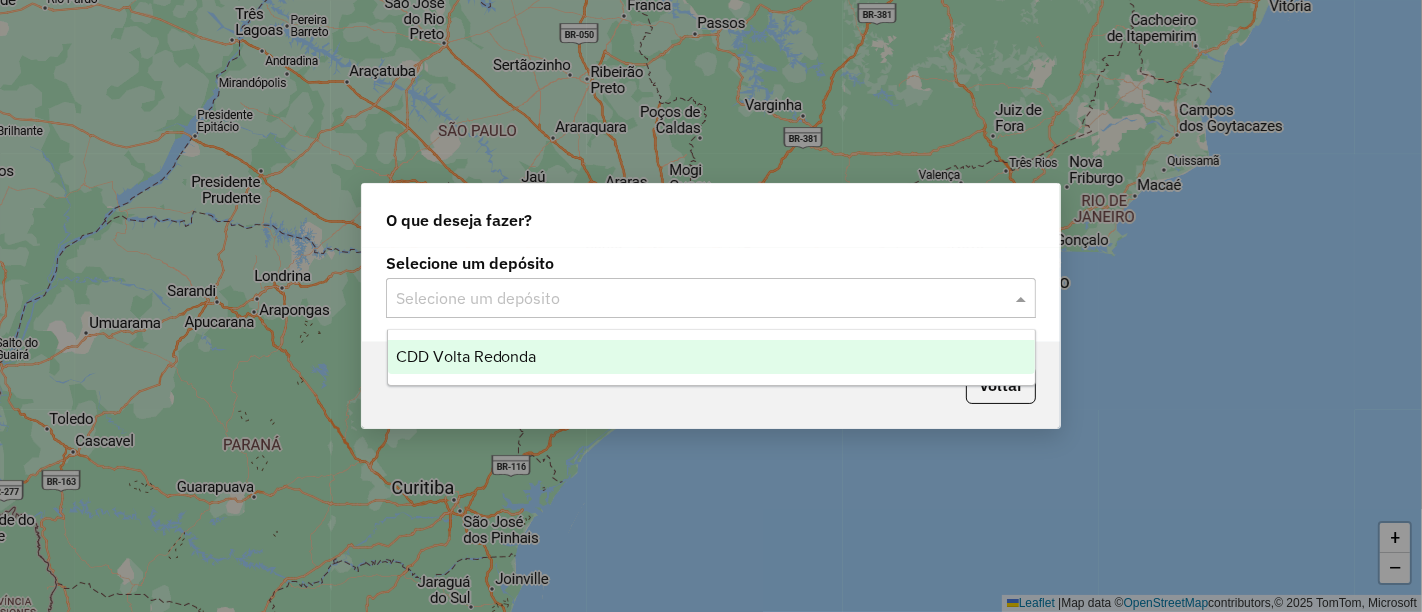 click 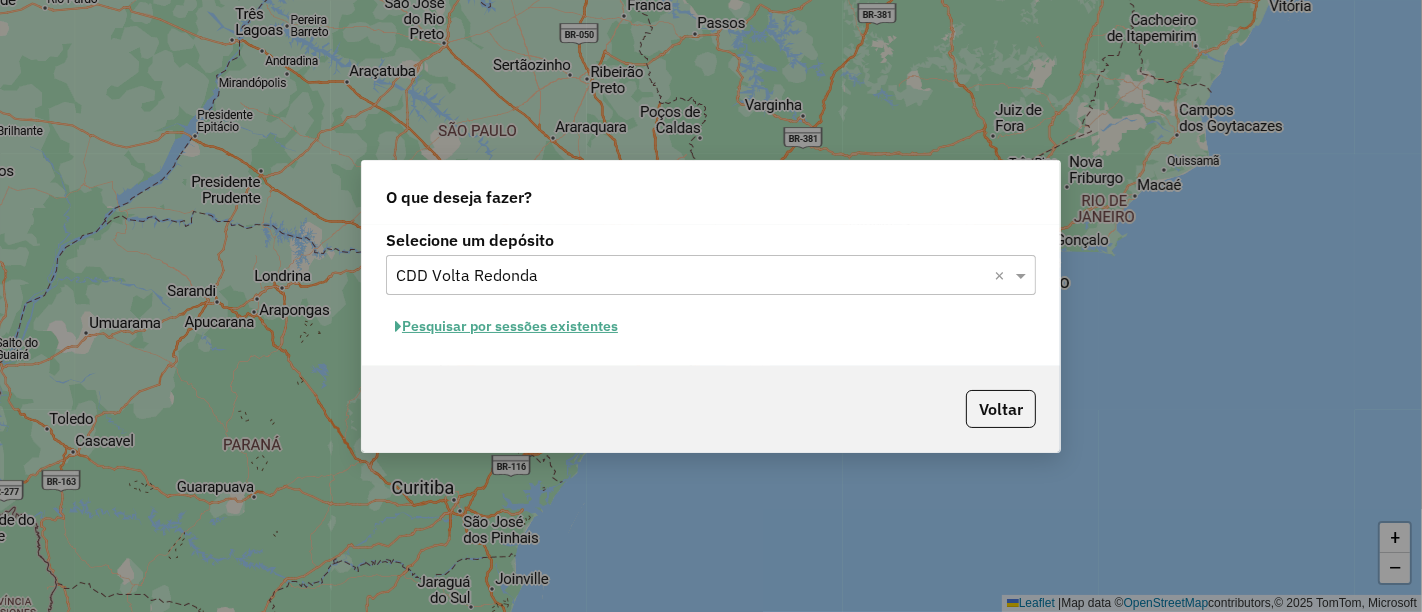 click on "Pesquisar por sessões existentes" 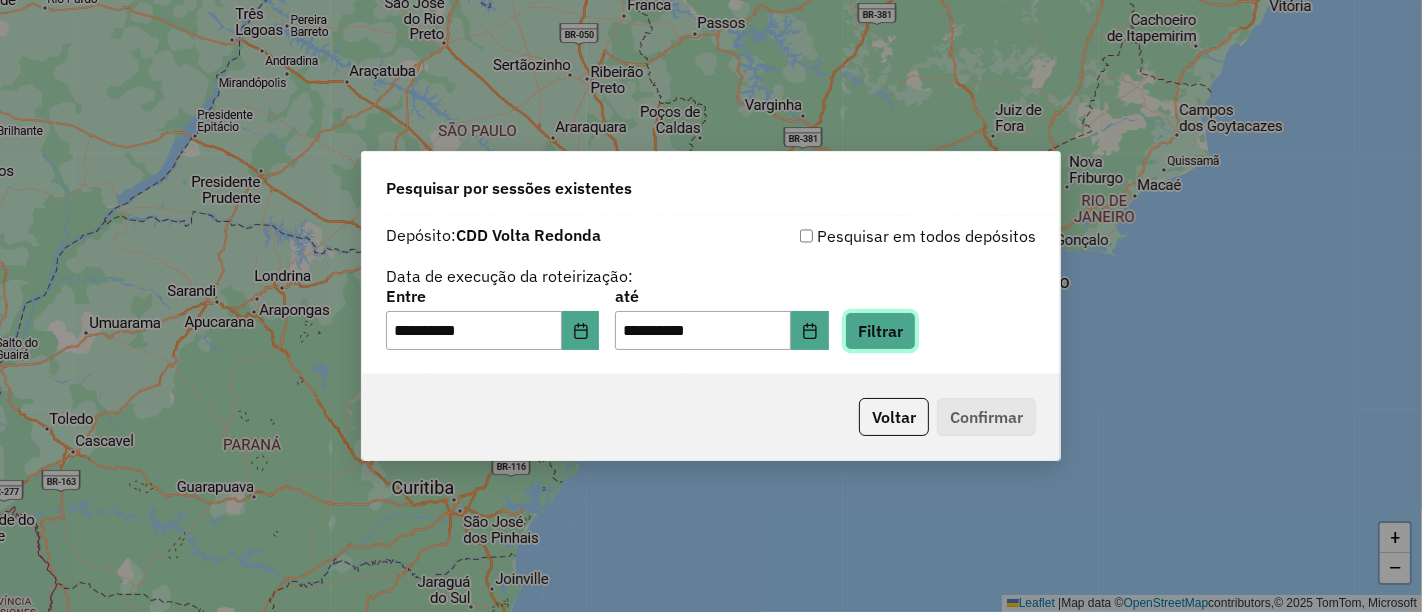 click on "Filtrar" 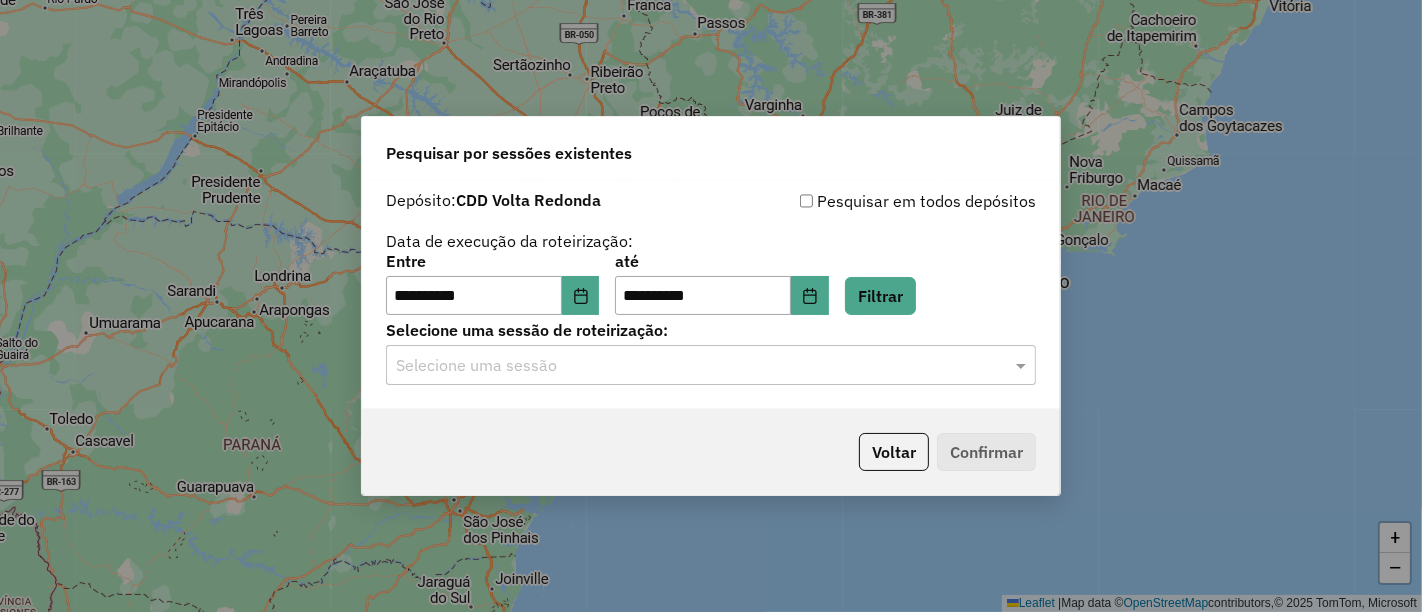 click 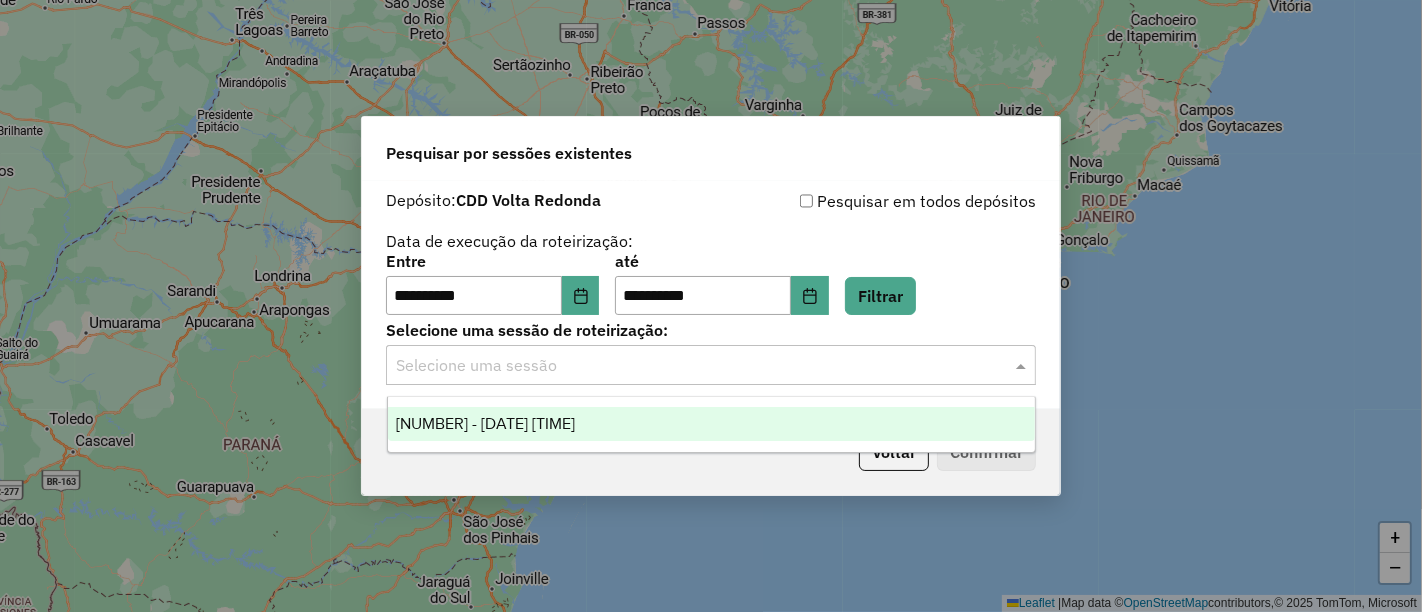 click on "1226224 - 08/08/2025 18:59" at bounding box center (711, 424) 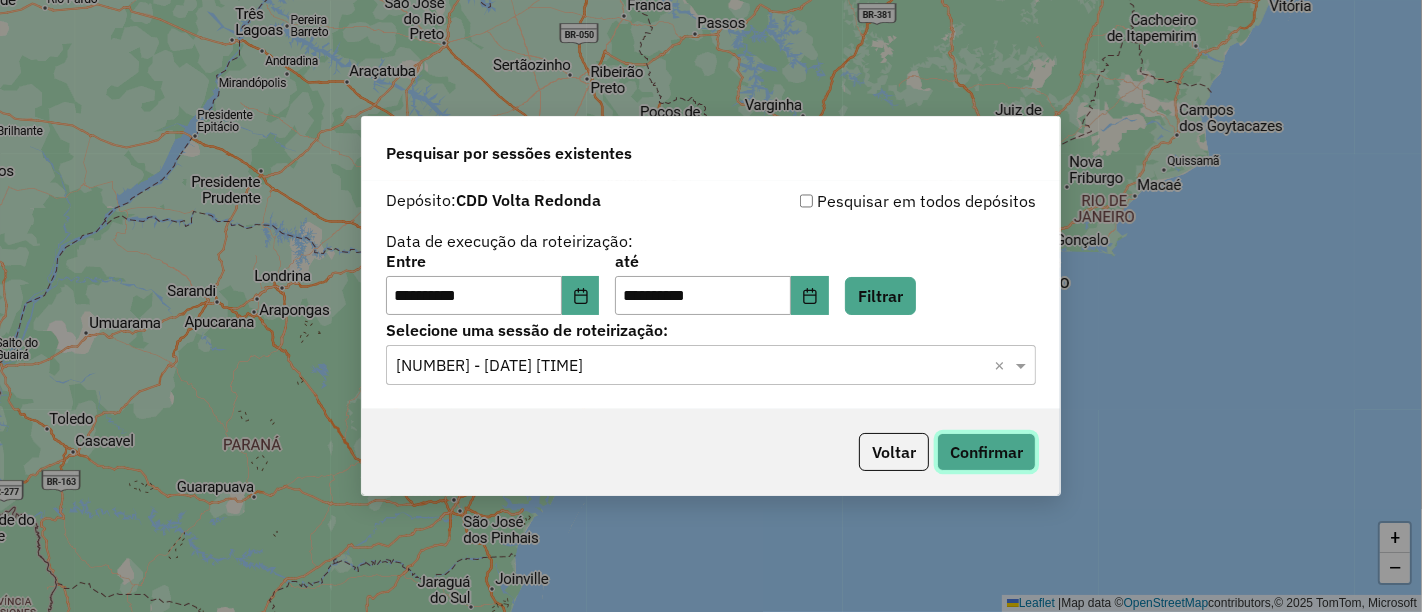 click on "Confirmar" 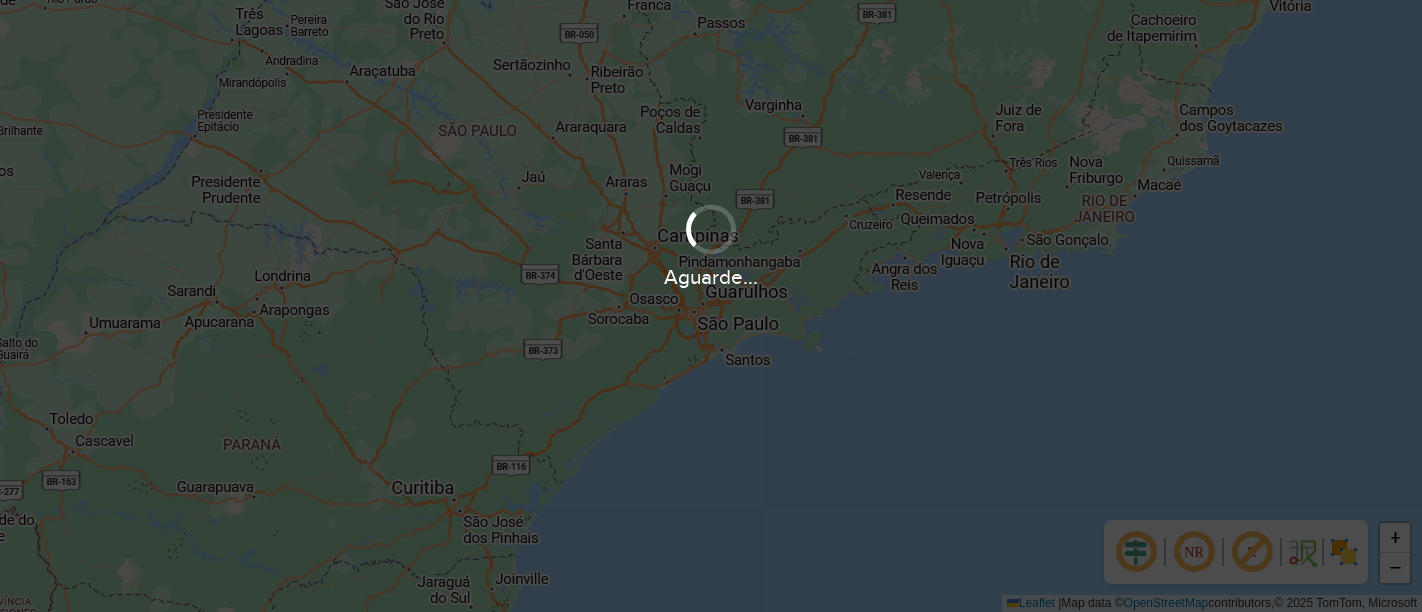 scroll, scrollTop: 0, scrollLeft: 0, axis: both 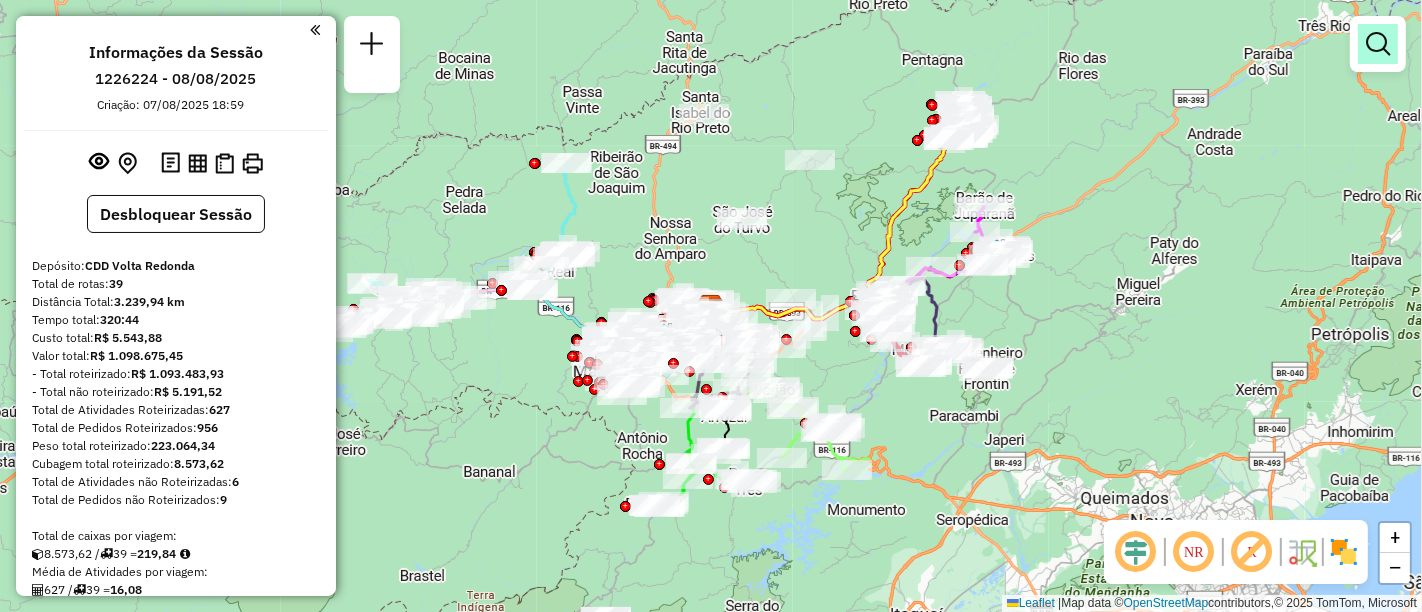 click at bounding box center [1378, 44] 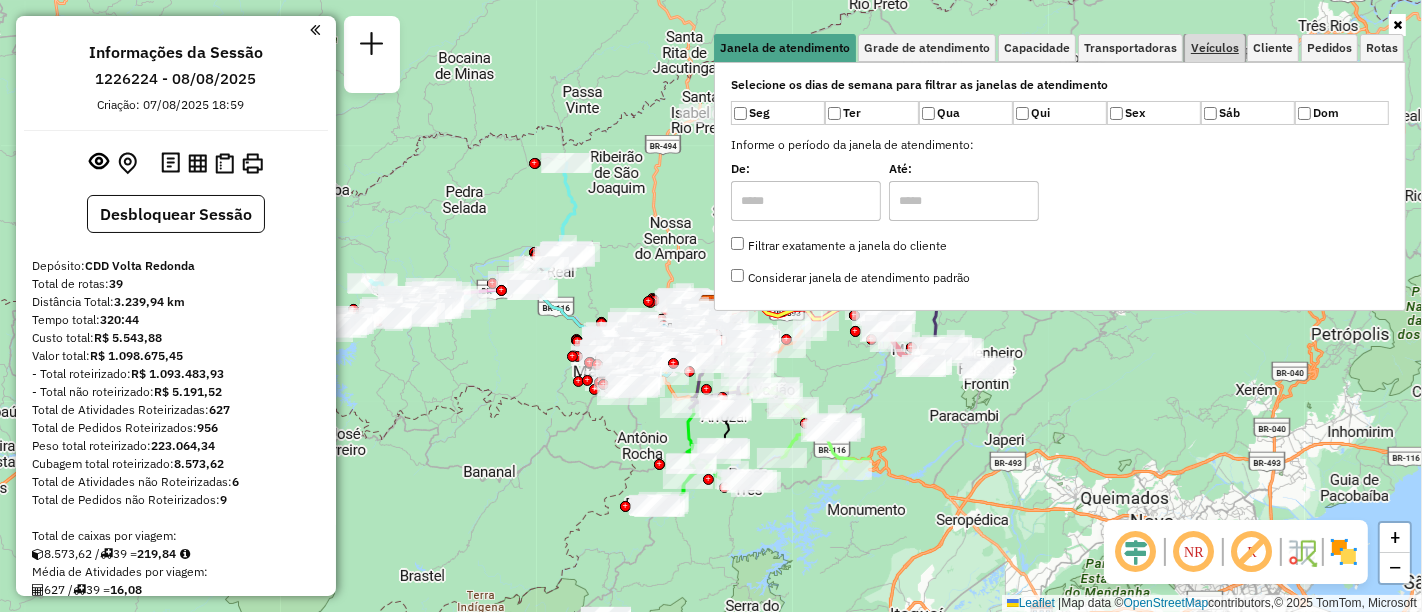 click on "Veículos" at bounding box center (1215, 48) 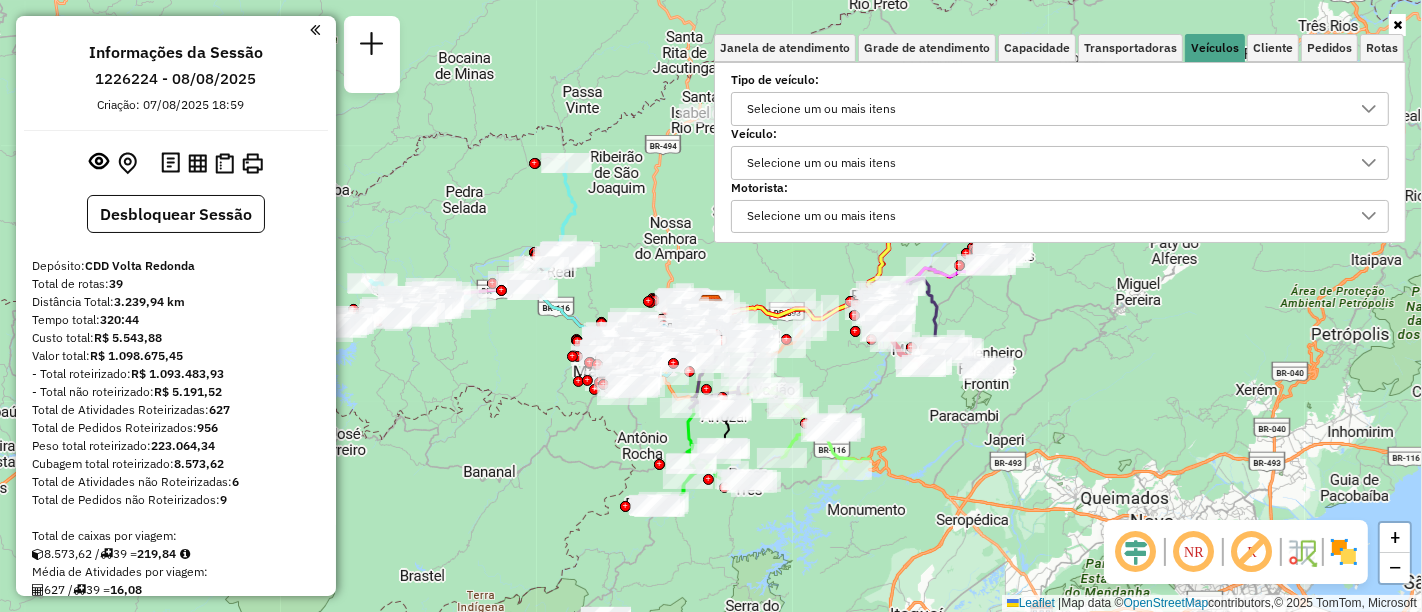 drag, startPoint x: 862, startPoint y: 159, endPoint x: 875, endPoint y: 161, distance: 13.152946 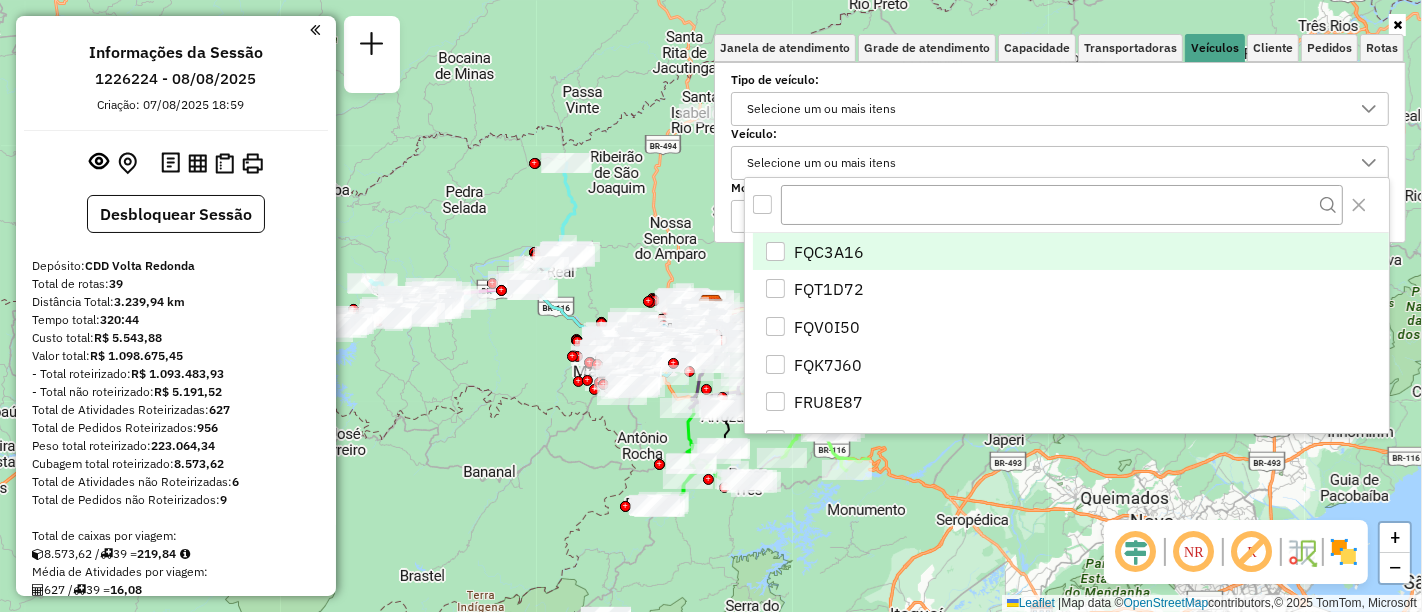 scroll, scrollTop: 11, scrollLeft: 68, axis: both 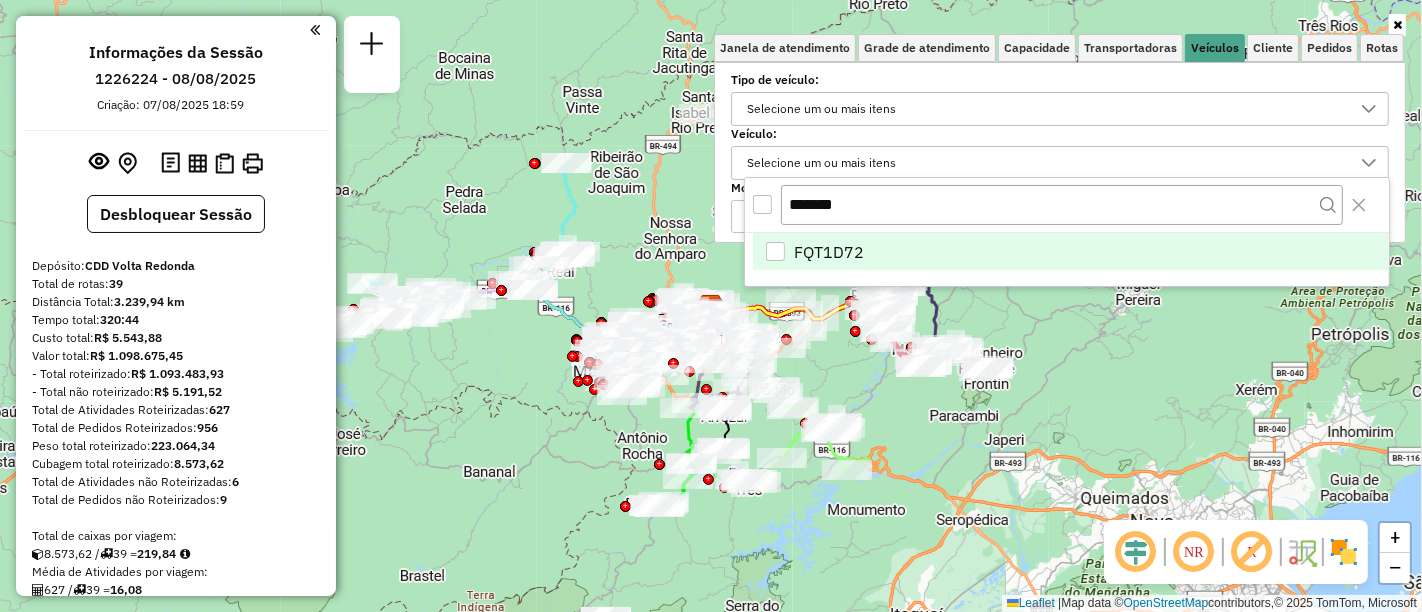 type on "*******" 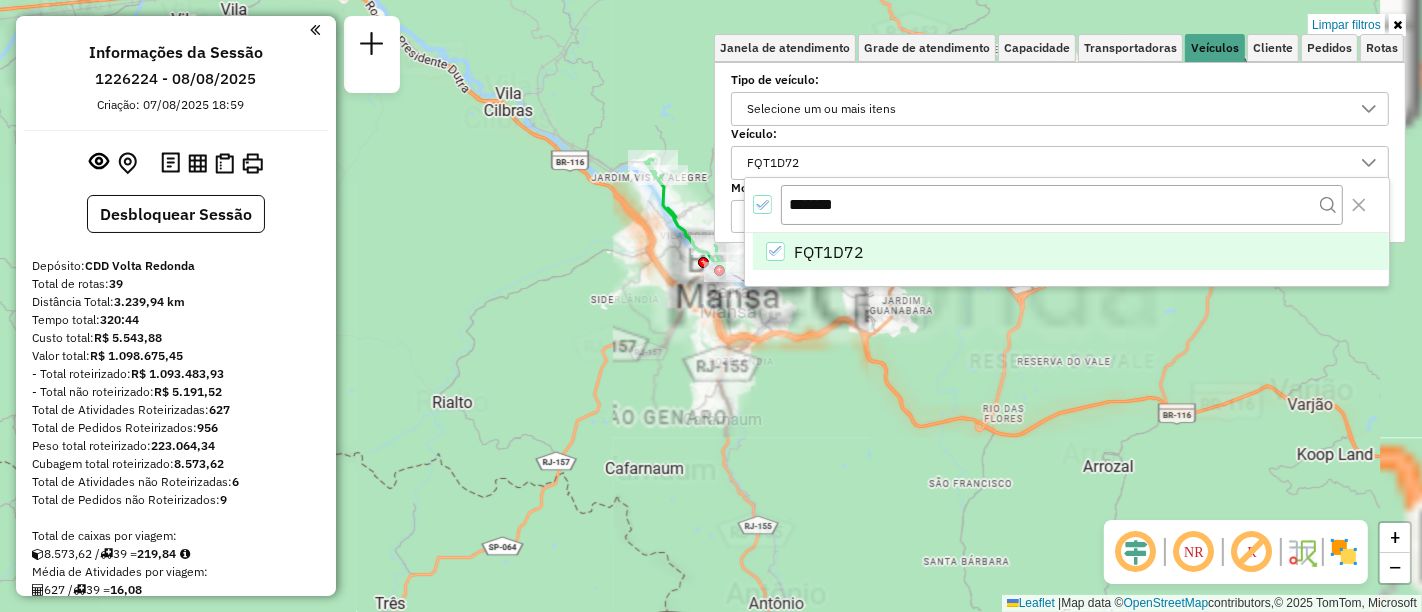 drag, startPoint x: 797, startPoint y: 390, endPoint x: 485, endPoint y: 602, distance: 377.21082 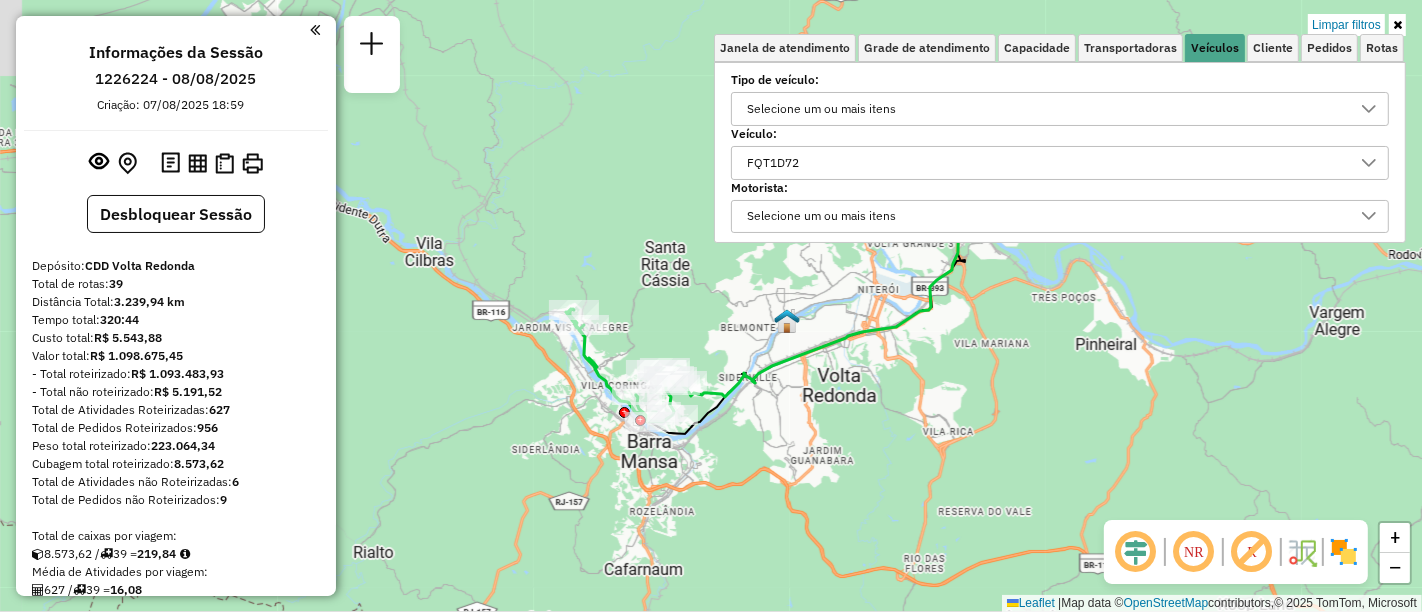 drag, startPoint x: 575, startPoint y: 525, endPoint x: 655, endPoint y: 568, distance: 90.824005 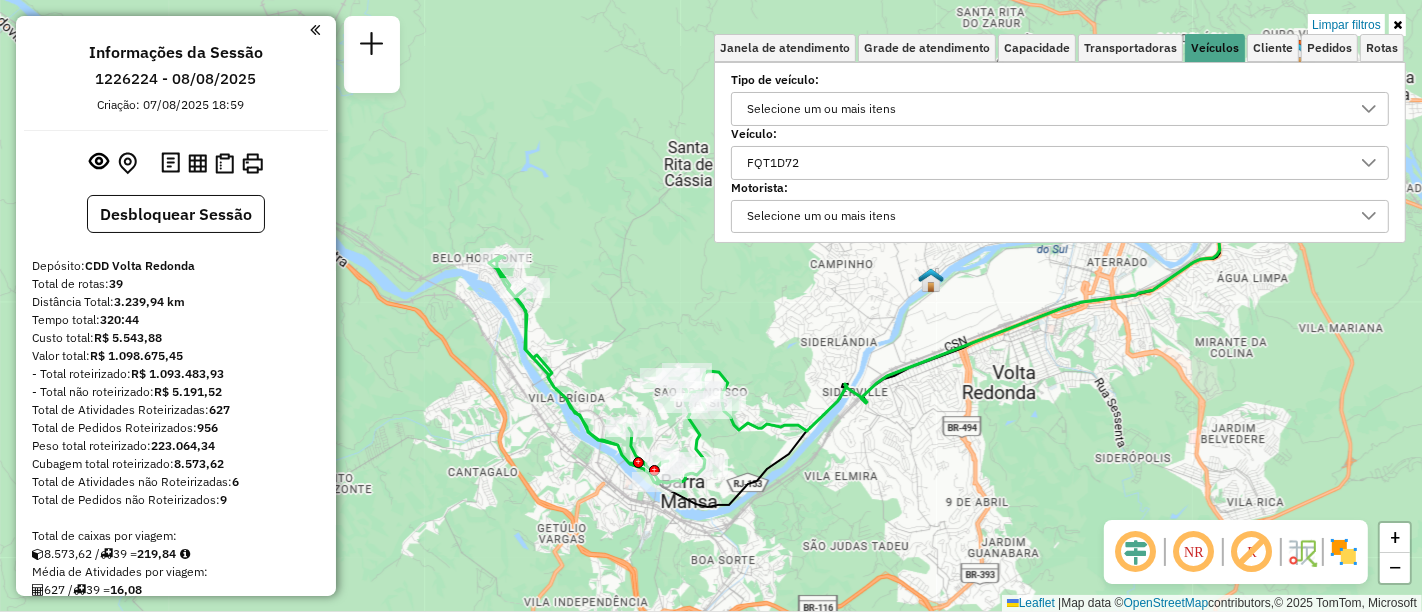 drag, startPoint x: 722, startPoint y: 439, endPoint x: 790, endPoint y: 534, distance: 116.82893 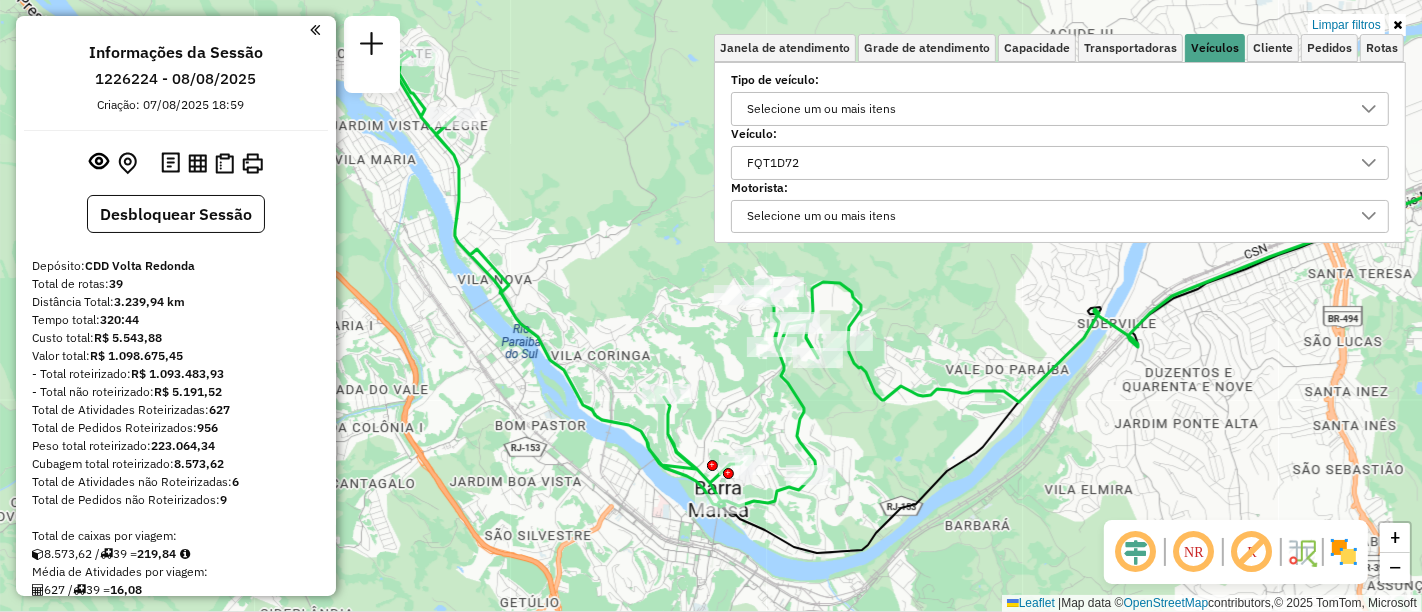 drag, startPoint x: 641, startPoint y: 525, endPoint x: 775, endPoint y: 558, distance: 138.00362 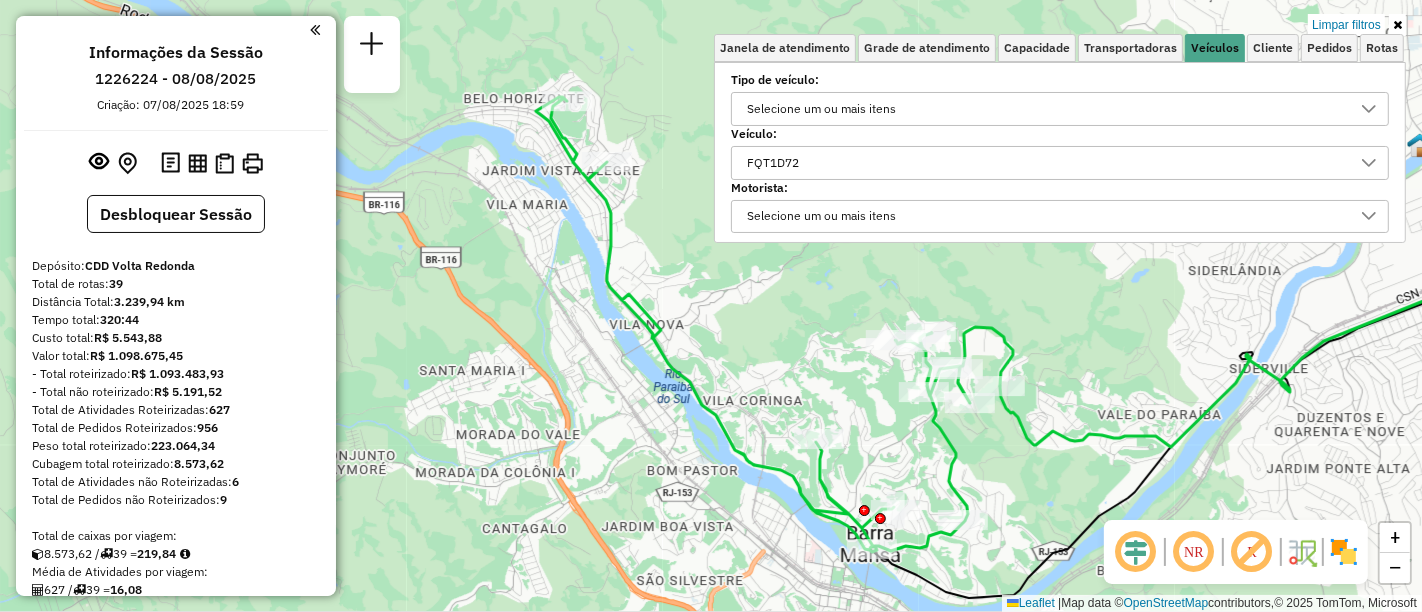 drag, startPoint x: 776, startPoint y: 417, endPoint x: 910, endPoint y: 450, distance: 138.00362 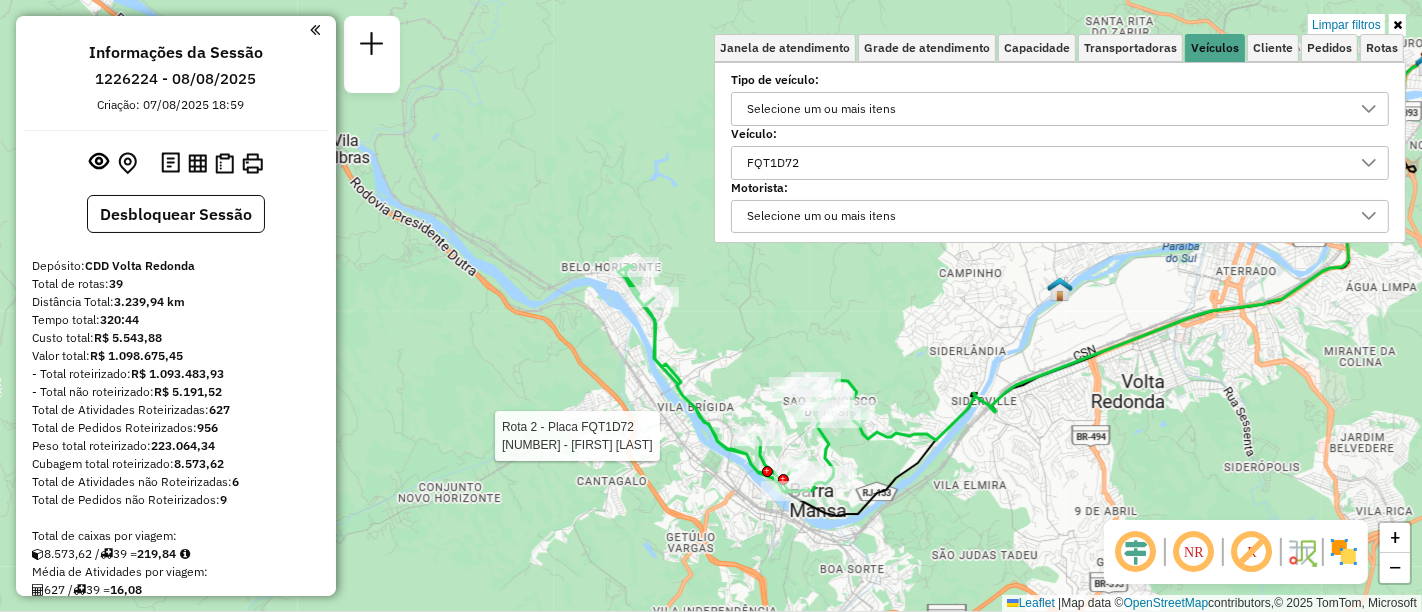 click on "FQT1D72" at bounding box center [1045, 163] 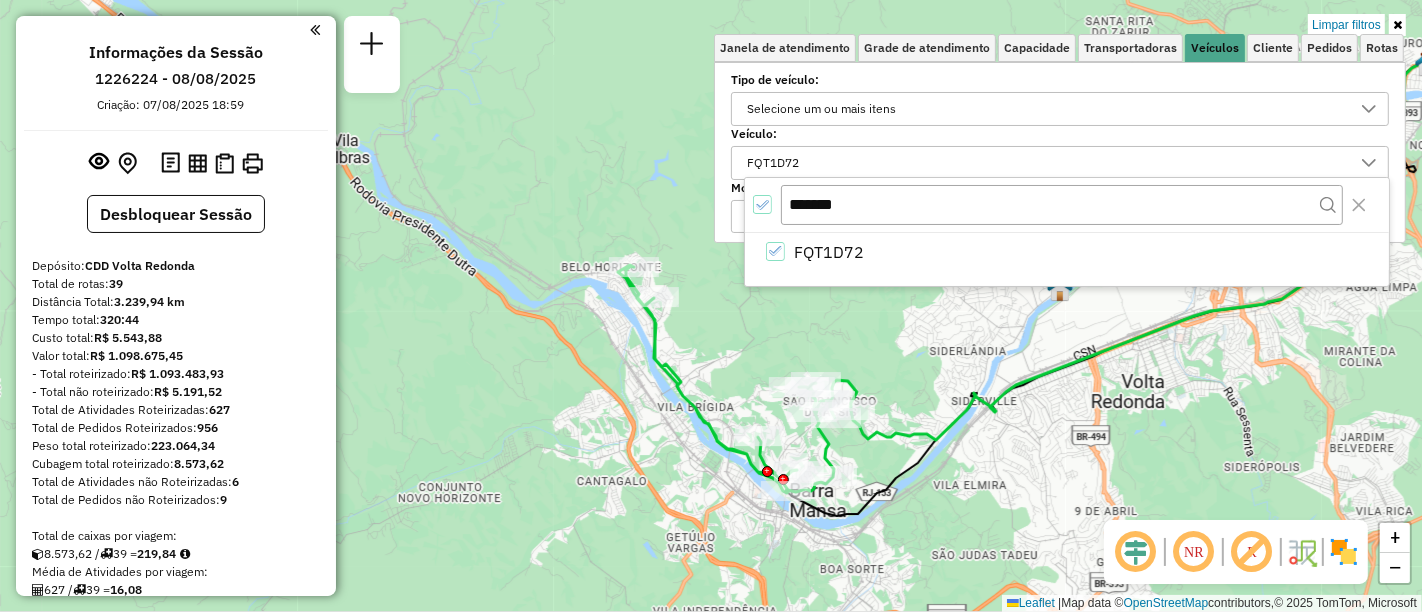 click 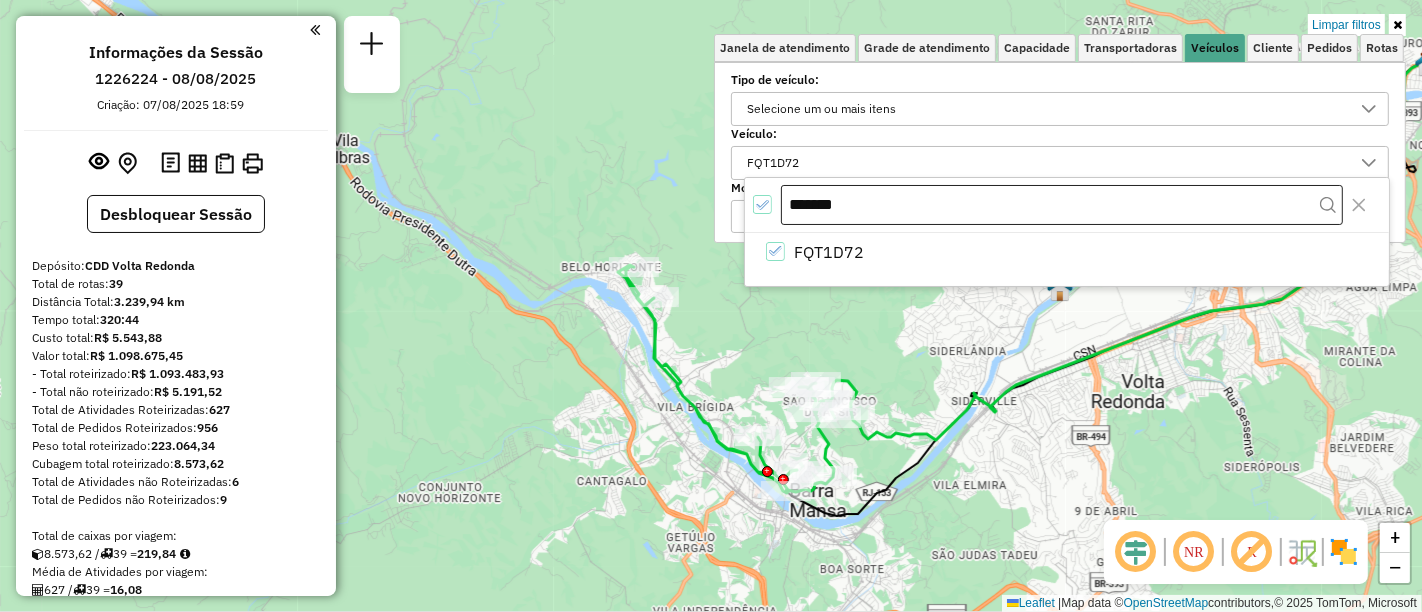 scroll, scrollTop: 11, scrollLeft: 5, axis: both 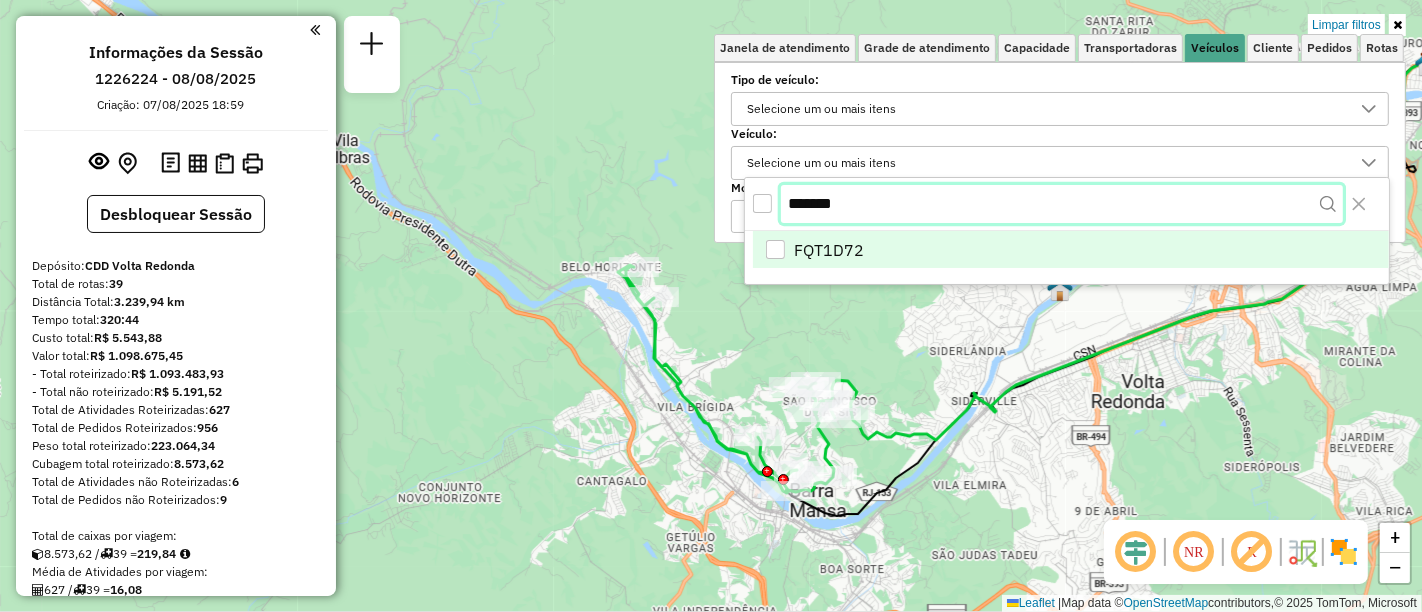drag, startPoint x: 871, startPoint y: 201, endPoint x: 838, endPoint y: 237, distance: 48.83646 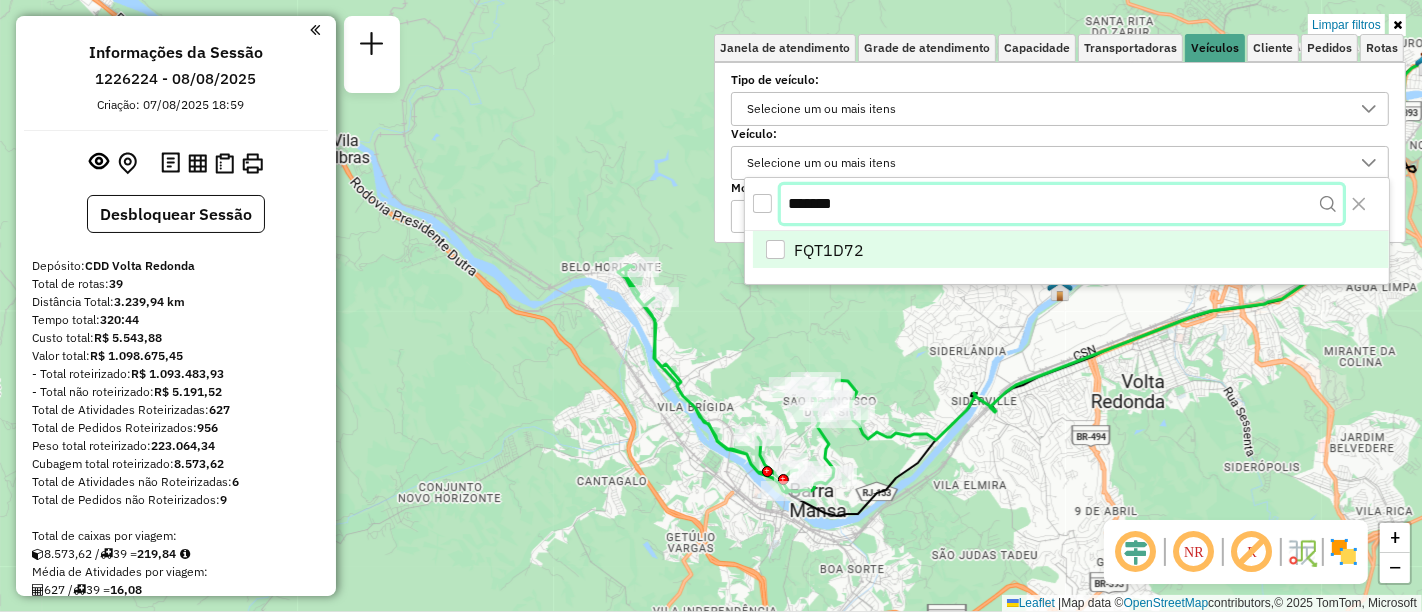 click on "Informações da Sessão [NUMBER] - [DATE]  Criação: [DATE] [TIME]   Desbloquear Sessão   Depósito:  CDD Volta Redonda  Total de rotas:  [NUMBER]  Distância Total:  [NUMBER] km  Tempo total:  [TIME]  Custo total:  R$ [NUMBER]  Valor total:  R$ [NUMBER]  - Total roteirizado:  R$ [NUMBER]  - Total não roteirizado:  R$ [NUMBER]  Total de Atividades Roteirizadas:  [NUMBER]  Total de Pedidos Roteirizados:  [NUMBER]  Peso total roteirizado:  [NUMBER]  Cubagem total roteirizado:  [NUMBER]  Total de Atividades não Roteirizadas:  [NUMBER]  Total de Pedidos não Roteirizados:  [NUMBER] Total de caixas por viagem:  [NUMBER] /   [NUMBER] =  [NUMBER] Média de Atividades por viagem:  [NUMBER] /   [NUMBER] =  [NUMBER] Ocupação média da frota:  [NUMBER]%  Clientes com Service Time:  [NUMBER]%   ([NUMBER] de [NUMBER])   Rotas improdutivas:  [NUMBER] [NUMBER]" at bounding box center [711, 306] 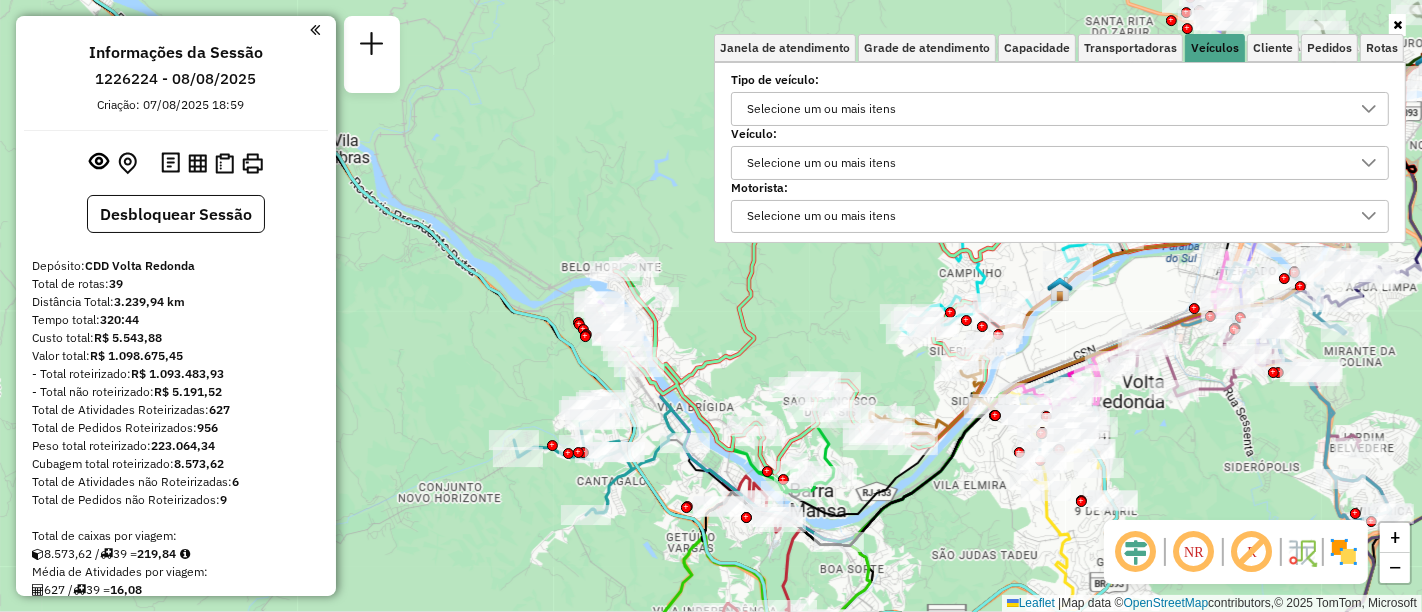 click on "Selecione um ou mais itens" at bounding box center (821, 163) 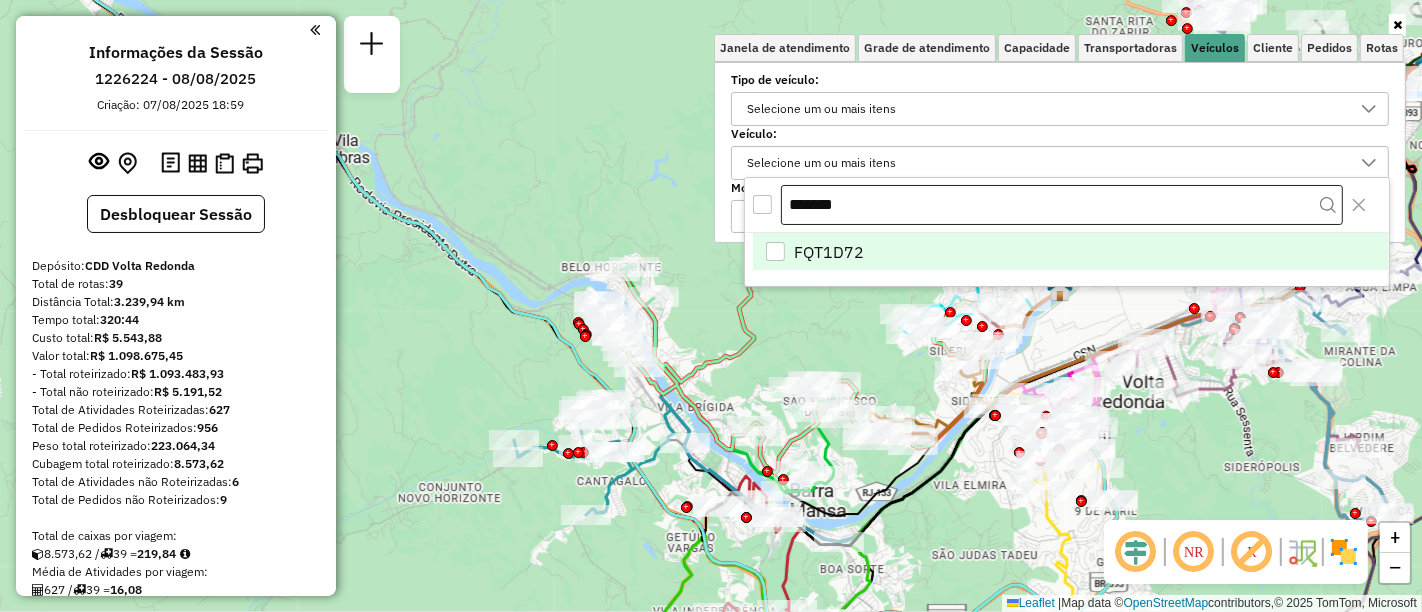 drag, startPoint x: 862, startPoint y: 211, endPoint x: 801, endPoint y: 206, distance: 61.204575 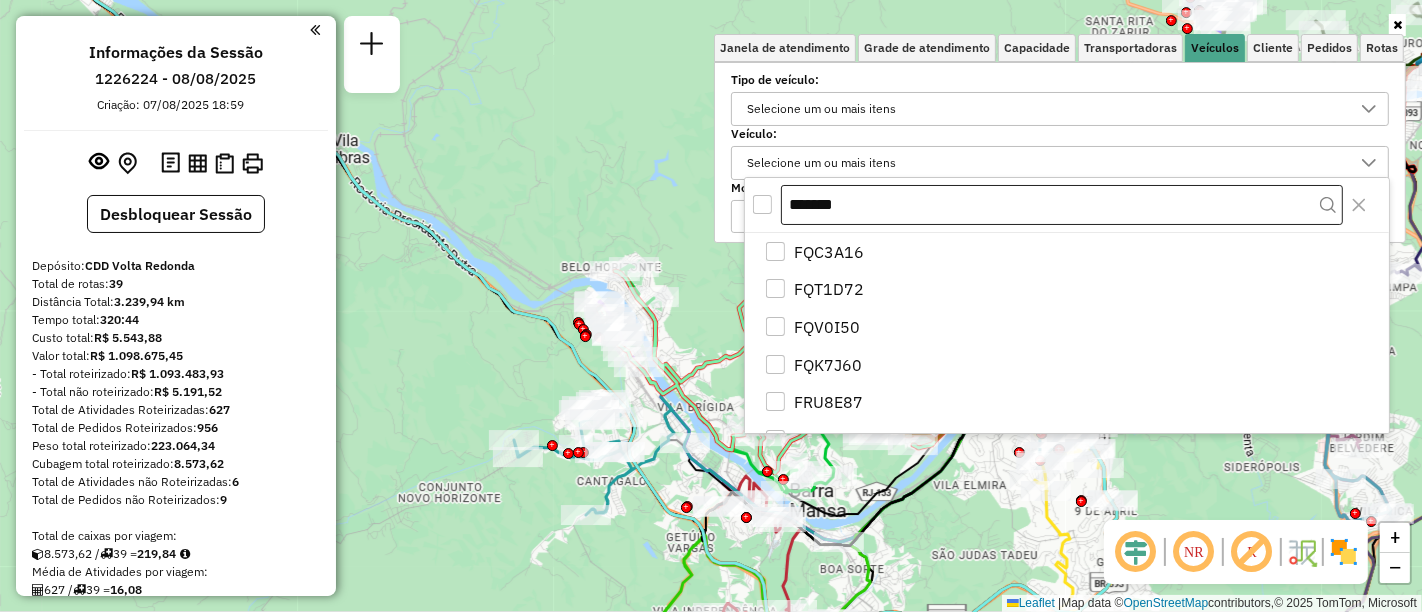 type on "*" 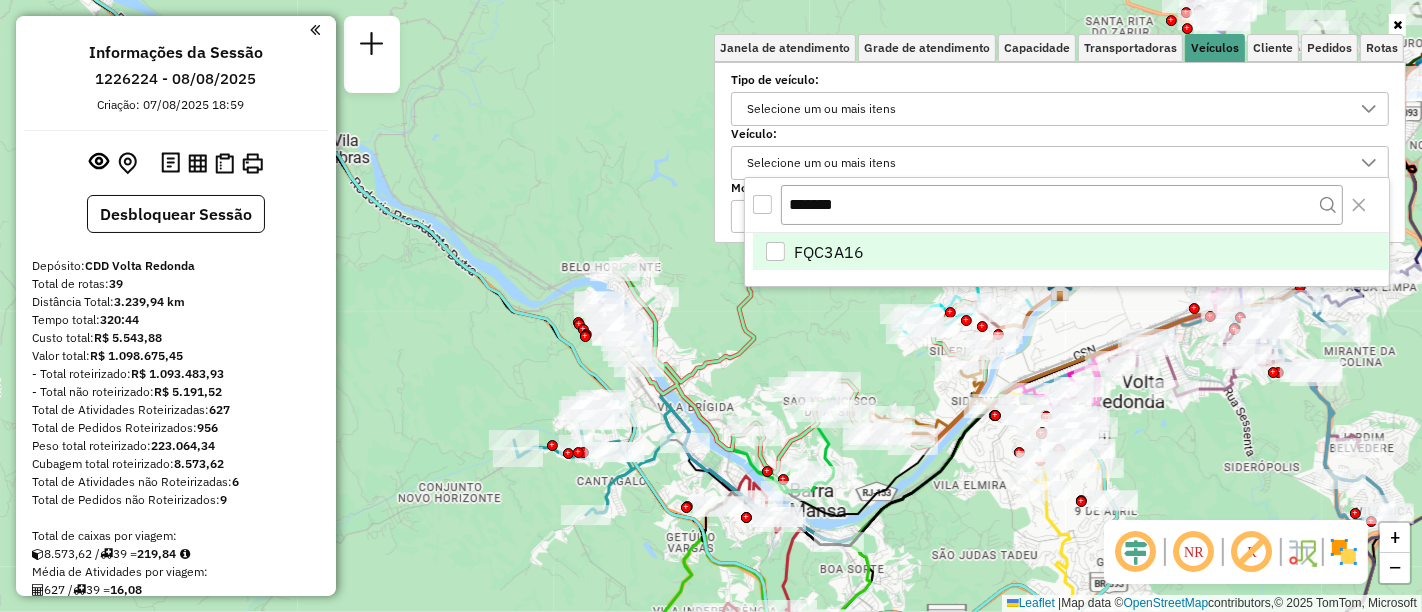 type on "*******" 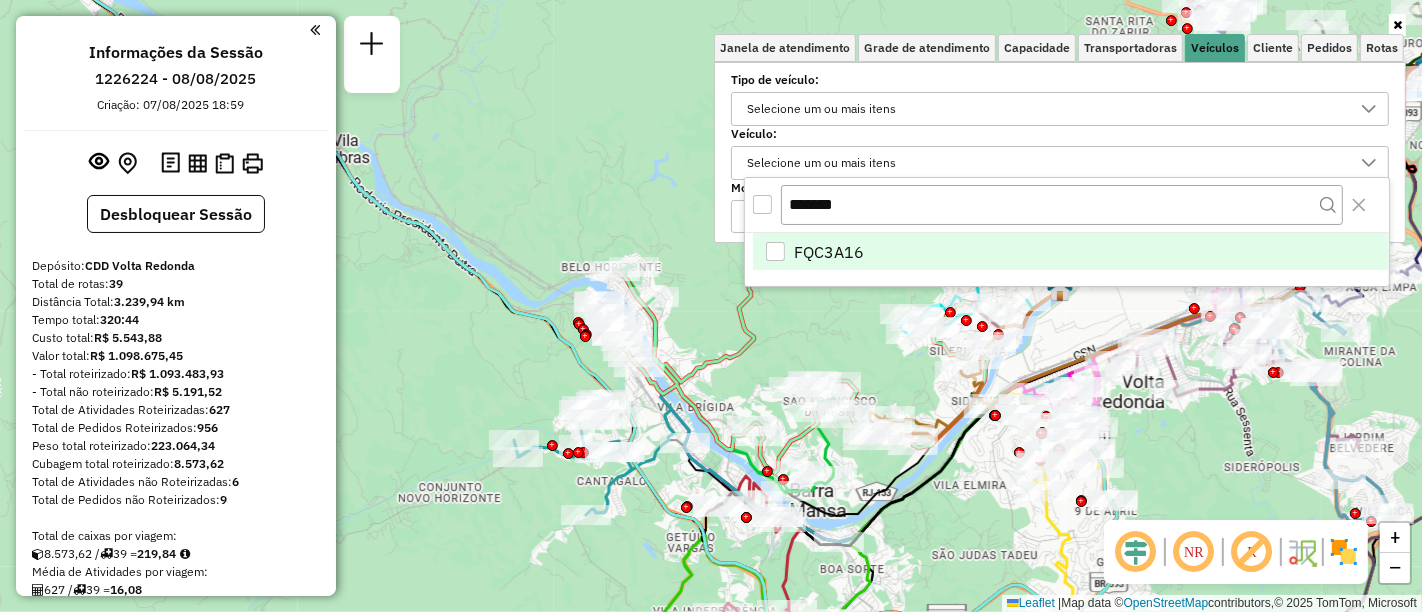 click on "FQC3A16" at bounding box center [1071, 252] 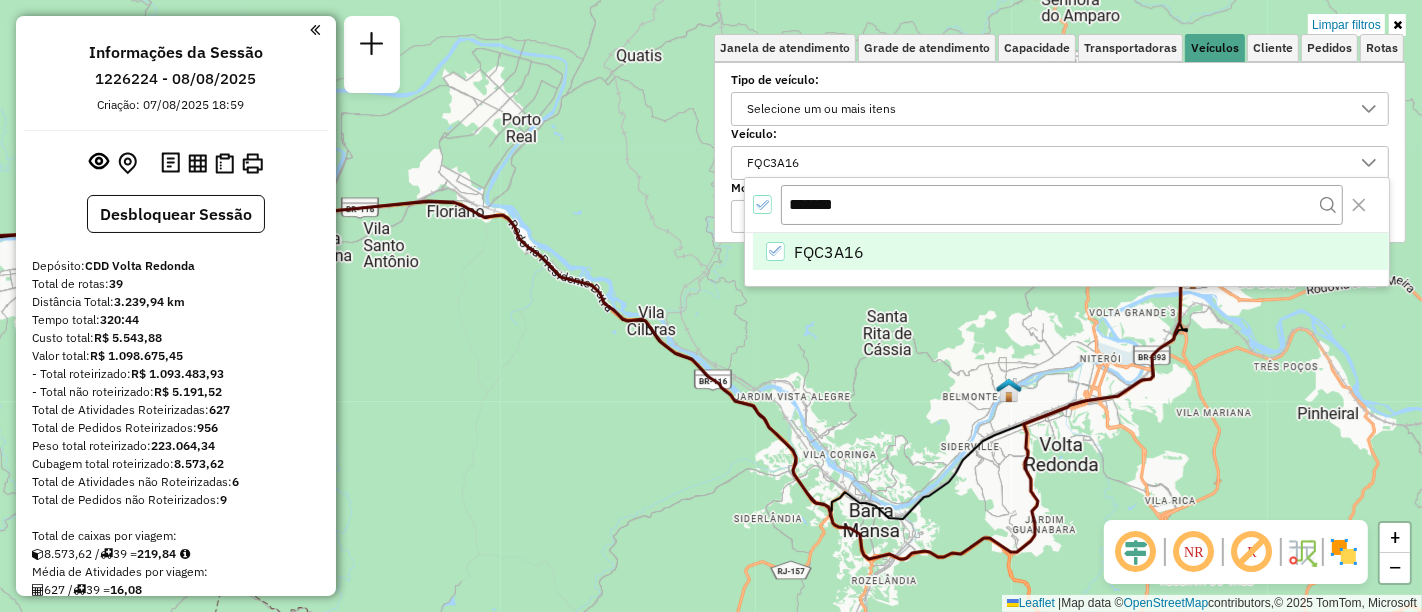 drag, startPoint x: 728, startPoint y: 448, endPoint x: 1048, endPoint y: 477, distance: 321.31137 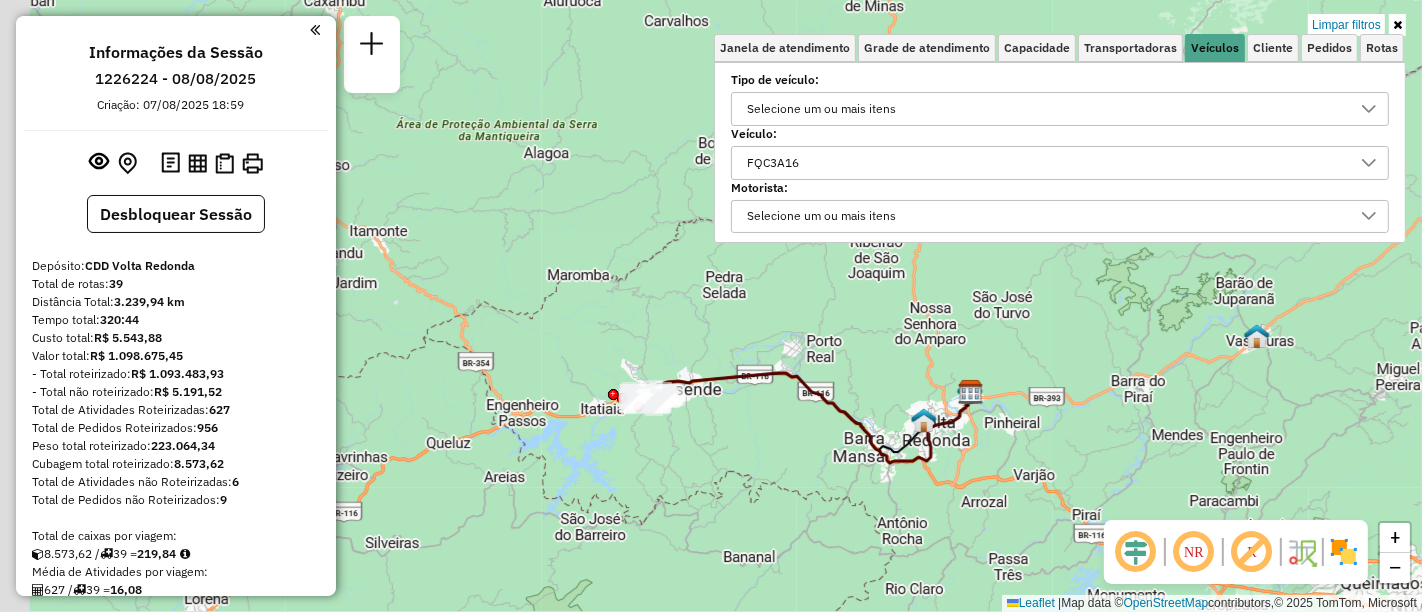 drag, startPoint x: 619, startPoint y: 432, endPoint x: 877, endPoint y: 426, distance: 258.06976 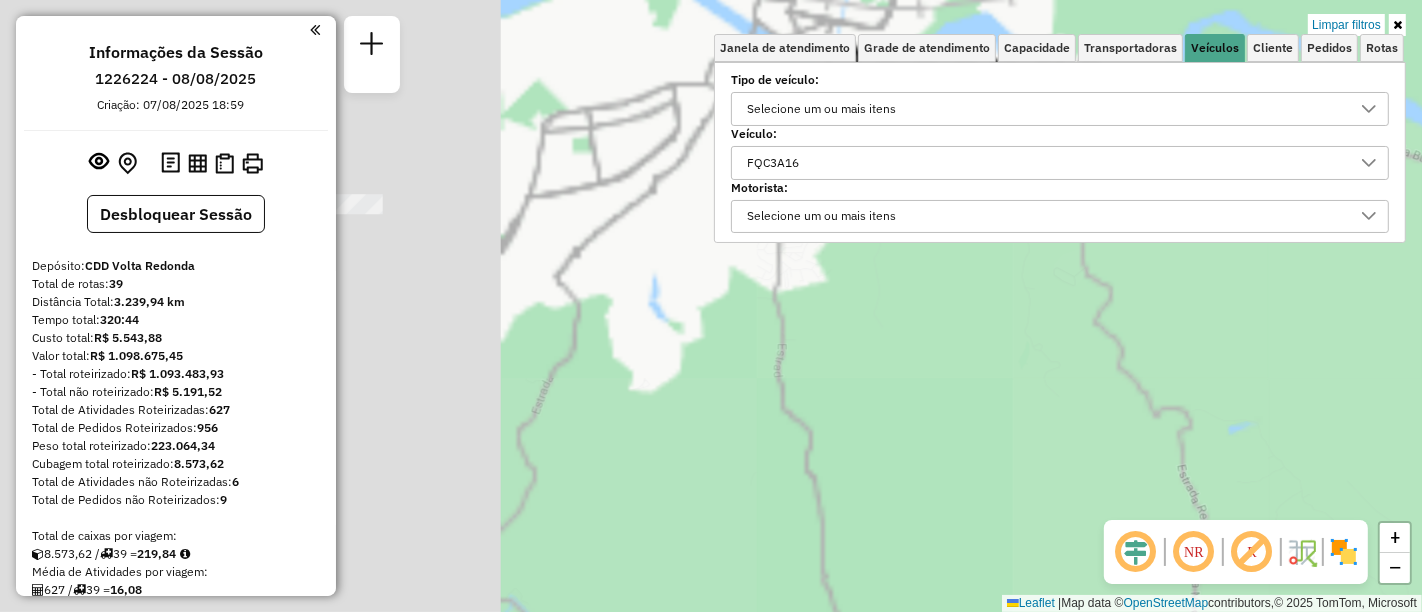 drag, startPoint x: 673, startPoint y: 418, endPoint x: 1257, endPoint y: 547, distance: 598.07776 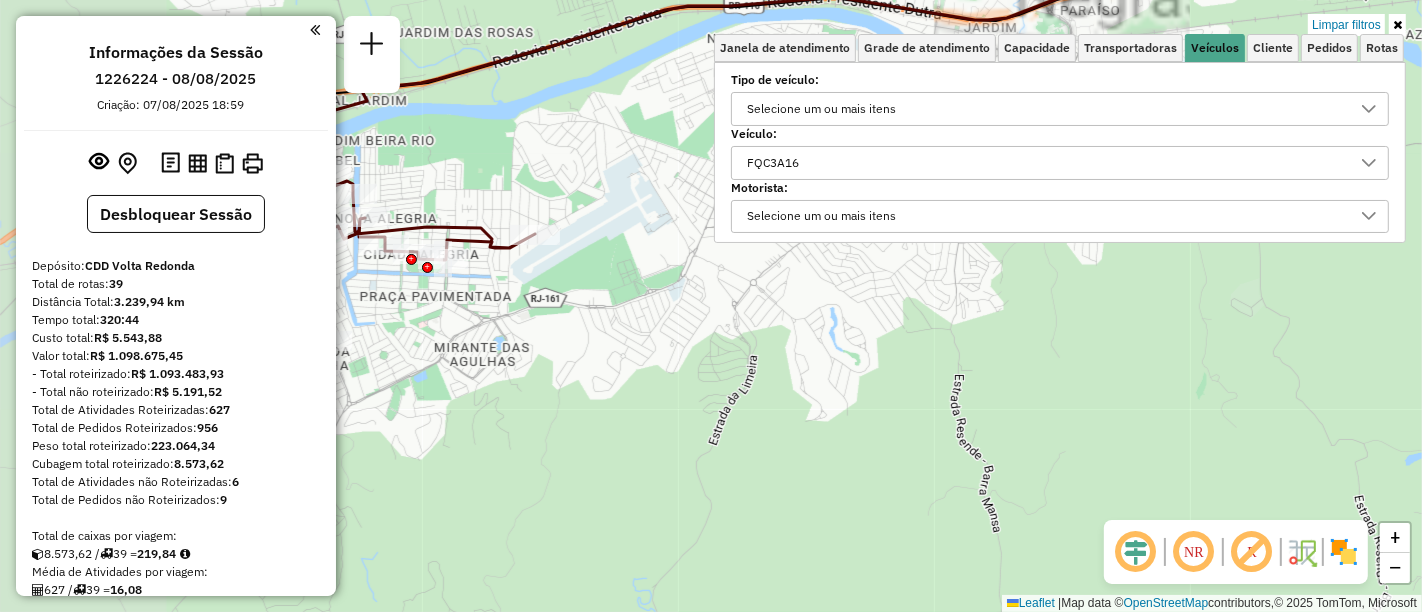 drag, startPoint x: 839, startPoint y: 488, endPoint x: 748, endPoint y: 478, distance: 91.5478 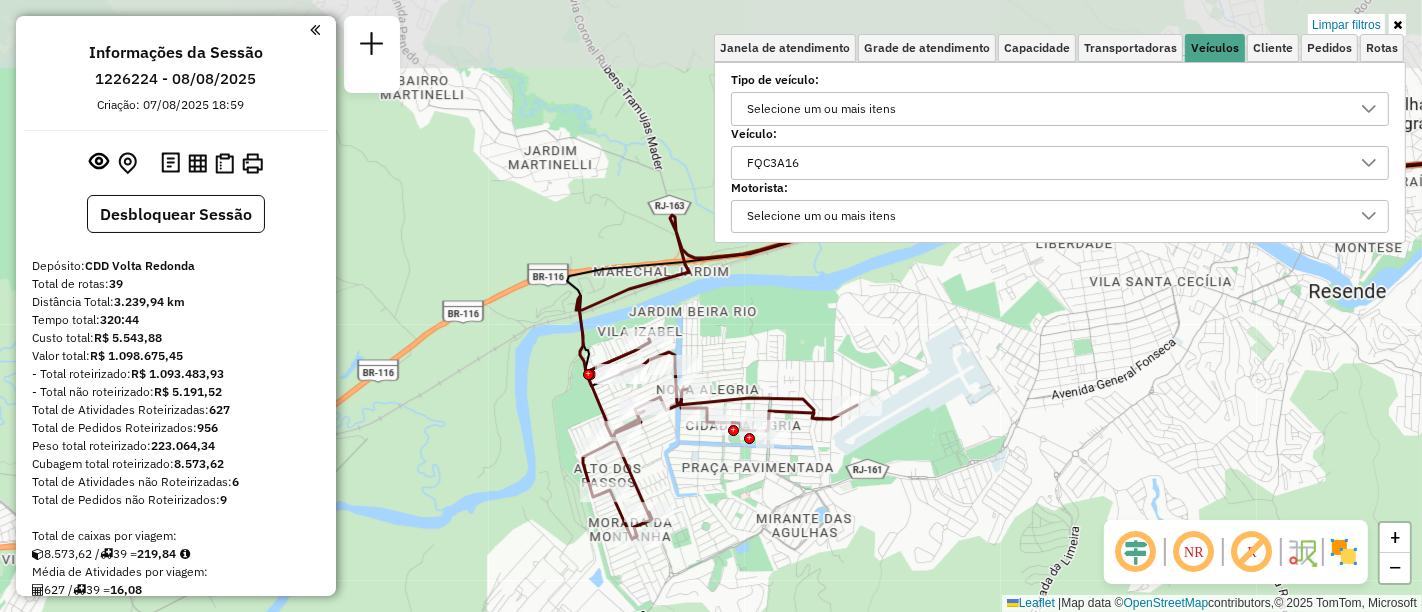 drag, startPoint x: 751, startPoint y: 481, endPoint x: 828, endPoint y: 645, distance: 181.17671 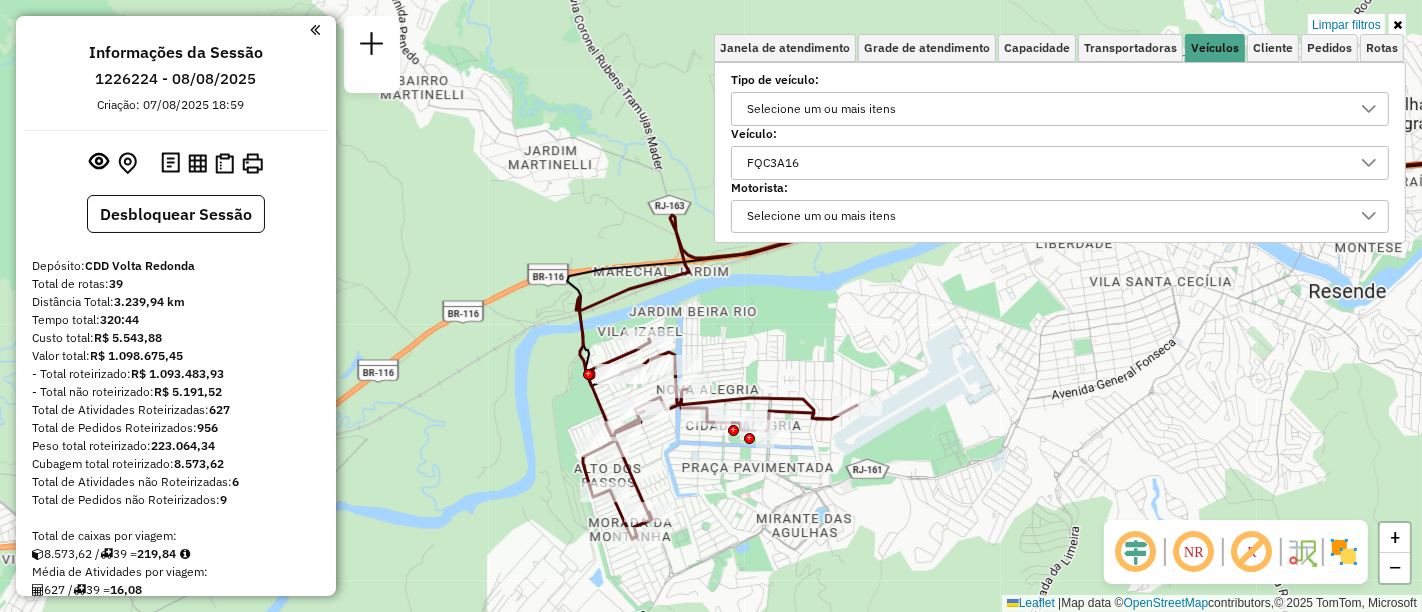 click on "FQC3A16" at bounding box center (773, 163) 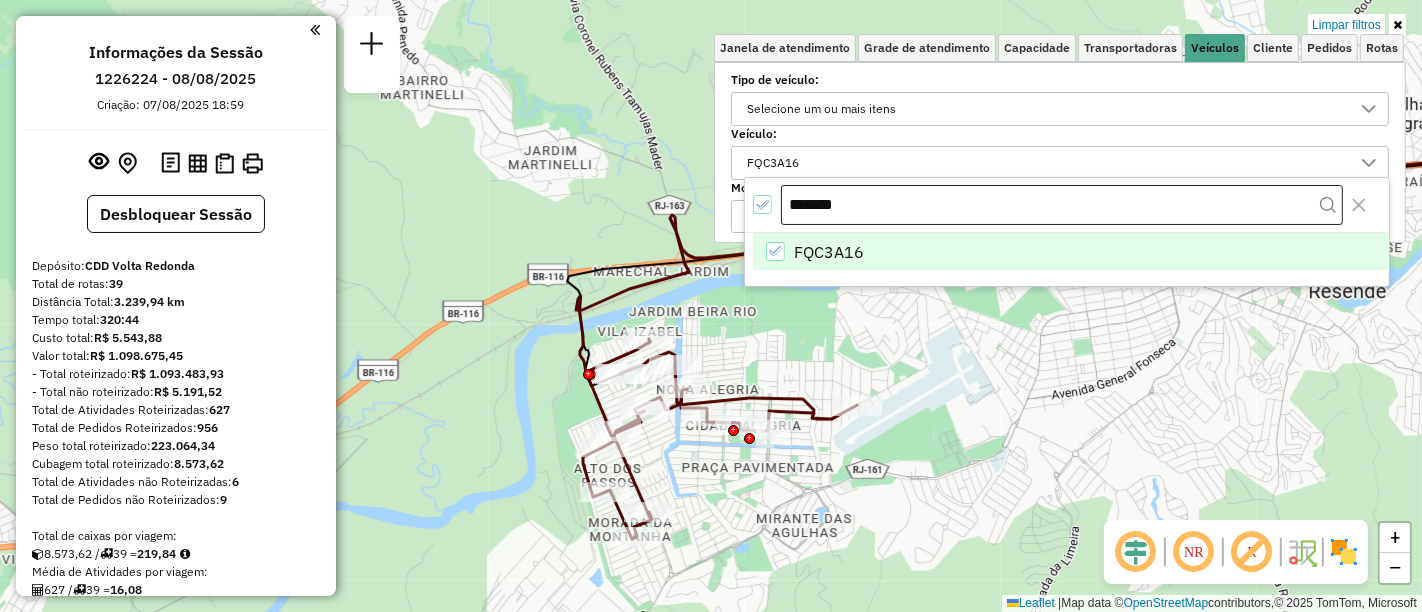 drag, startPoint x: 855, startPoint y: 201, endPoint x: 808, endPoint y: 204, distance: 47.095646 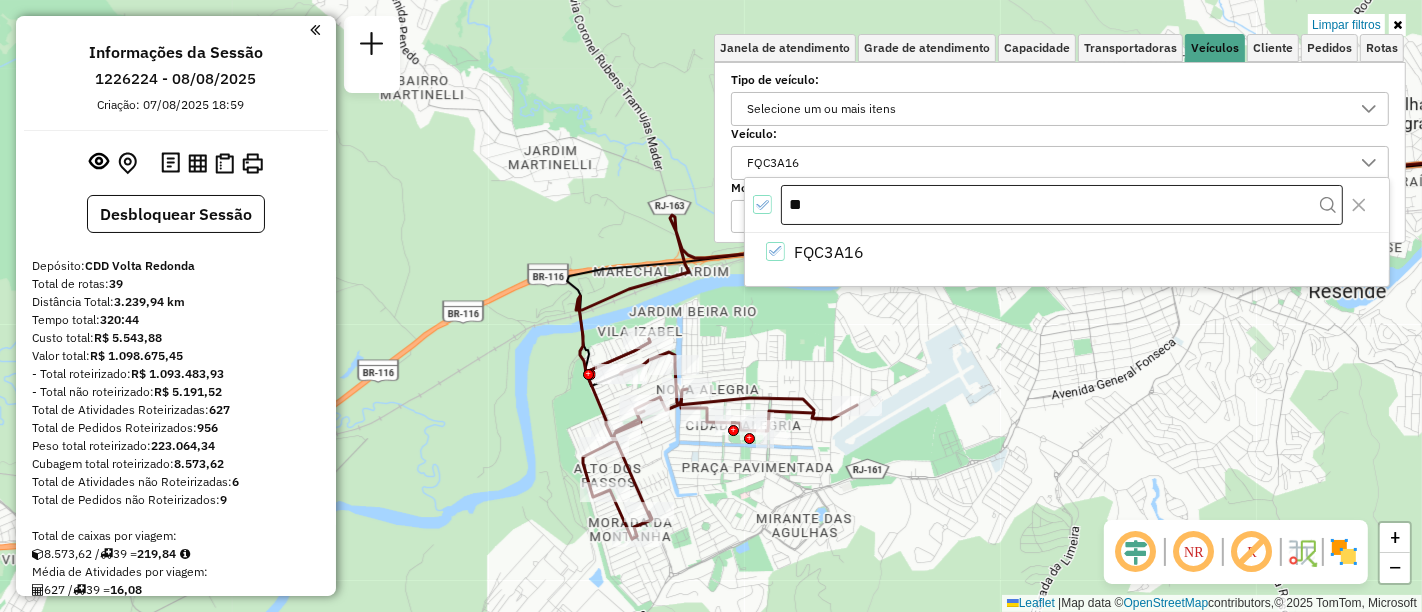 type on "*" 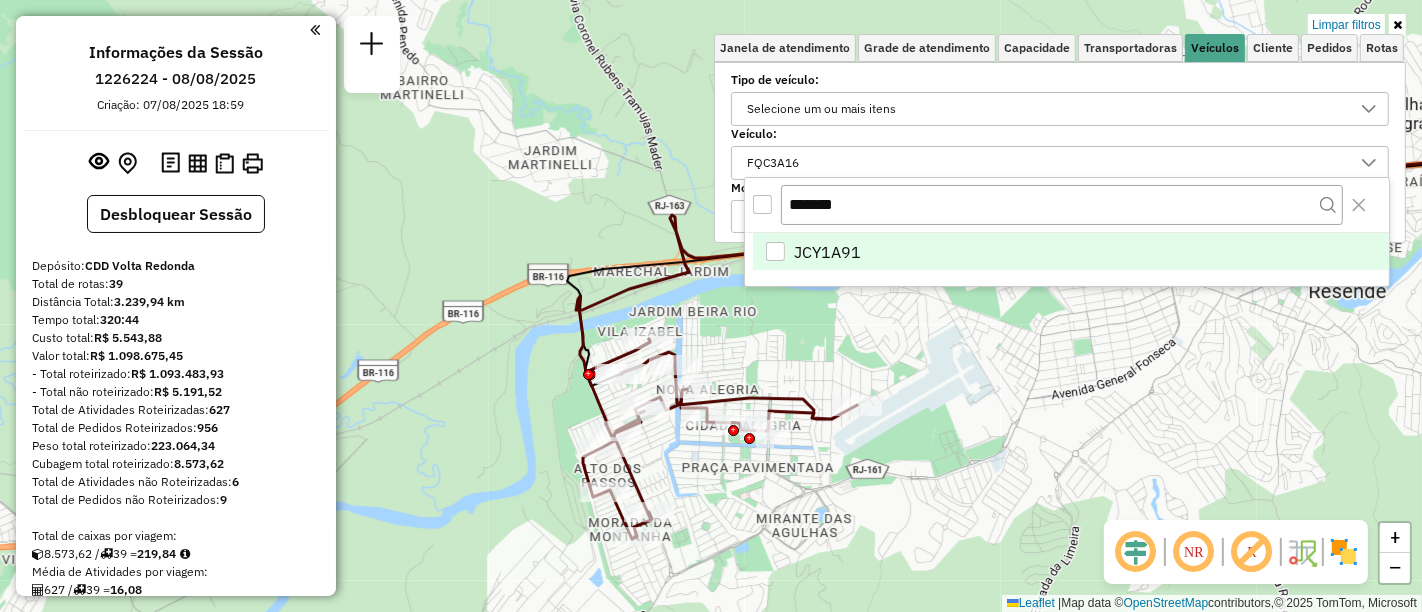 type on "*******" 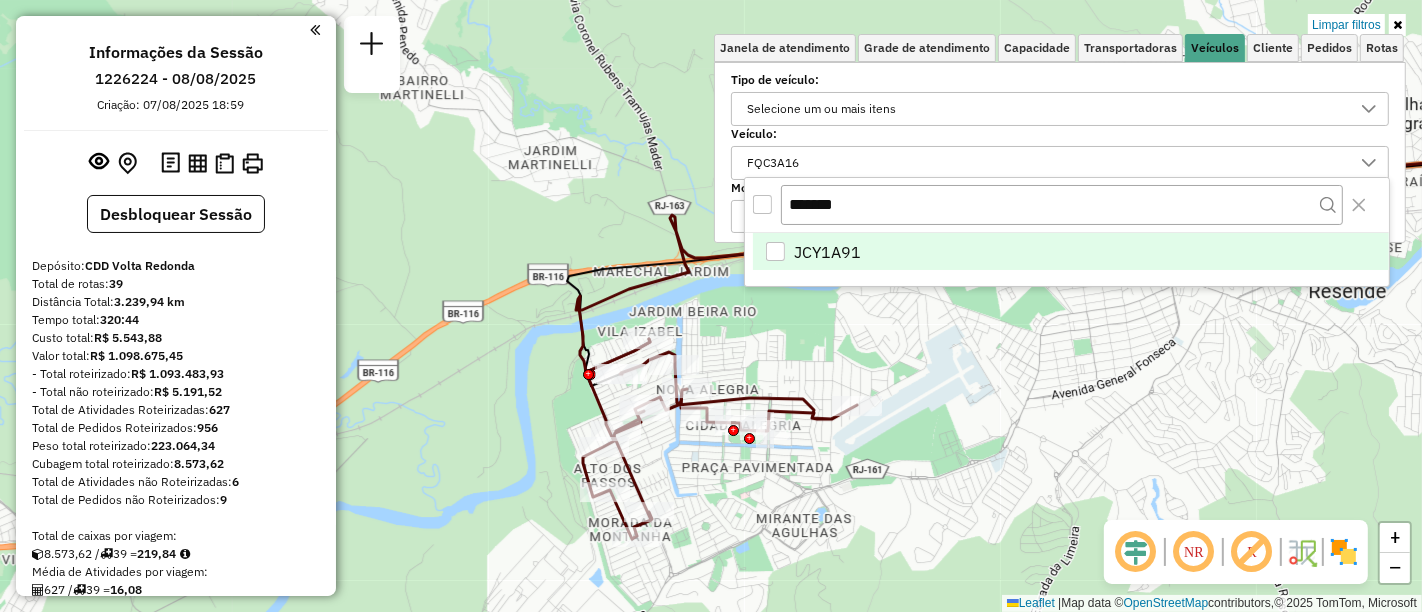 click at bounding box center [775, 251] 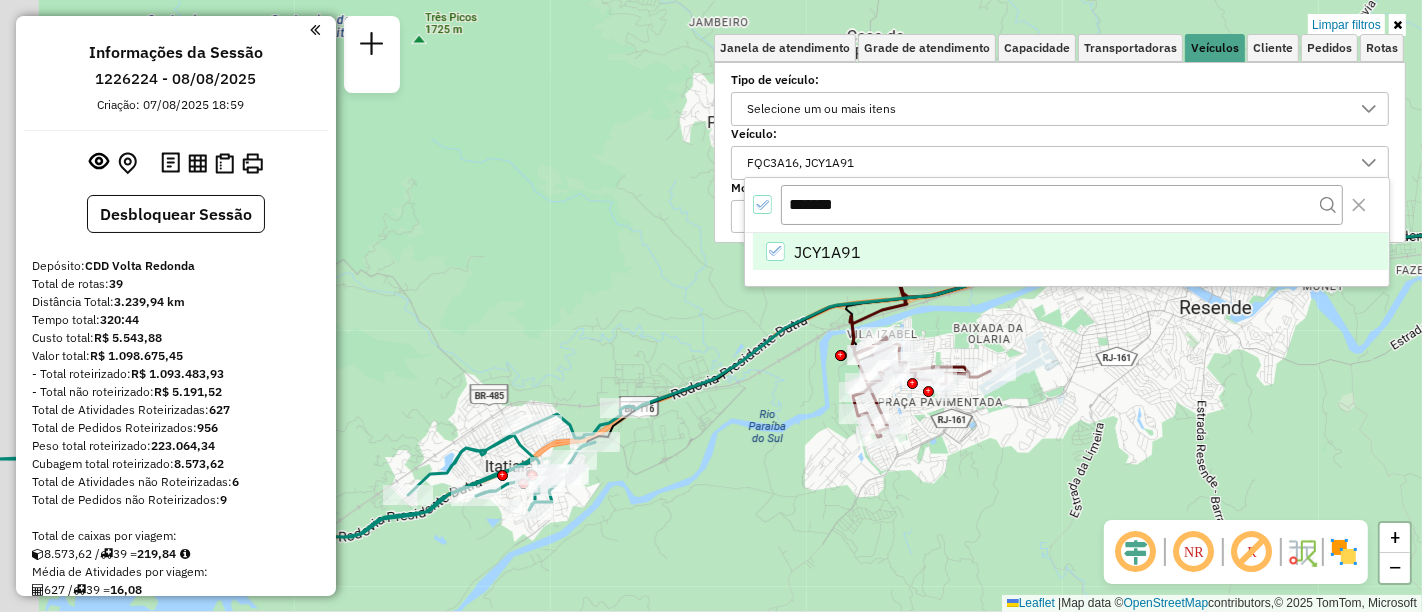 drag, startPoint x: 931, startPoint y: 399, endPoint x: 1003, endPoint y: 384, distance: 73.545906 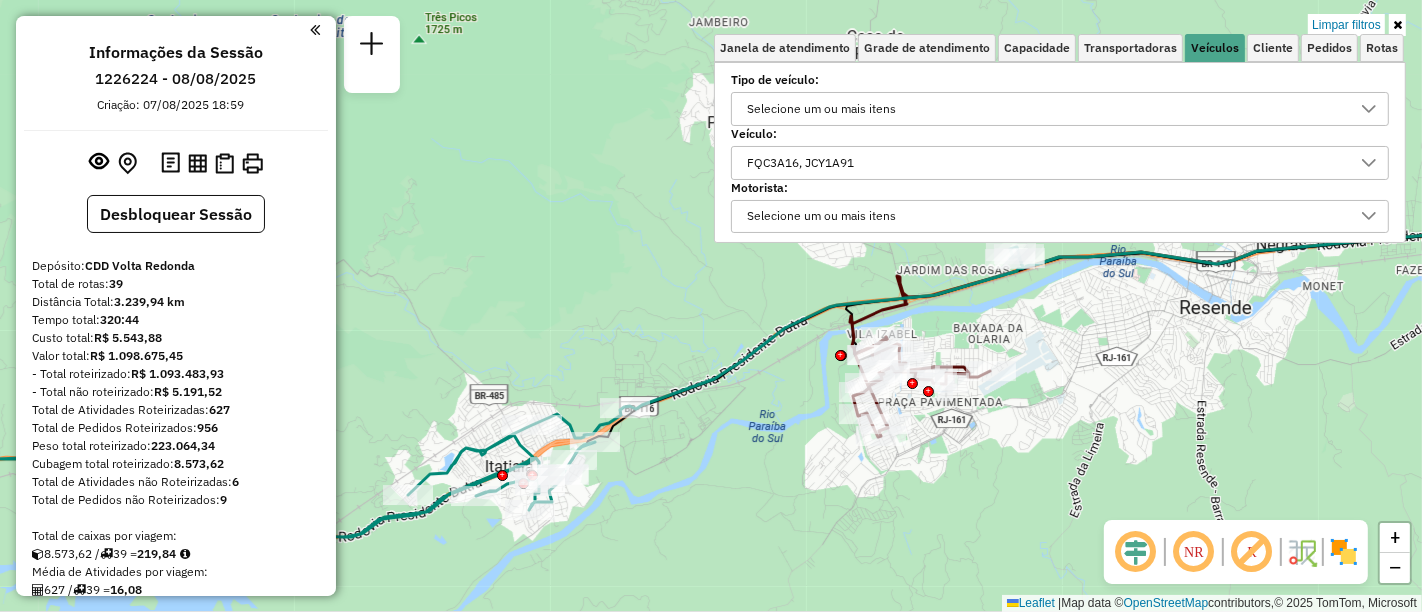 click on "FQC3A16, JCY1A91" at bounding box center (800, 163) 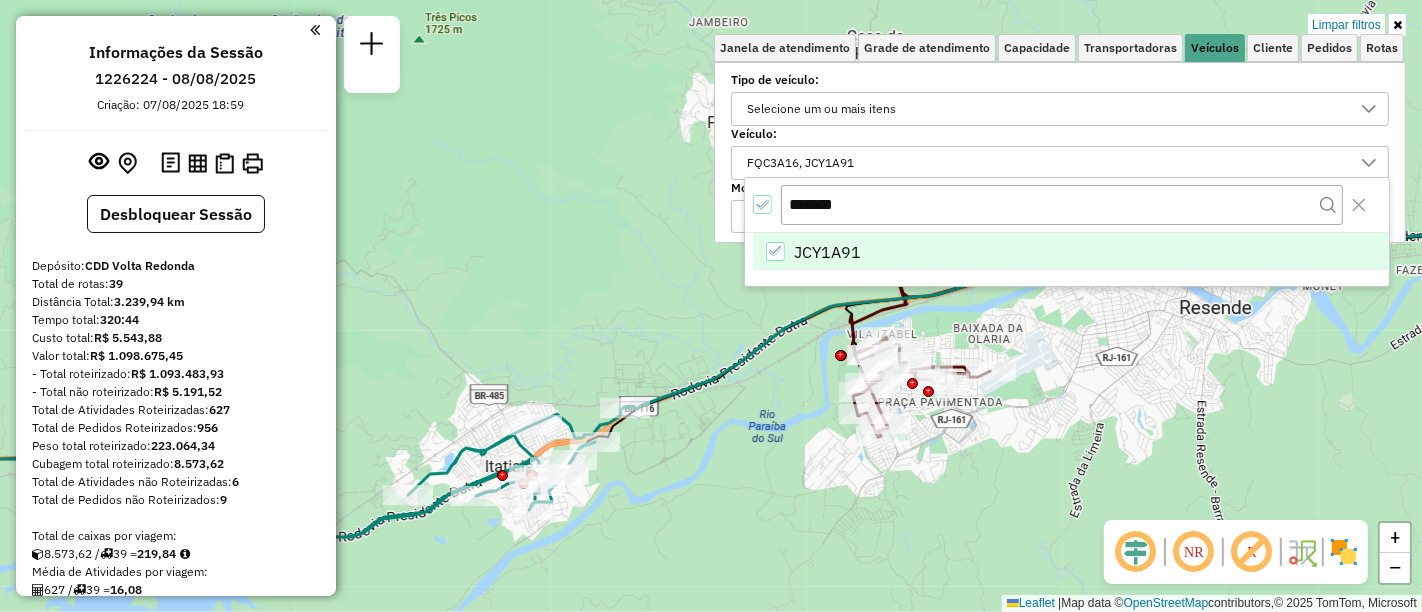 drag, startPoint x: 871, startPoint y: 206, endPoint x: 631, endPoint y: 237, distance: 241.9938 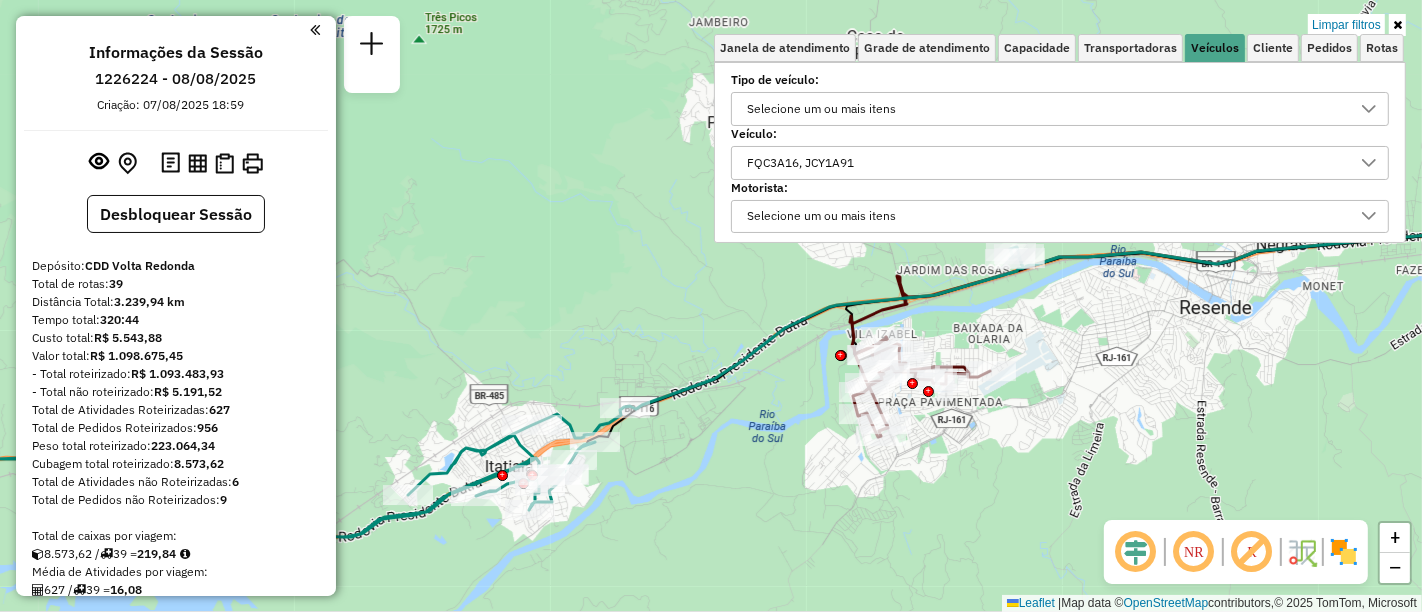 click on "FQC3A16, JCY1A91" at bounding box center (1045, 163) 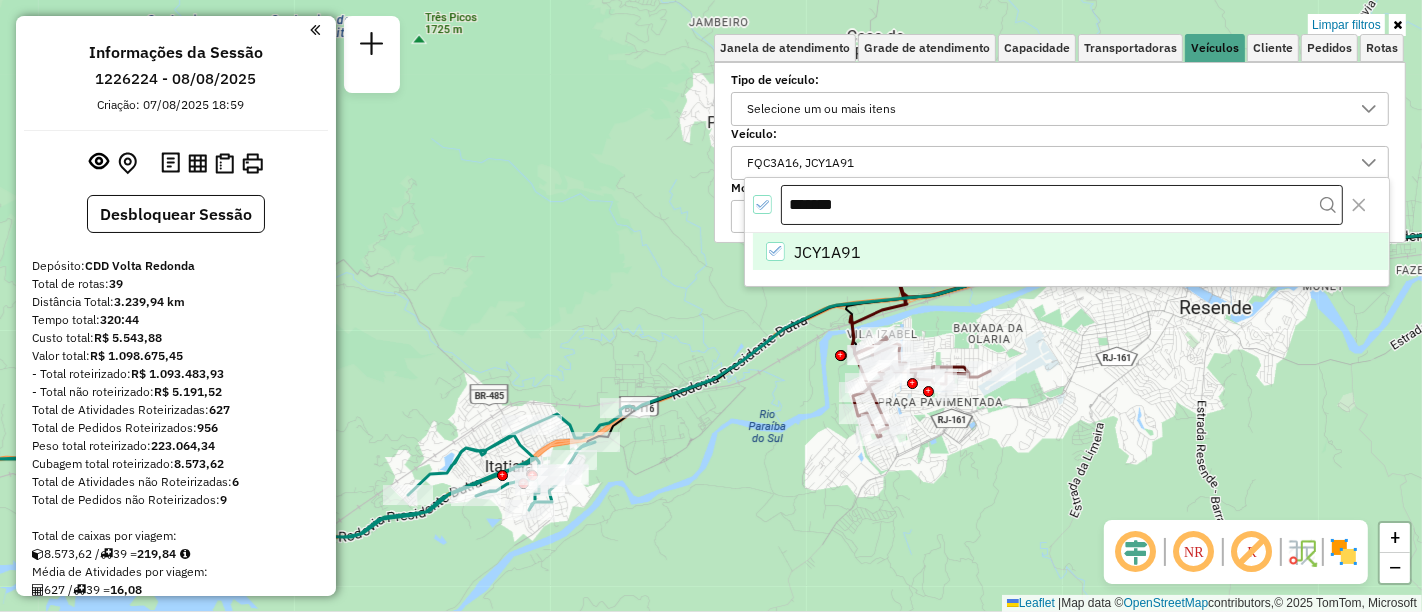 drag, startPoint x: 858, startPoint y: 210, endPoint x: 785, endPoint y: 205, distance: 73.171036 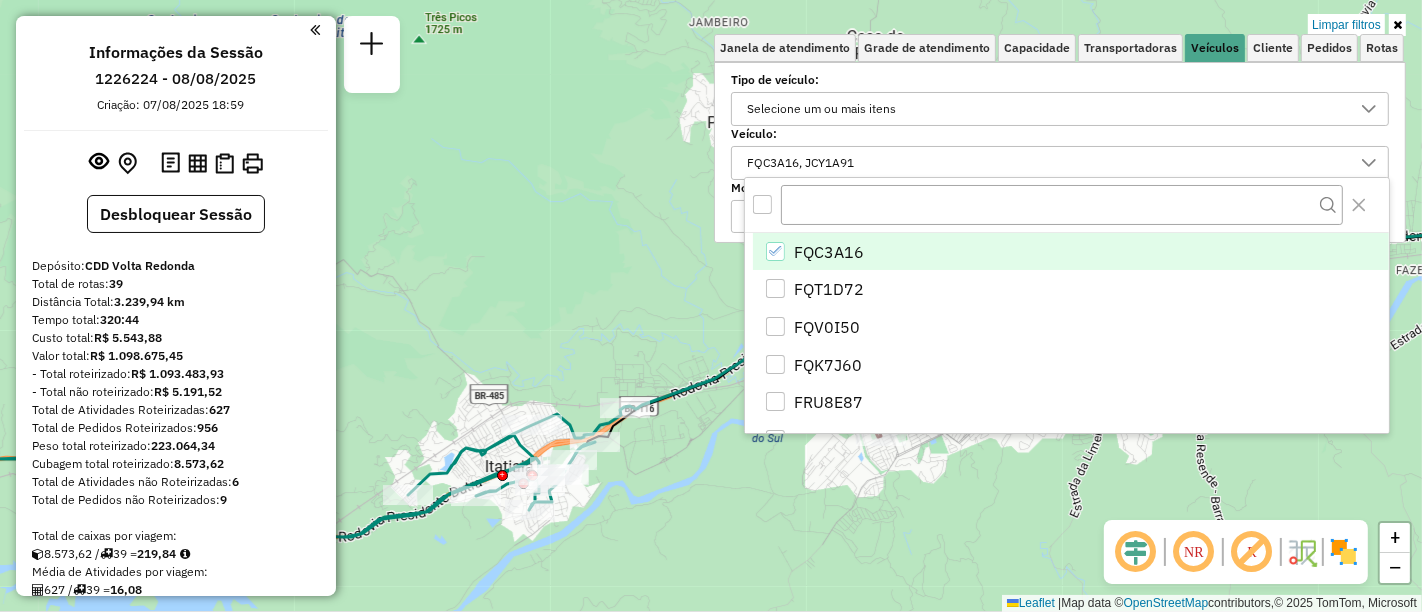 type 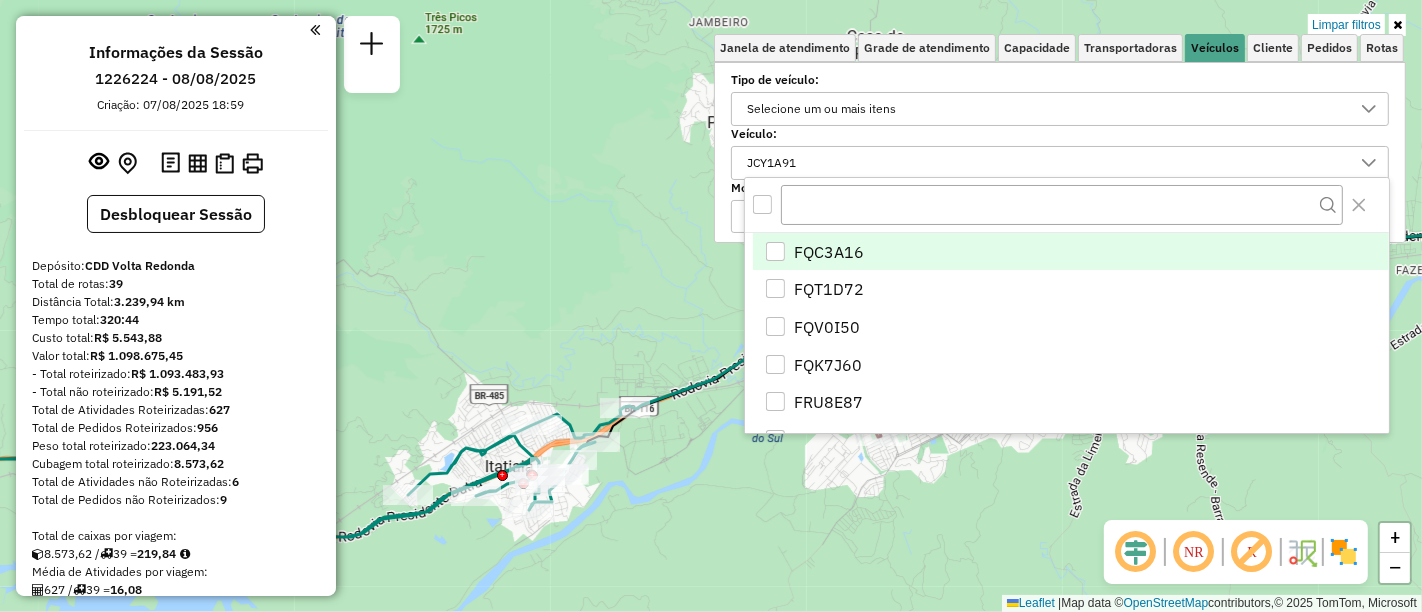 click on "Limpar filtros Janela de atendimento Grade de atendimento Capacidade Transportadoras Veículos Cliente Pedidos  Rotas Selecione os dias de semana para filtrar as janelas de atendimento  Seg   Ter   Qua   Qui   Sex   Sáb   Dom  Informe o período da janela de atendimento: De: Até:  Filtrar exatamente a janela do cliente  Considerar janela de atendimento padrão  Selecione os dias de semana para filtrar as grades de atendimento  Seg   Ter   Qua   Qui   Sex   Sáb   Dom   Considerar clientes sem dia de atendimento cadastrado  Clientes fora do dia de atendimento selecionado Filtrar as atividades entre os valores definidos abaixo:  Peso mínimo:   Peso máximo:   Cubagem mínima:   Cubagem máxima:   De:   Até:  Filtrar as atividades entre o tempo de atendimento definido abaixo:  De:   Até:   Considerar capacidade total dos clientes não roteirizados Transportadora: Selecione um ou mais itens Tipo de veículo: Selecione um ou mais itens Veículo: JCY1A91 Motorista: Selecione um ou mais itens Nome: Rótulo: De:" 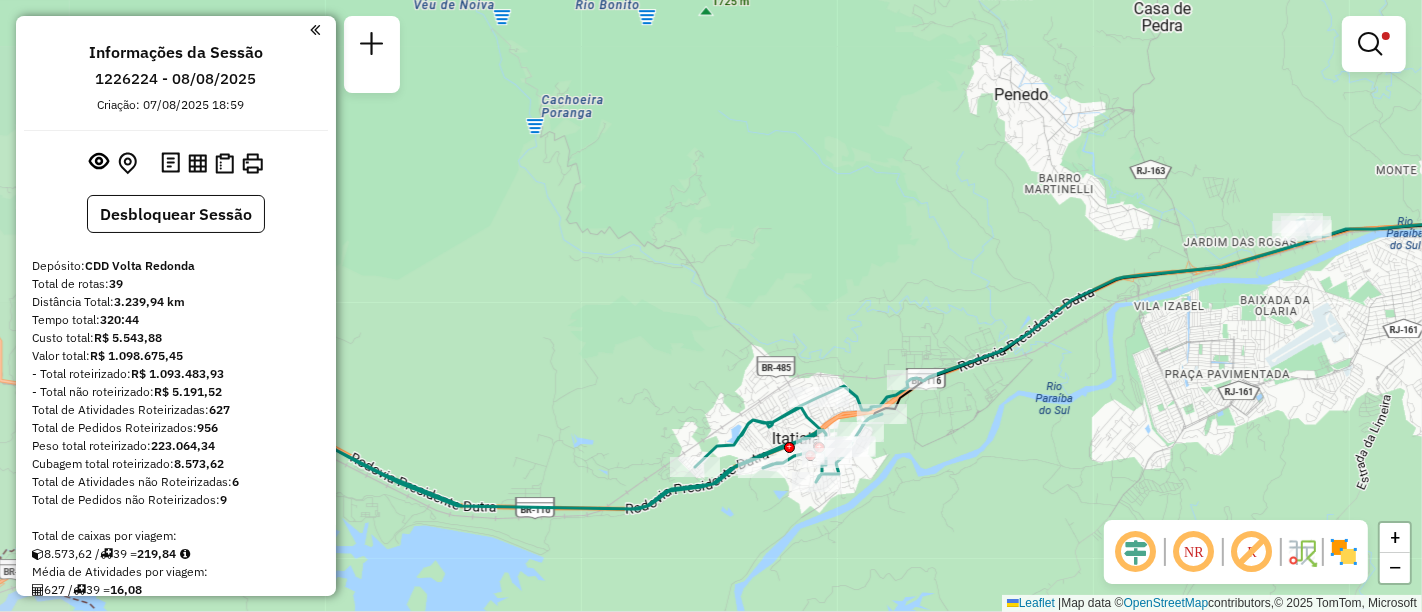 drag, startPoint x: 722, startPoint y: 432, endPoint x: 1012, endPoint y: 402, distance: 291.5476 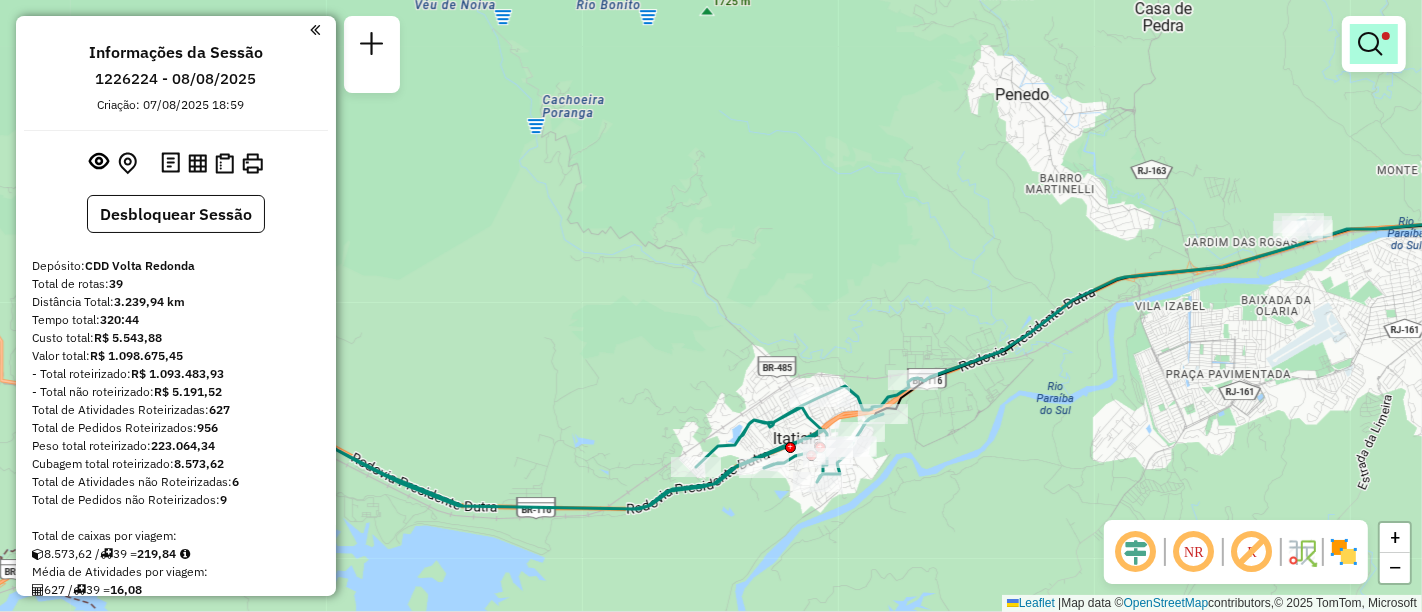 drag, startPoint x: 1374, startPoint y: 37, endPoint x: 1194, endPoint y: 80, distance: 185.06485 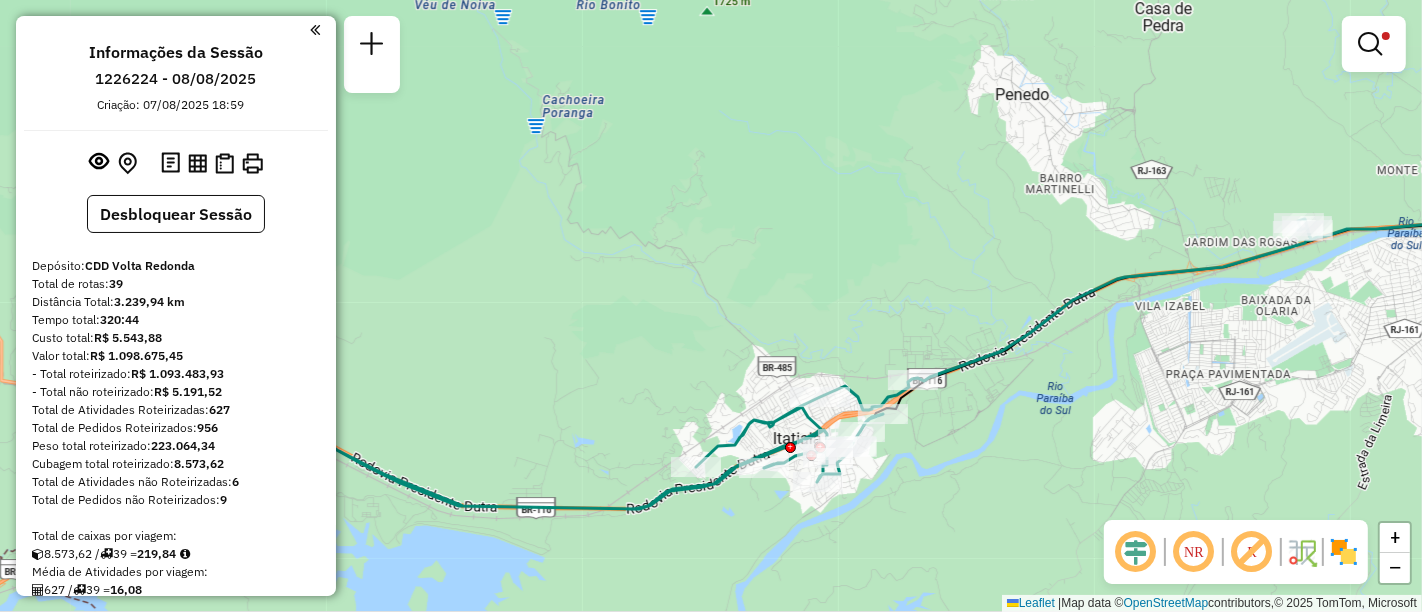 click at bounding box center [1370, 44] 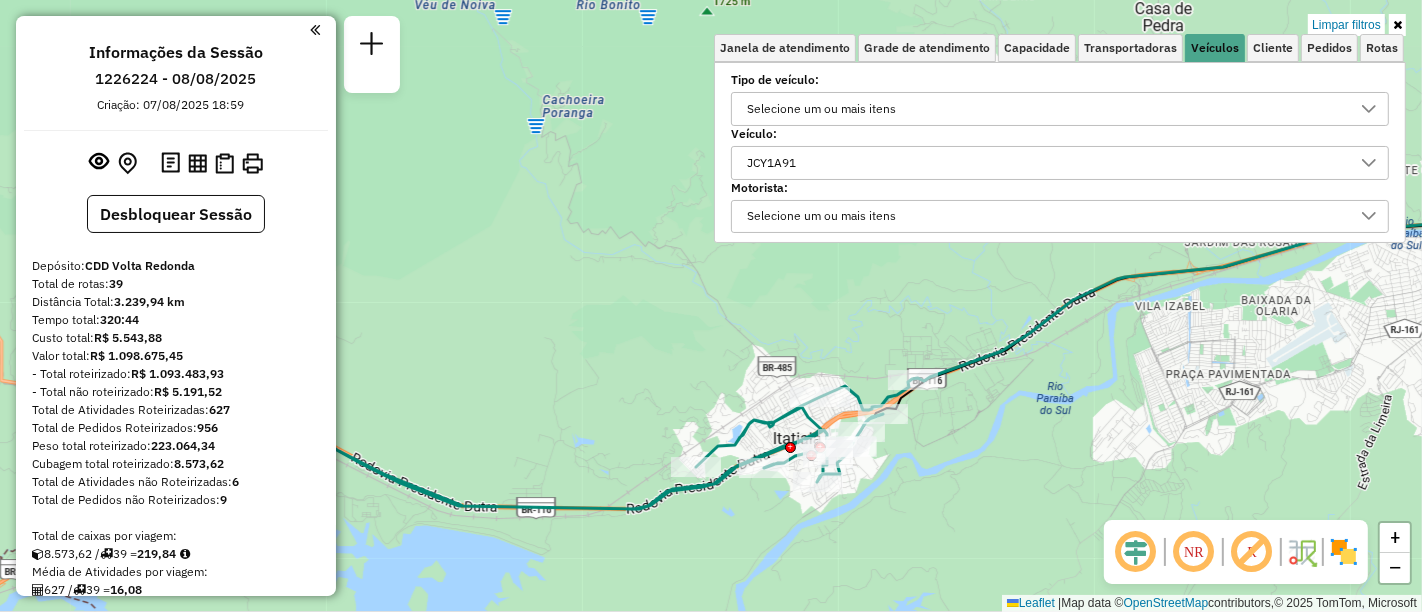 click on "JCY1A91" at bounding box center (1045, 163) 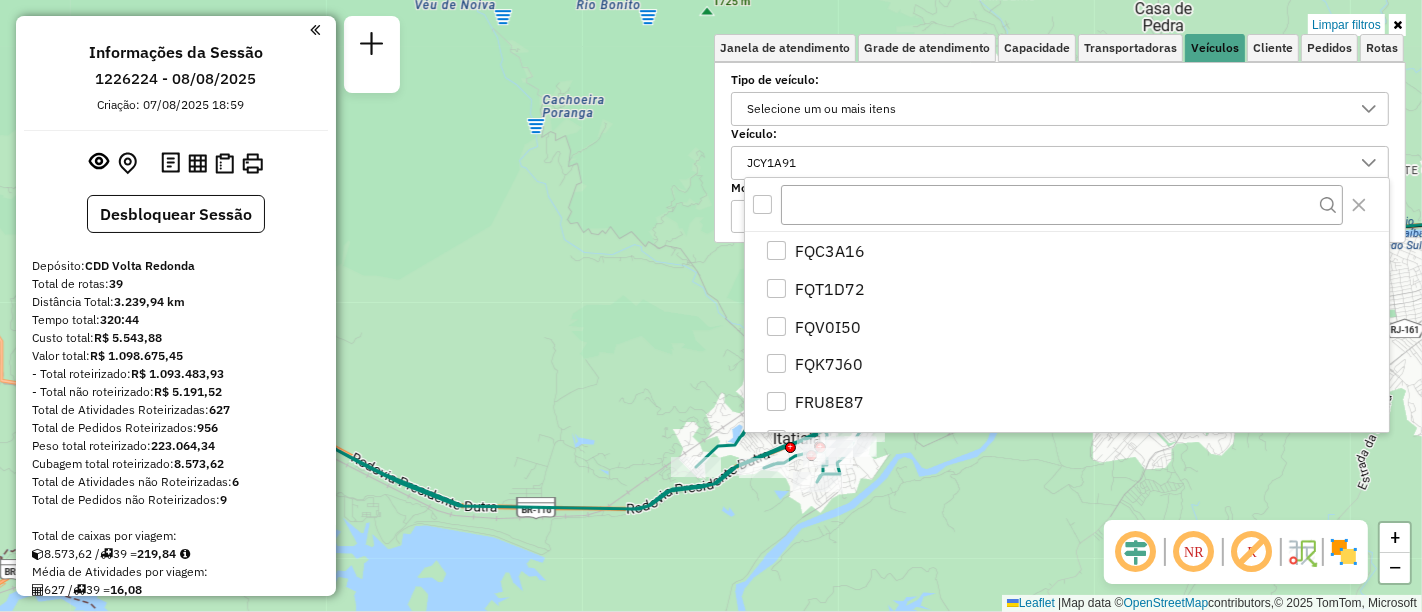 scroll, scrollTop: 63, scrollLeft: 0, axis: vertical 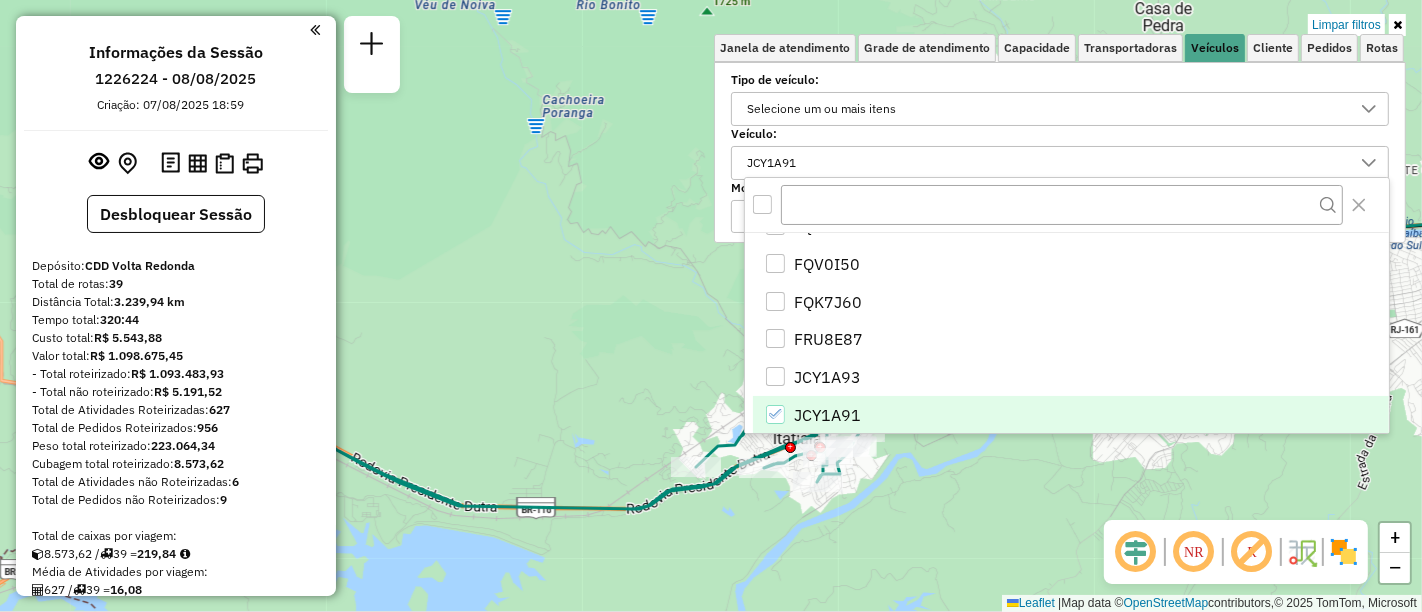 click 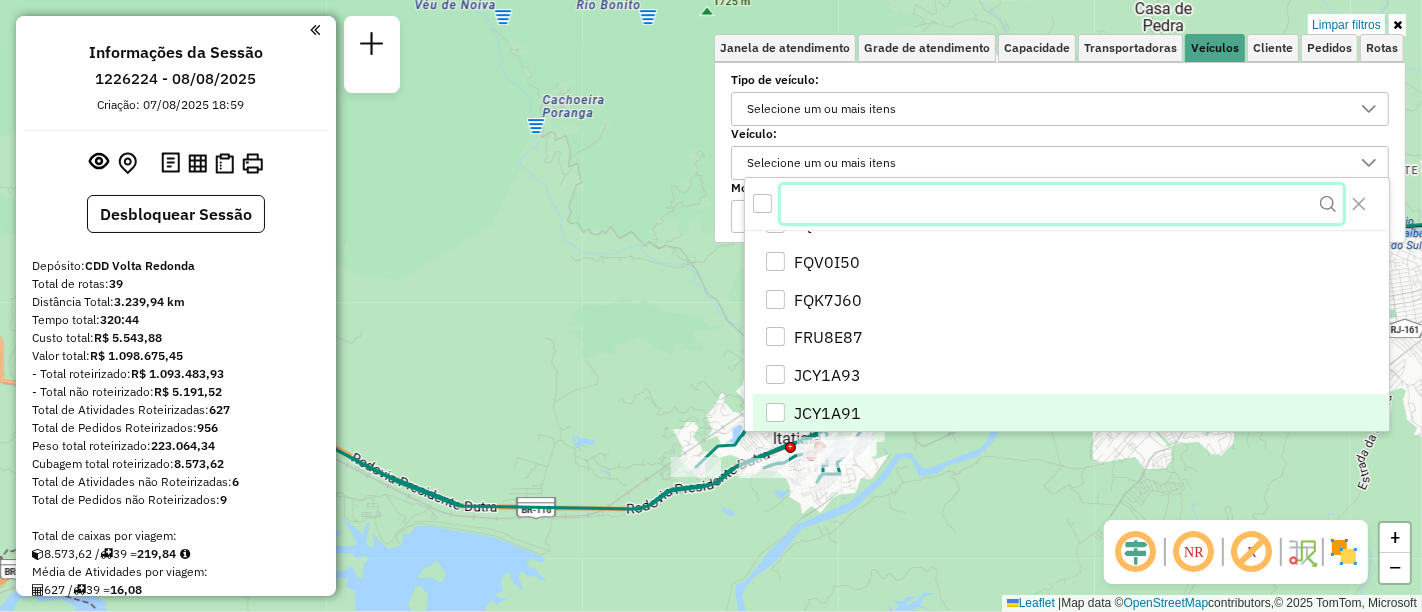 click at bounding box center [1062, 204] 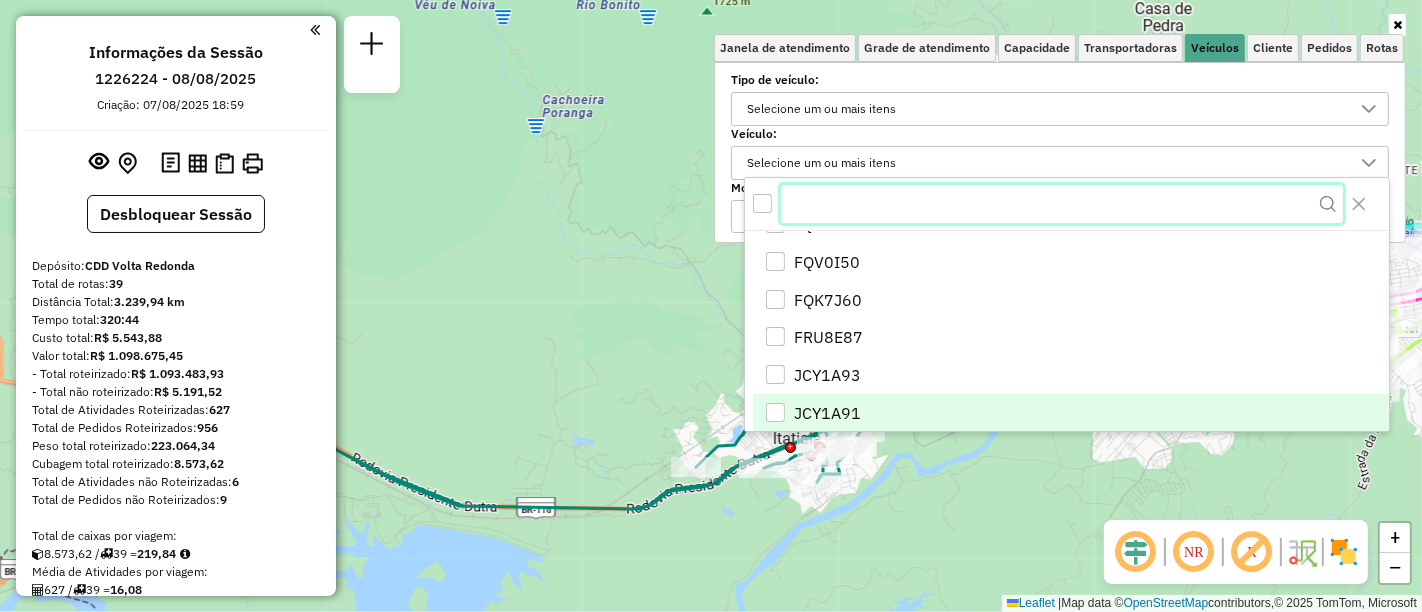 paste on "*******" 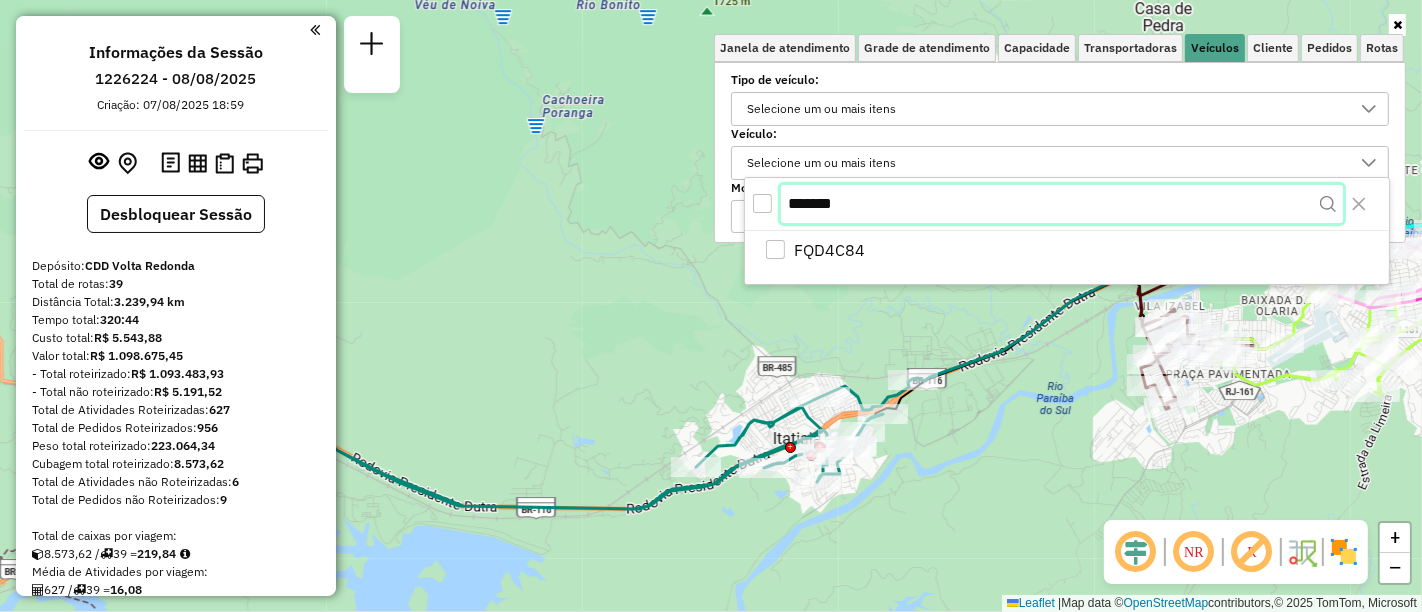 scroll, scrollTop: 0, scrollLeft: 0, axis: both 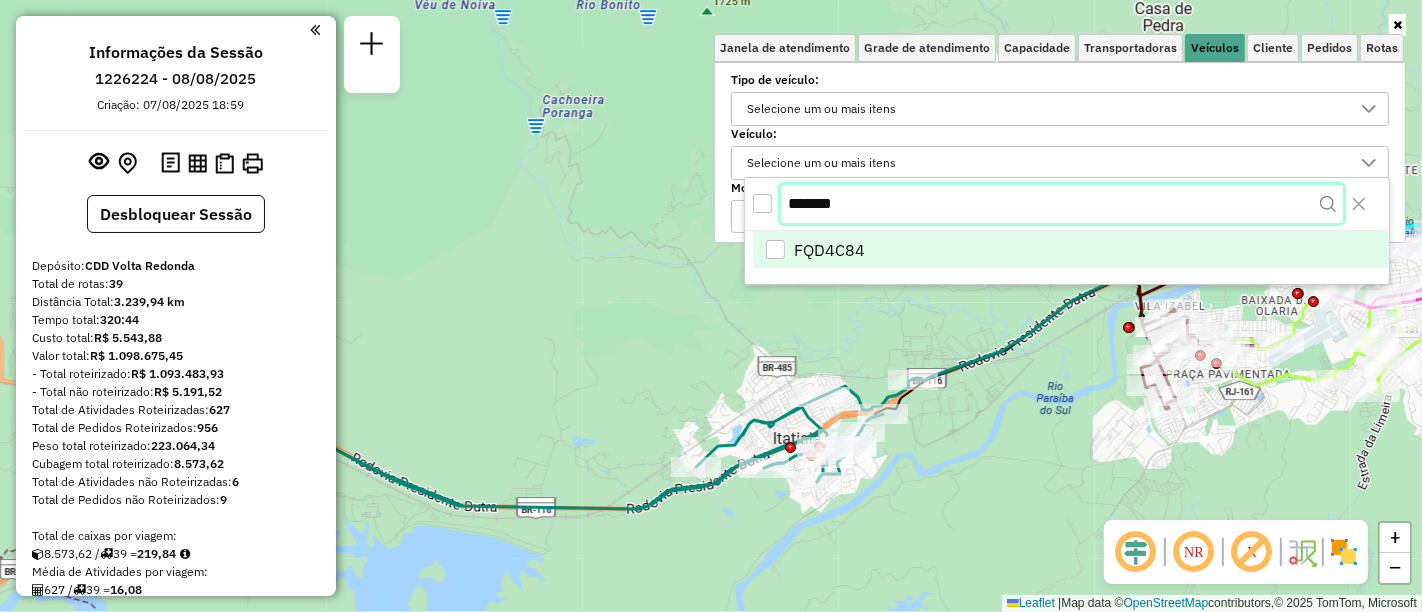 type on "*******" 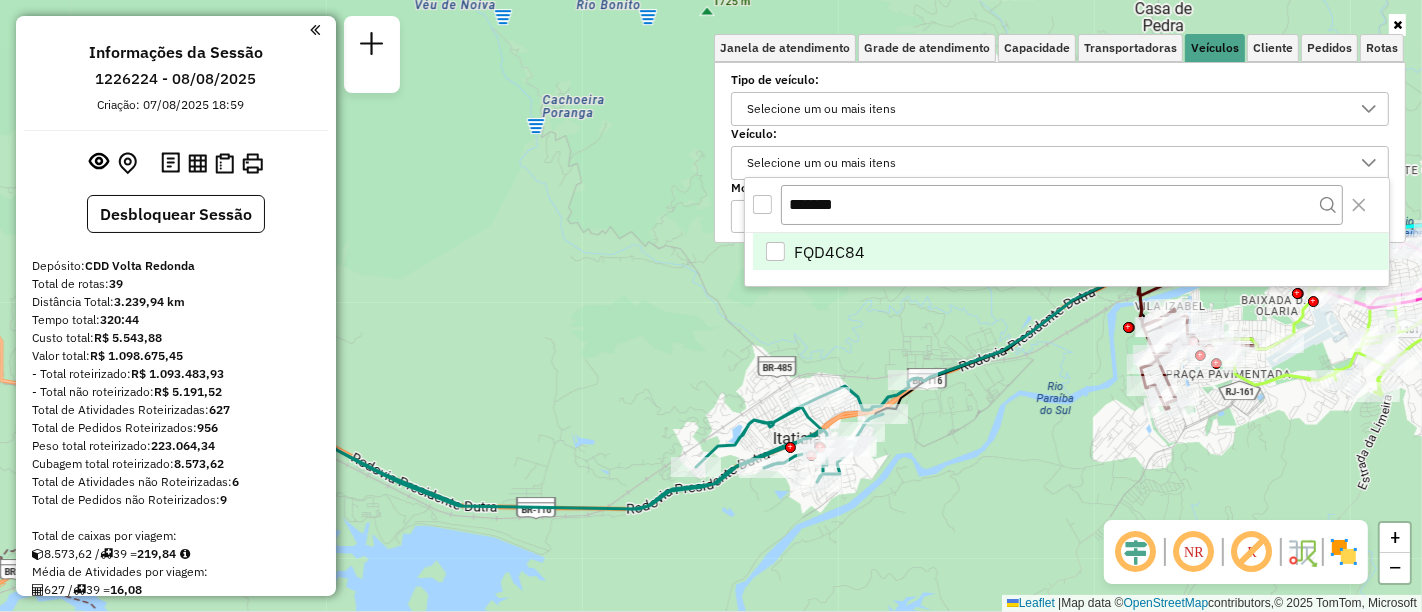click on "FQD4C84" at bounding box center [1071, 252] 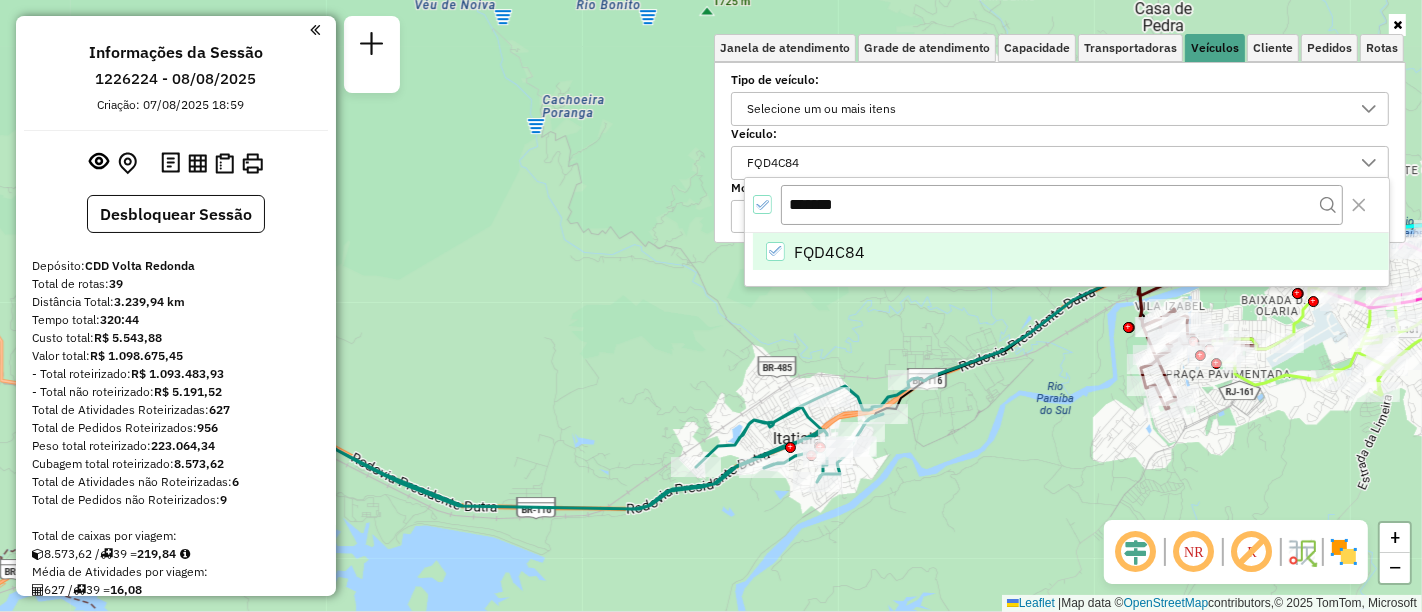 click on "Janela de atendimento Grade de atendimento Capacidade Transportadoras Veículos Cliente Pedidos  Rotas Selecione os dias de semana para filtrar as janelas de atendimento  Seg   Ter   Qua   Qui   Sex   Sáb   Dom  Informe o período da janela de atendimento: De: Até:  Filtrar exatamente a janela do cliente  Considerar janela de atendimento padrão  Selecione os dias de semana para filtrar as grades de atendimento  Seg   Ter   Qua   Qui   Sex   Sáb   Dom   Considerar clientes sem dia de atendimento cadastrado  Clientes fora do dia de atendimento selecionado Filtrar as atividades entre os valores definidos abaixo:  Peso mínimo:   Peso máximo:   Cubagem mínima:   Cubagem máxima:   De:   Até:  Filtrar as atividades entre o tempo de atendimento definido abaixo:  De:   Até:   Considerar capacidade total dos clientes não roteirizados Transportadora: Selecione um ou mais itens Tipo de veículo: Selecione um ou mais itens Veículo: FQD4C84 Motorista: Selecione um ou mais itens Nome: Tipo de cliente: Rótulo: +" 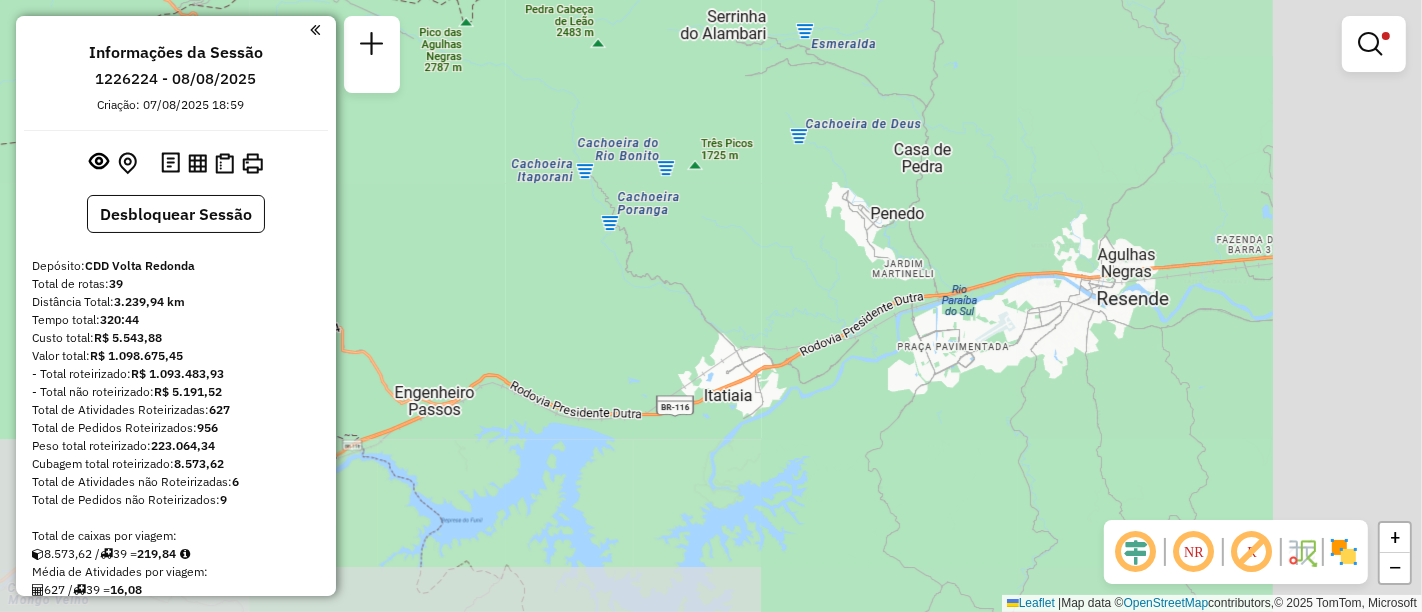 drag, startPoint x: 980, startPoint y: 323, endPoint x: 0, endPoint y: 285, distance: 980.73645 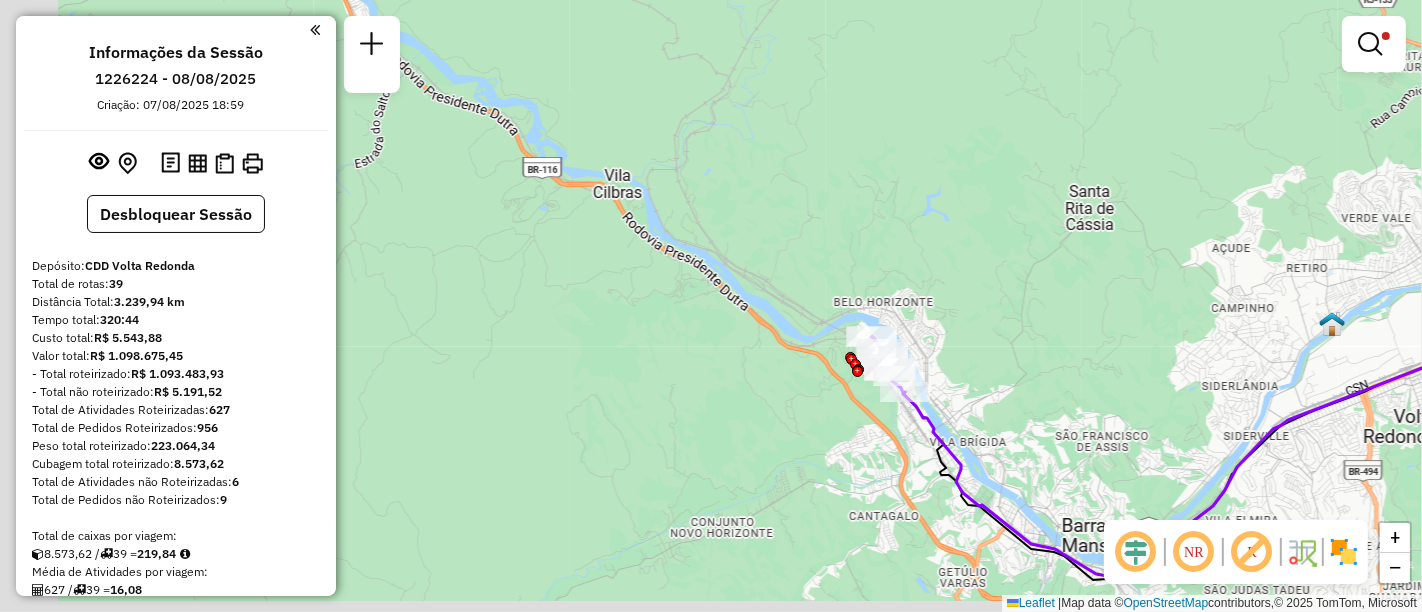 drag, startPoint x: 900, startPoint y: 392, endPoint x: 958, endPoint y: 5, distance: 391.3221 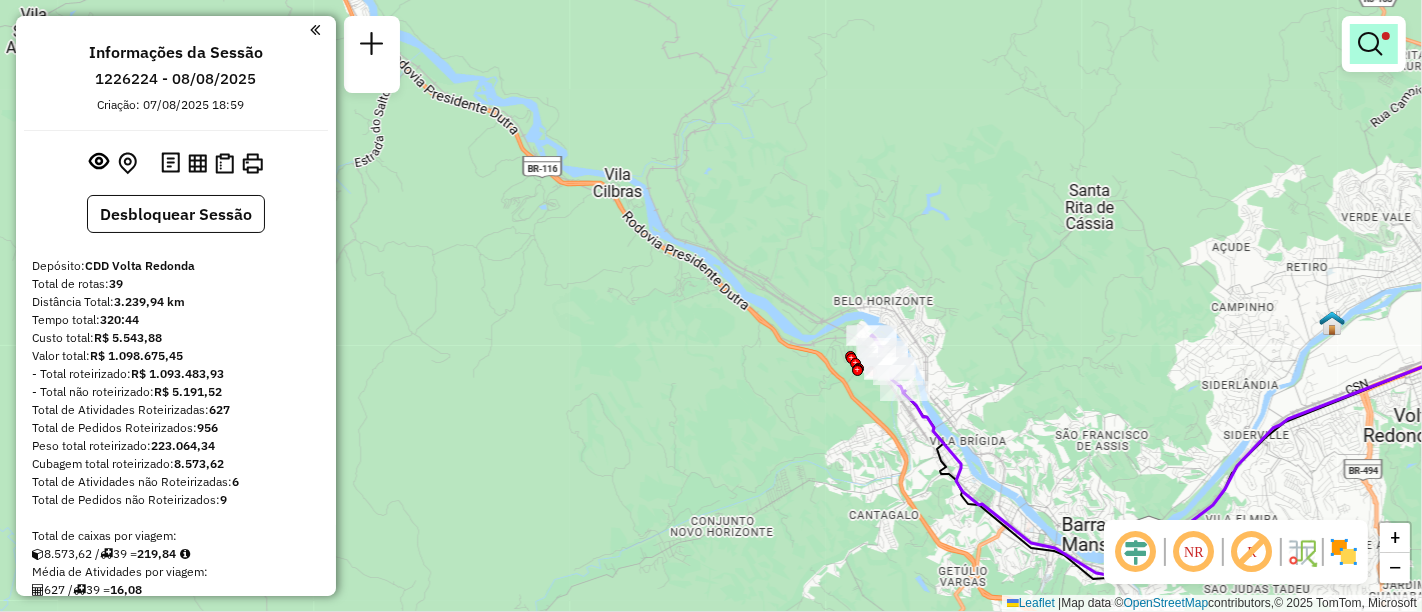 click at bounding box center (1370, 44) 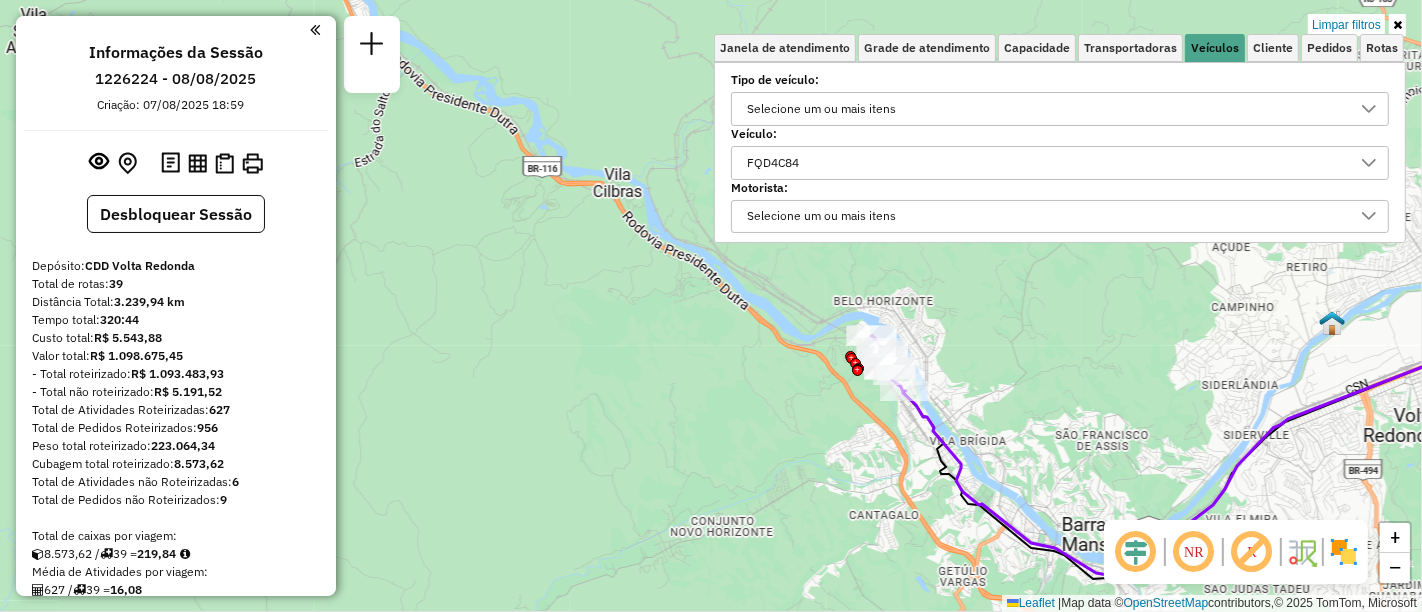 click on "FQD4C84" at bounding box center (1045, 163) 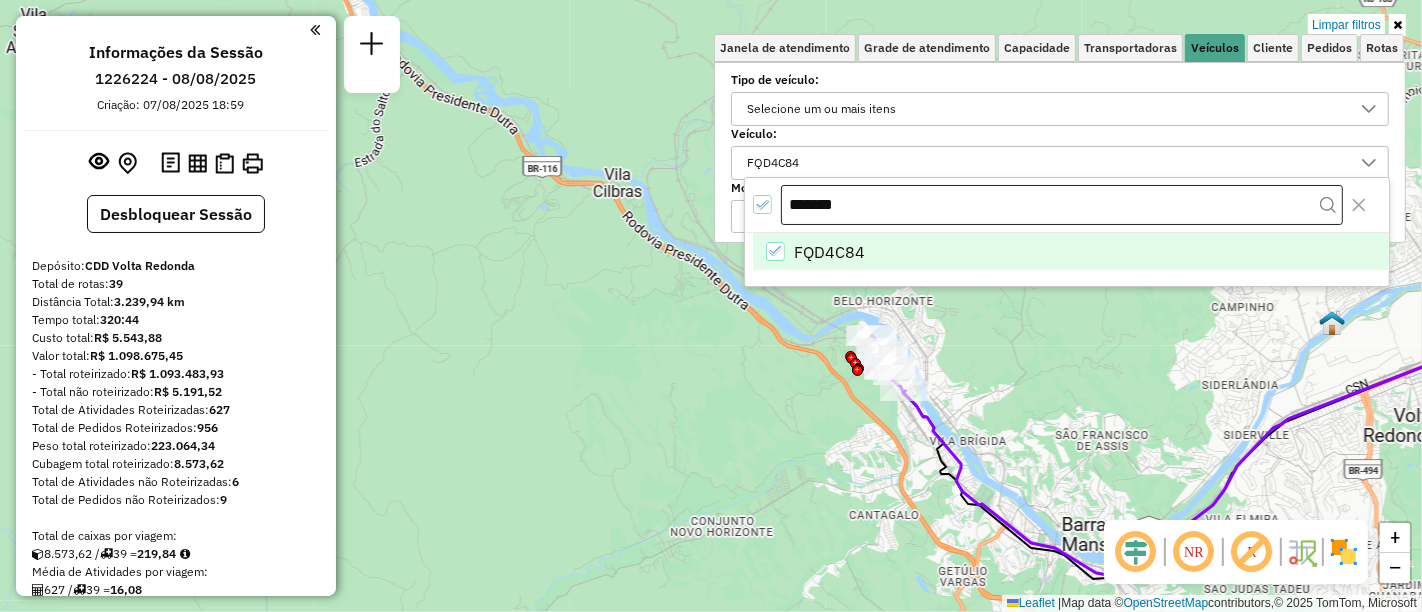 drag, startPoint x: 860, startPoint y: 207, endPoint x: 801, endPoint y: 195, distance: 60.207973 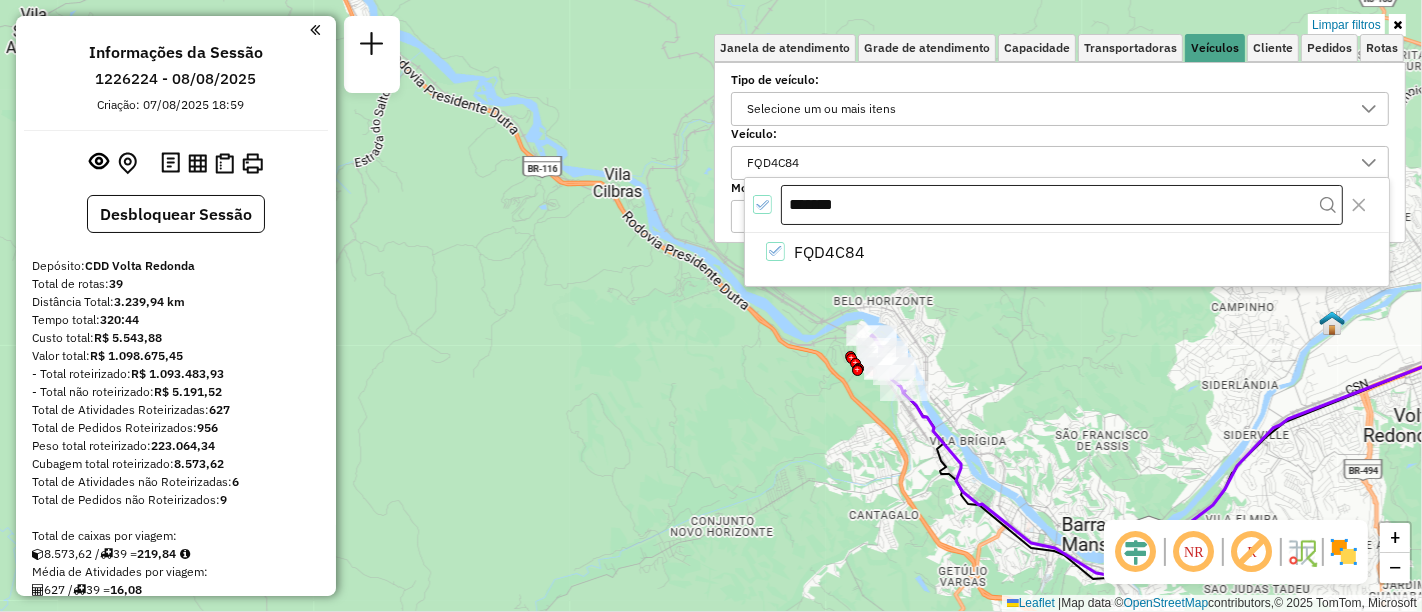 type on "*" 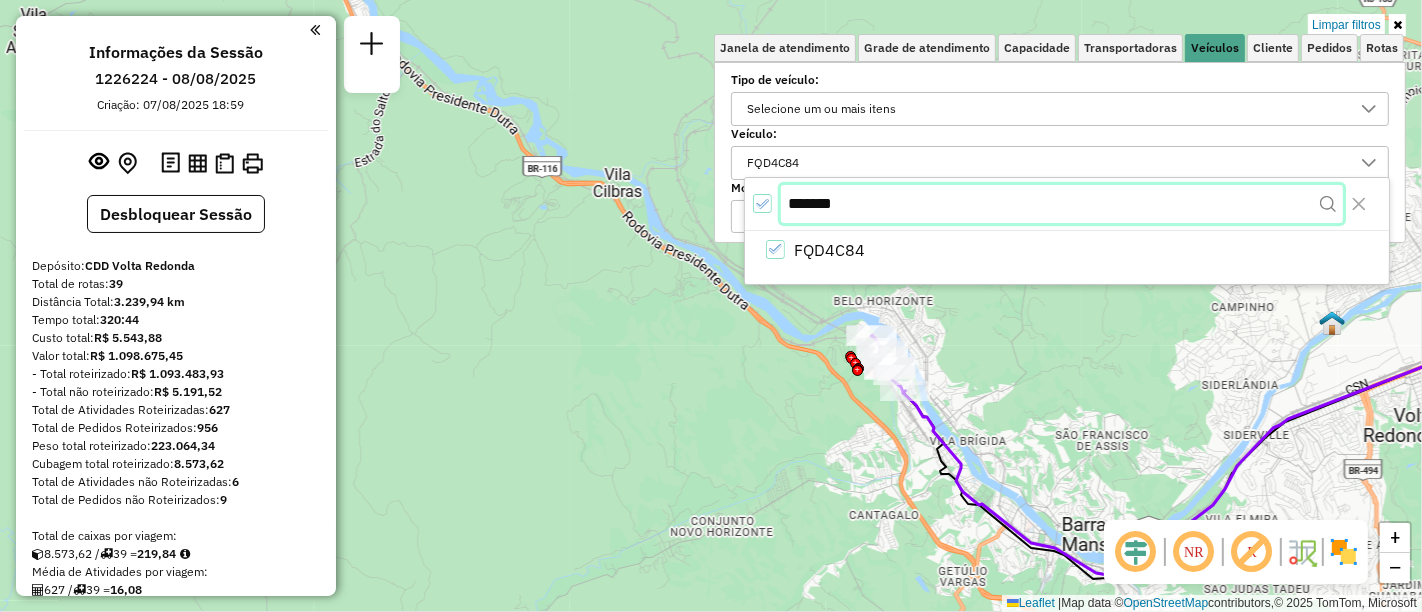 drag, startPoint x: 863, startPoint y: 201, endPoint x: 787, endPoint y: 201, distance: 76 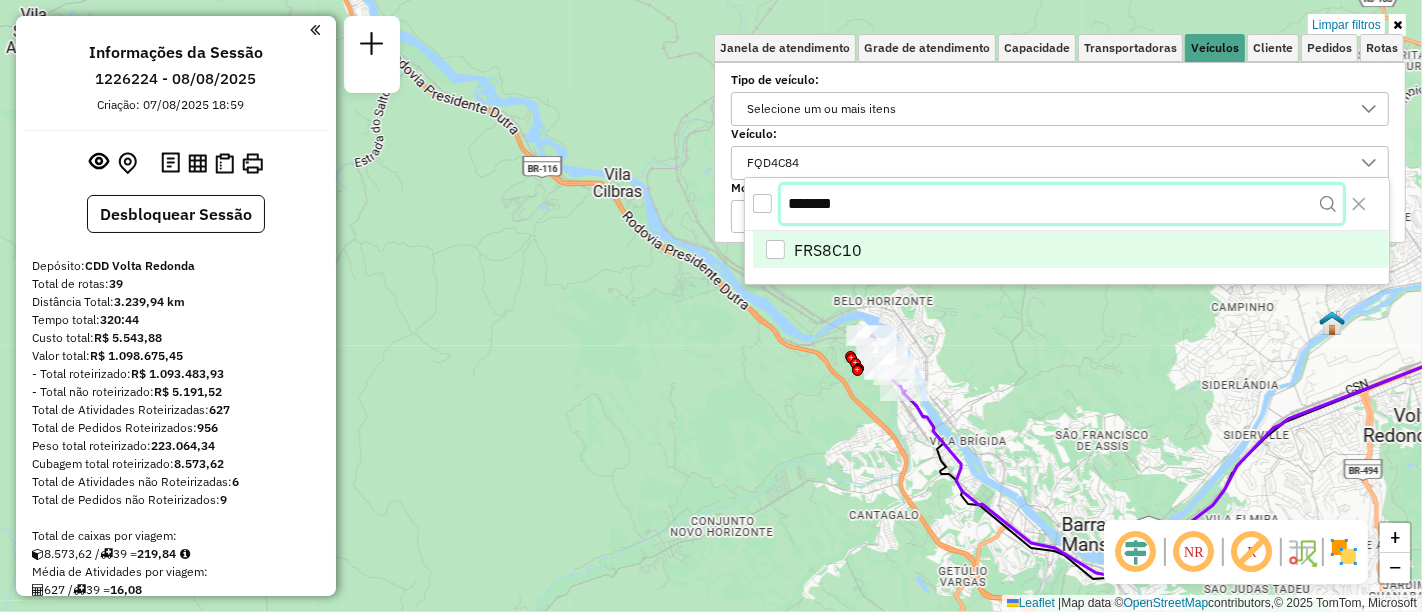 type on "*******" 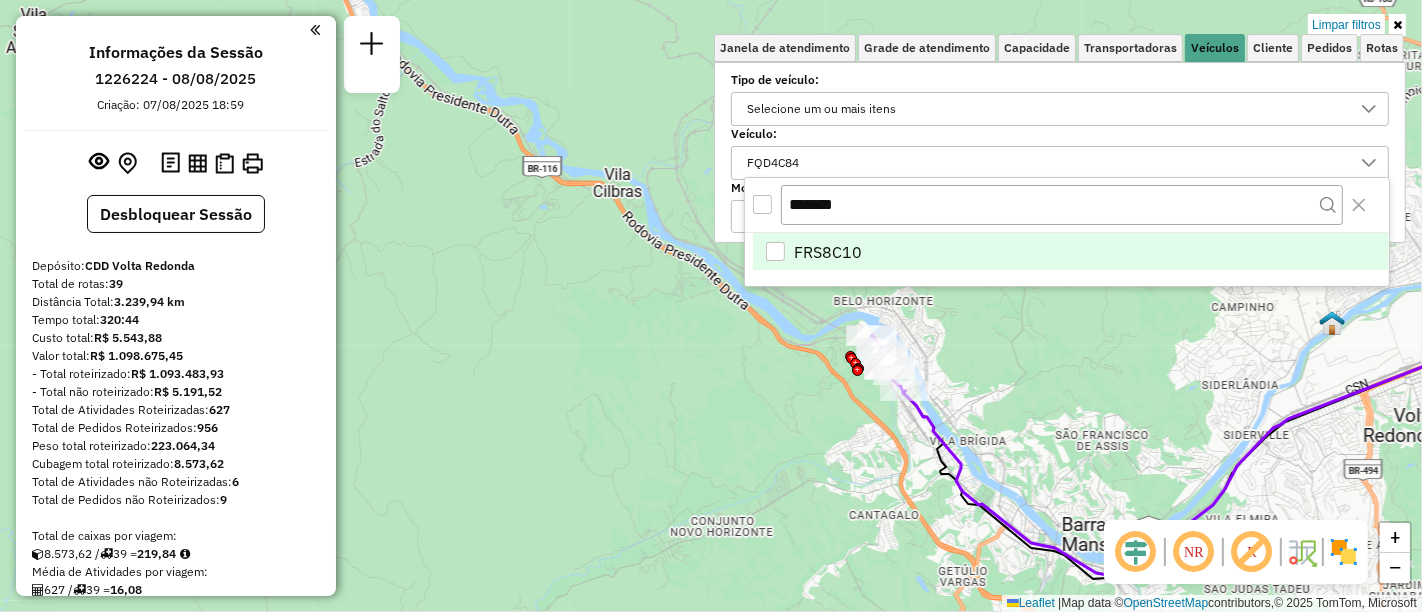 click at bounding box center (775, 251) 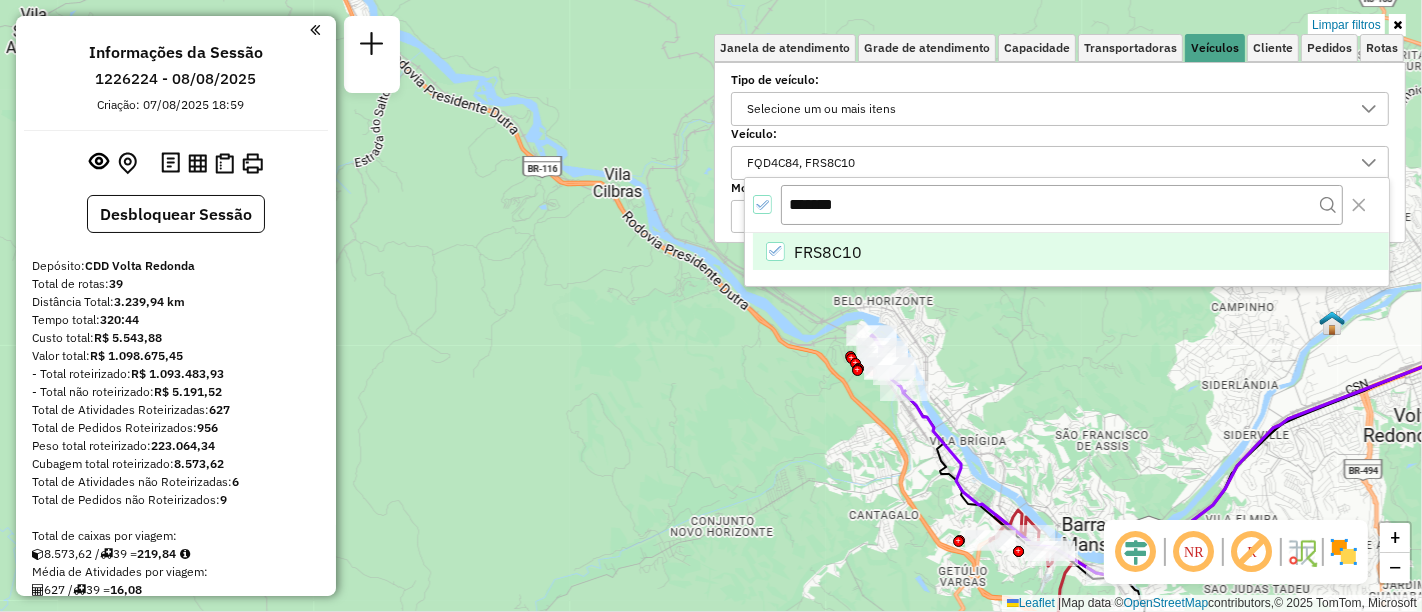 click on "Limpar filtros Janela de atendimento Grade de atendimento Capacidade Transportadoras Veículos Cliente Pedidos  Rotas Selecione os dias de semana para filtrar as janelas de atendimento  Seg   Ter   Qua   Qui   Sex   Sáb   Dom  Informe o período da janela de atendimento: De: Até:  Filtrar exatamente a janela do cliente  Considerar janela de atendimento padrão  Selecione os dias de semana para filtrar as grades de atendimento  Seg   Ter   Qua   Qui   Sex   Sáb   Dom   Considerar clientes sem dia de atendimento cadastrado  Clientes fora do dia de atendimento selecionado Filtrar as atividades entre os valores definidos abaixo:  Peso mínimo:   Peso máximo:   Cubagem mínima:   Cubagem máxima:   De:   Até:  Filtrar as atividades entre o tempo de atendimento definido abaixo:  De:   Até:   Considerar capacidade total dos clientes não roteirizados Transportadora: Selecione um ou mais itens Tipo de veículo: Selecione um ou mais itens Veículo: FQD4C84, FRS8C10 Motorista: Selecione um ou mais itens Nome: De:" 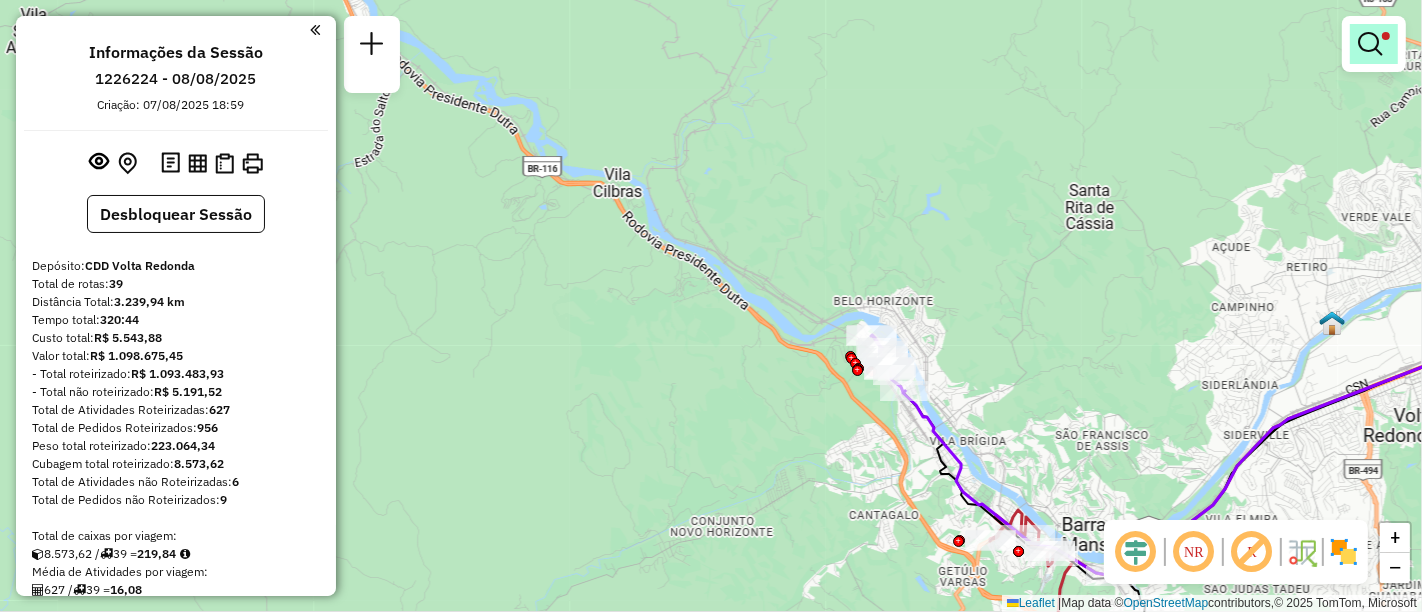 click at bounding box center (1370, 44) 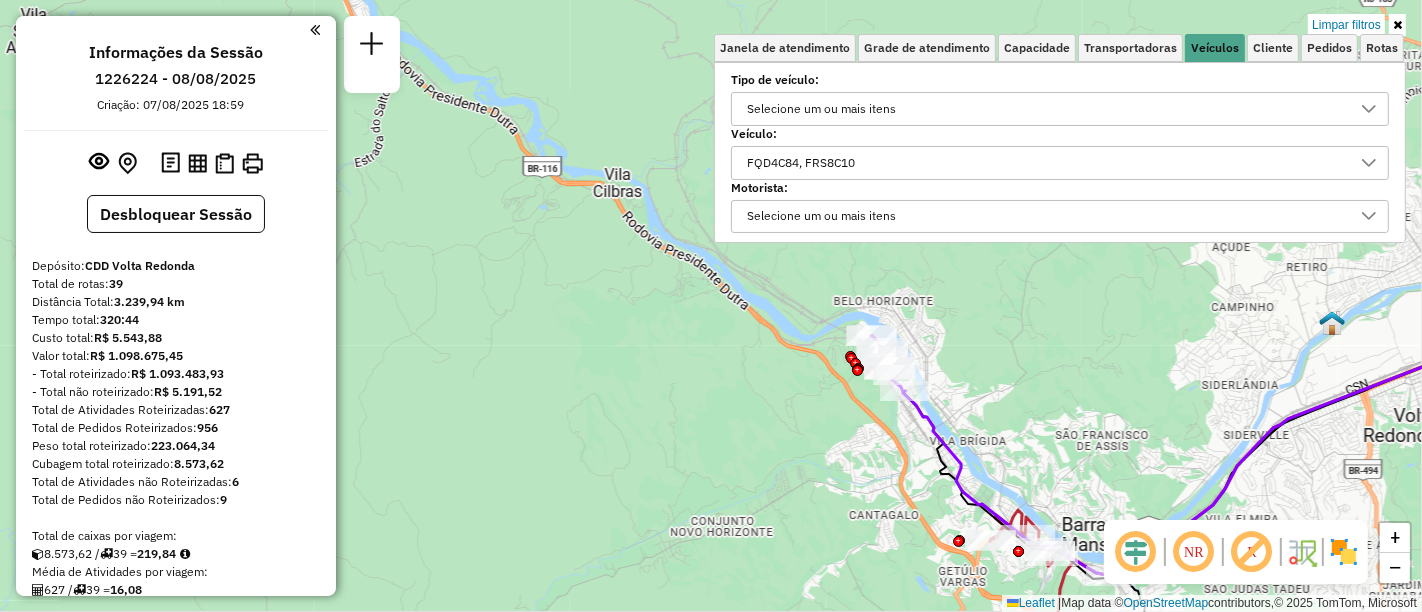 click on "FQD4C84, FRS8C10" at bounding box center [801, 163] 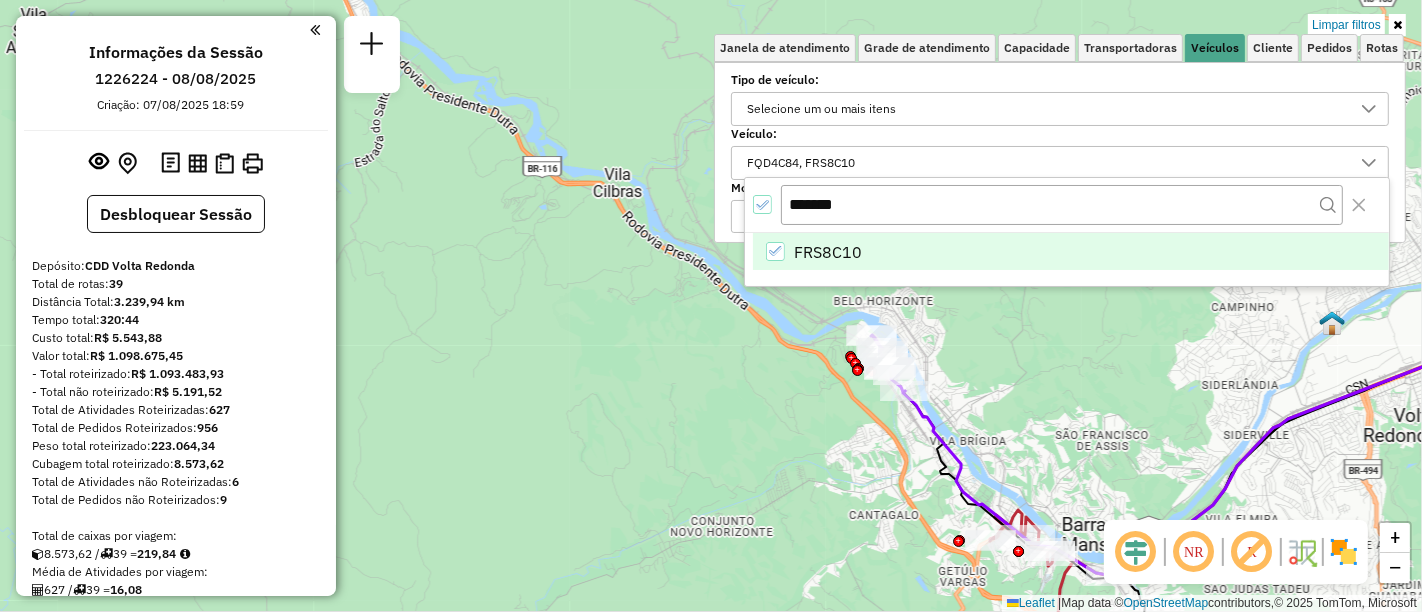 drag, startPoint x: 890, startPoint y: 195, endPoint x: 756, endPoint y: 198, distance: 134.03358 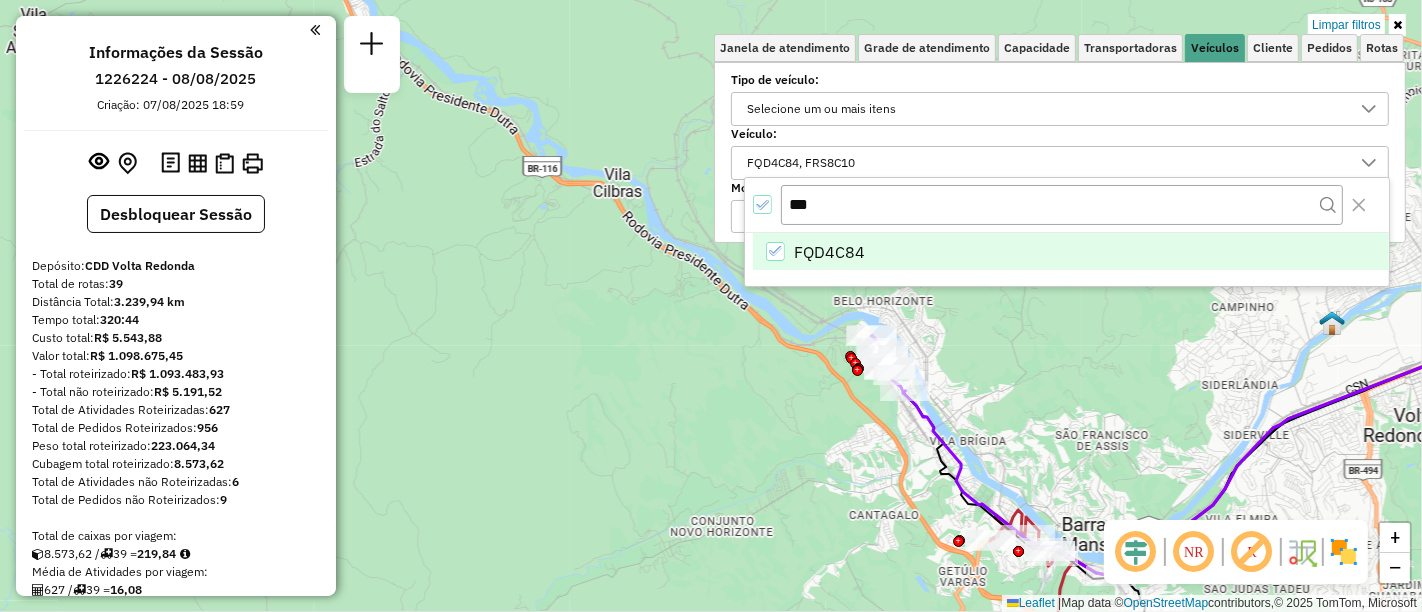 type on "***" 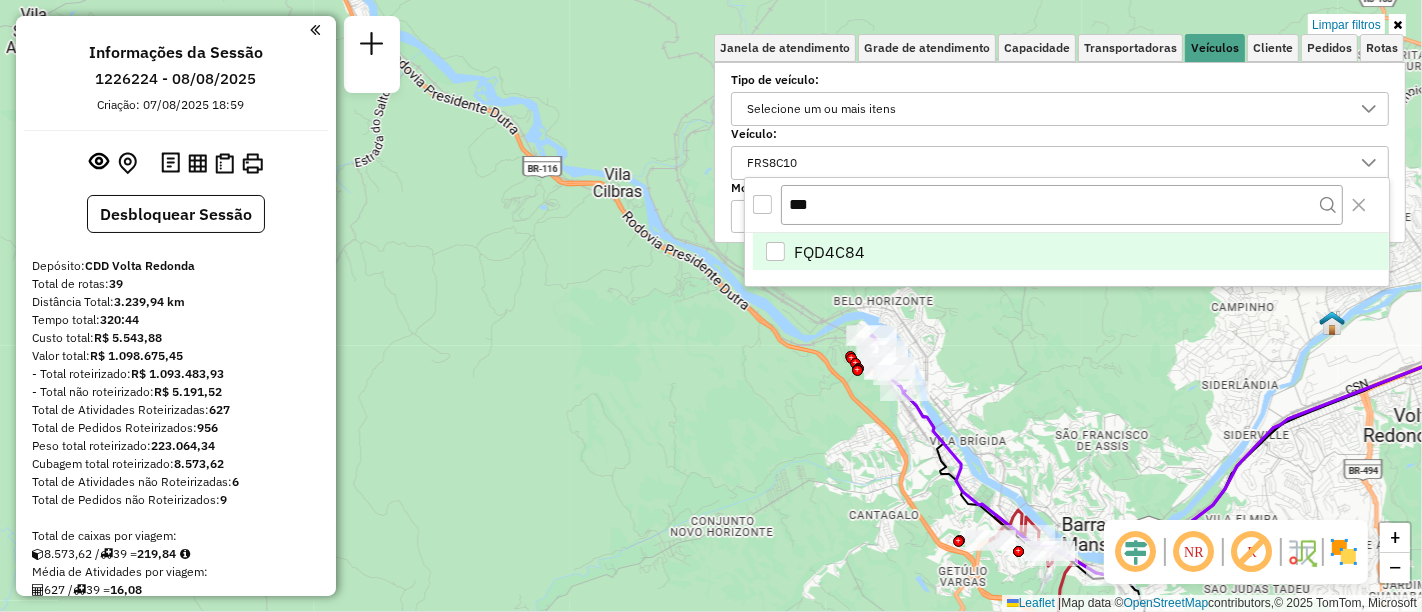 click on "Limpar filtros Janela de atendimento Grade de atendimento Capacidade Transportadoras Veículos Cliente Pedidos  Rotas Selecione os dias de semana para filtrar as janelas de atendimento  Seg   Ter   Qua   Qui   Sex   Sáb   Dom  Informe o período da janela de atendimento: De: Até:  Filtrar exatamente a janela do cliente  Considerar janela de atendimento padrão  Selecione os dias de semana para filtrar as grades de atendimento  Seg   Ter   Qua   Qui   Sex   Sáb   Dom   Considerar clientes sem dia de atendimento cadastrado  Clientes fora do dia de atendimento selecionado Filtrar as atividades entre os valores definidos abaixo:  Peso mínimo:   Peso máximo:   Cubagem mínima:   Cubagem máxima:   De:   Até:  Filtrar as atividades entre o tempo de atendimento definido abaixo:  De:   Até:   Considerar capacidade total dos clientes não roteirizados Transportadora: Selecione um ou mais itens Tipo de veículo: Selecione um ou mais itens Veículo: FRS8C10 Motorista: Selecione um ou mais itens Nome: Rótulo: De:" 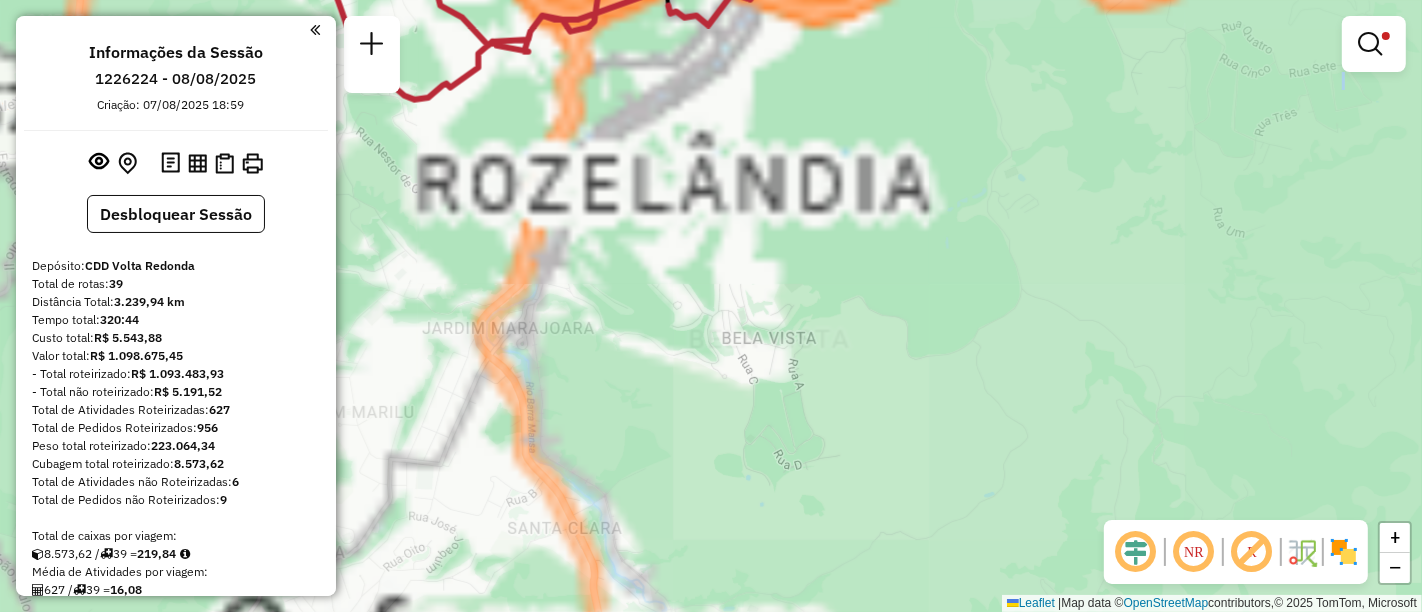 drag, startPoint x: 728, startPoint y: 304, endPoint x: 891, endPoint y: 564, distance: 306.8697 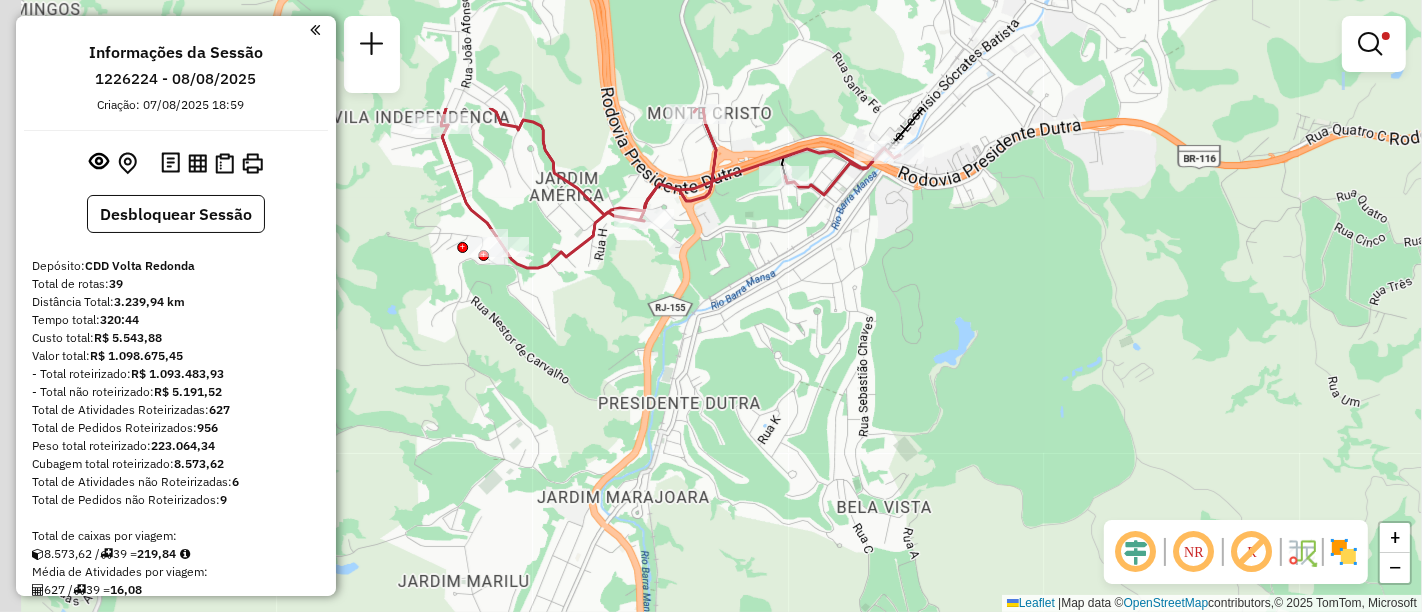 drag, startPoint x: 665, startPoint y: 259, endPoint x: 794, endPoint y: 446, distance: 227.17834 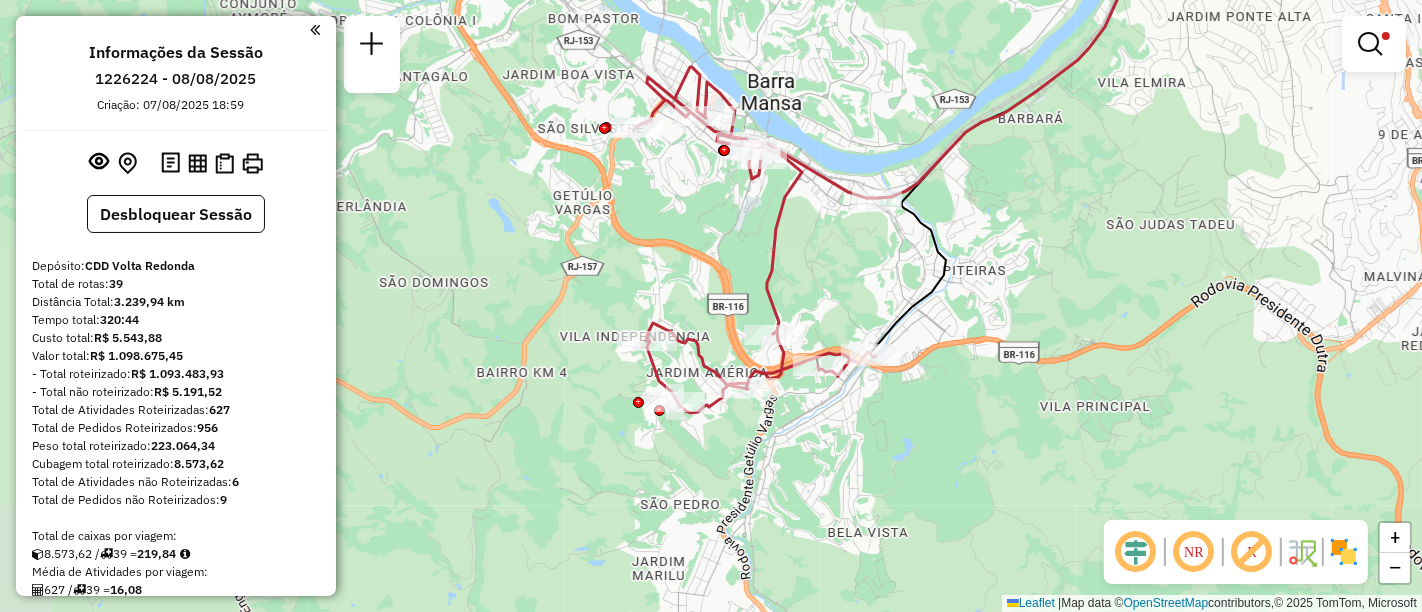 drag, startPoint x: 788, startPoint y: 407, endPoint x: 807, endPoint y: 464, distance: 60.083275 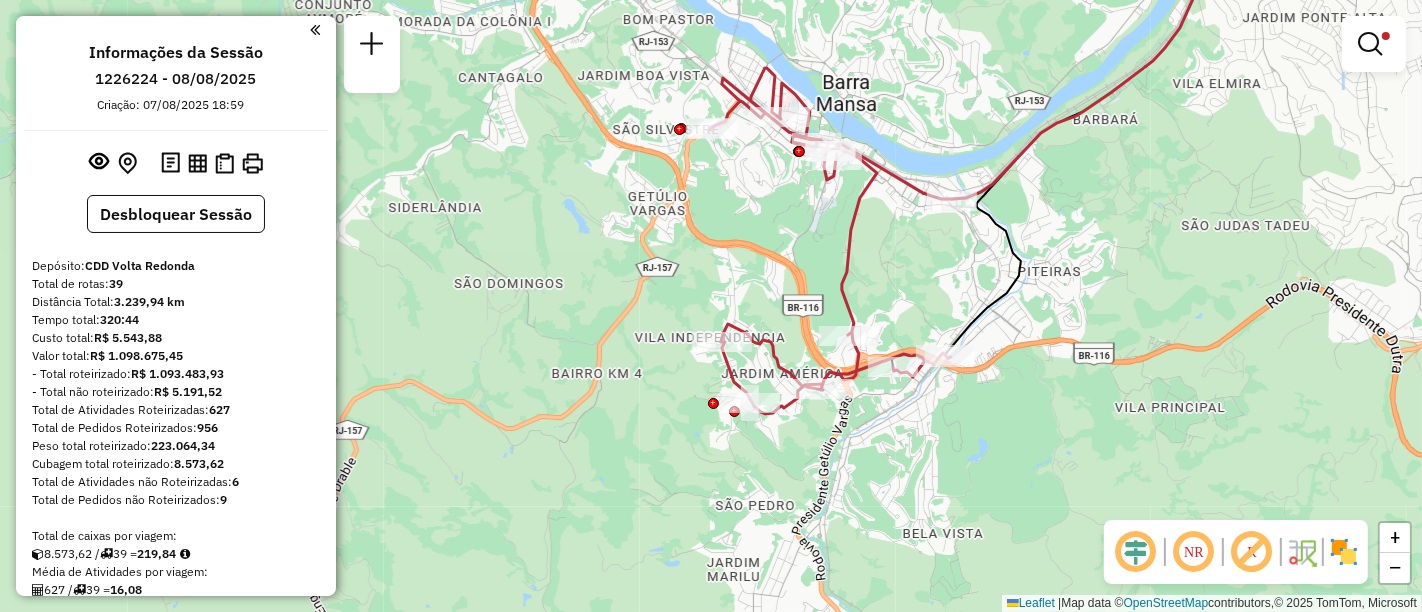 drag, startPoint x: 842, startPoint y: 504, endPoint x: 948, endPoint y: 491, distance: 106.7942 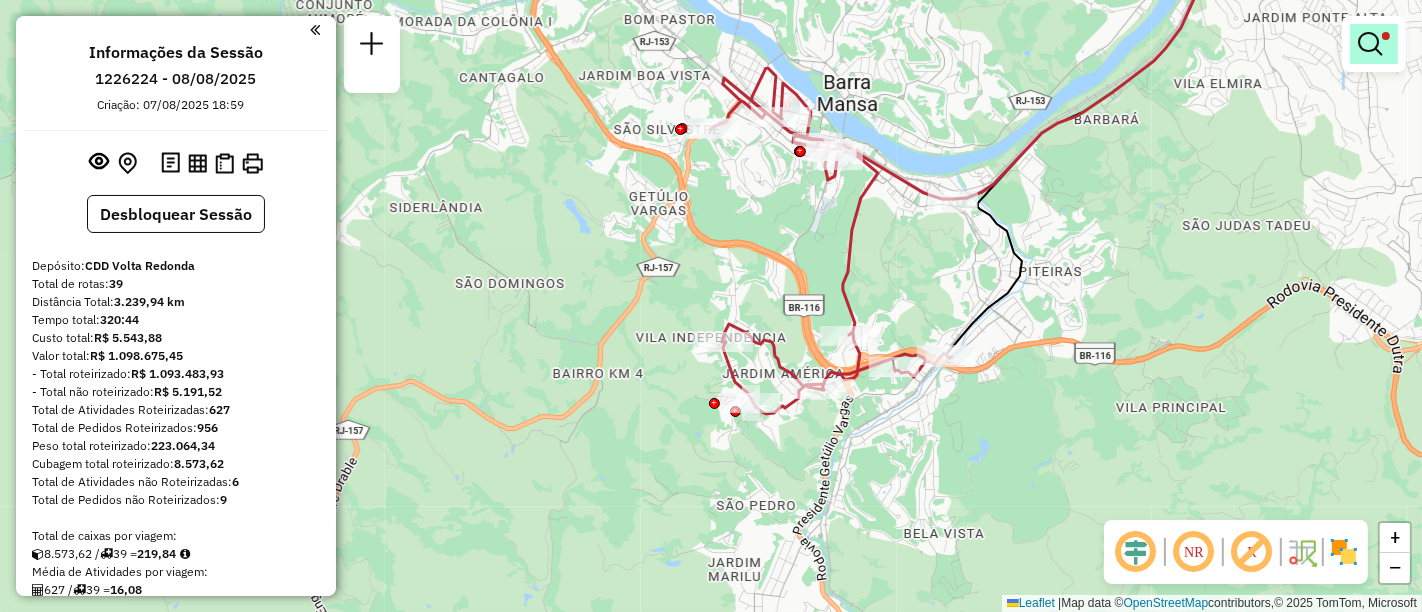 click at bounding box center (1374, 44) 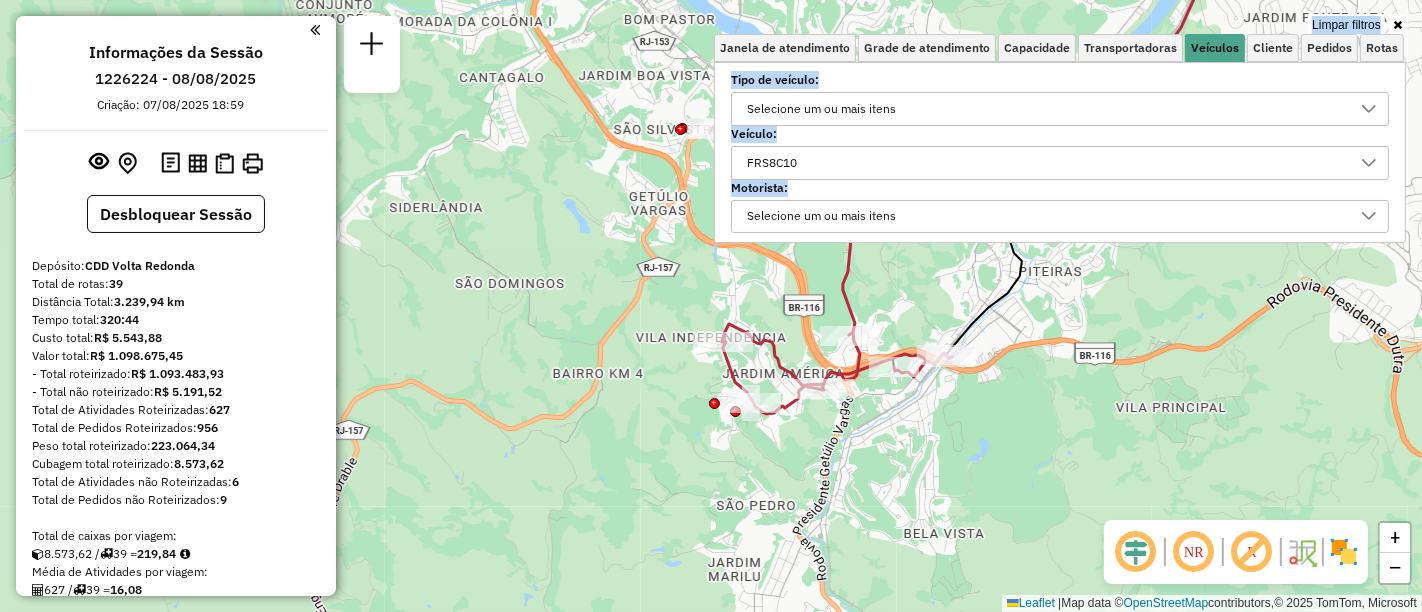 click on "Veículo:" at bounding box center [1060, 134] 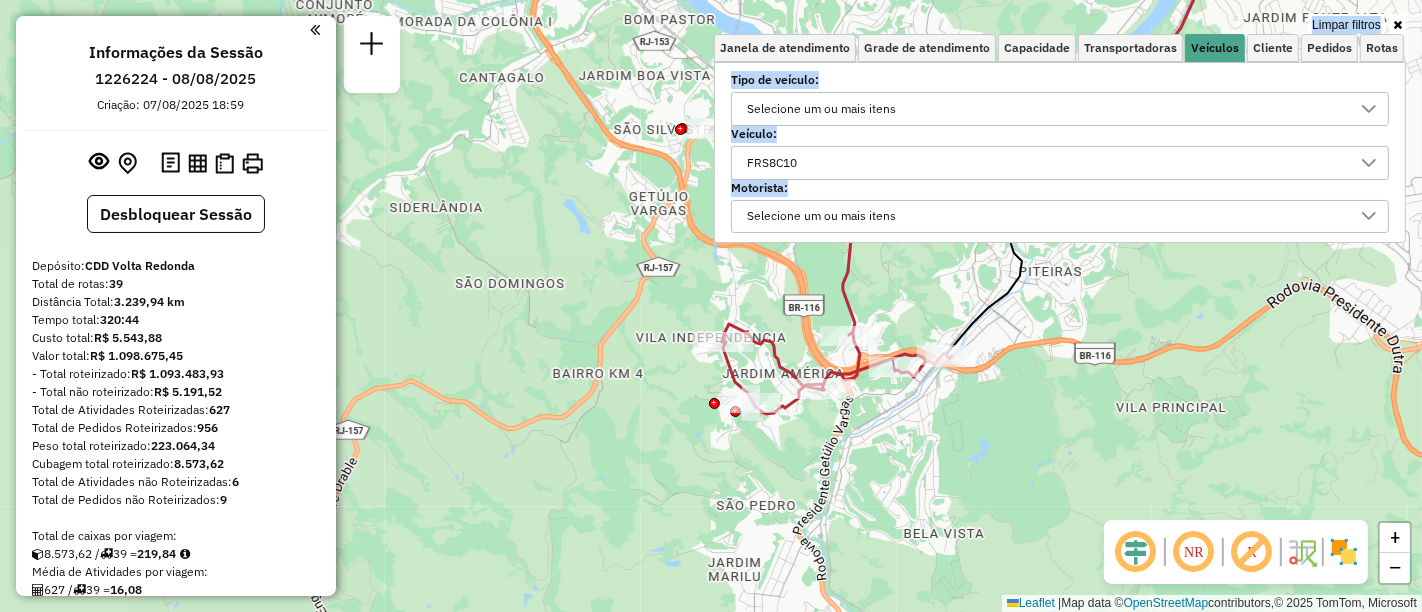 click on "FRS8C10" at bounding box center (1045, 163) 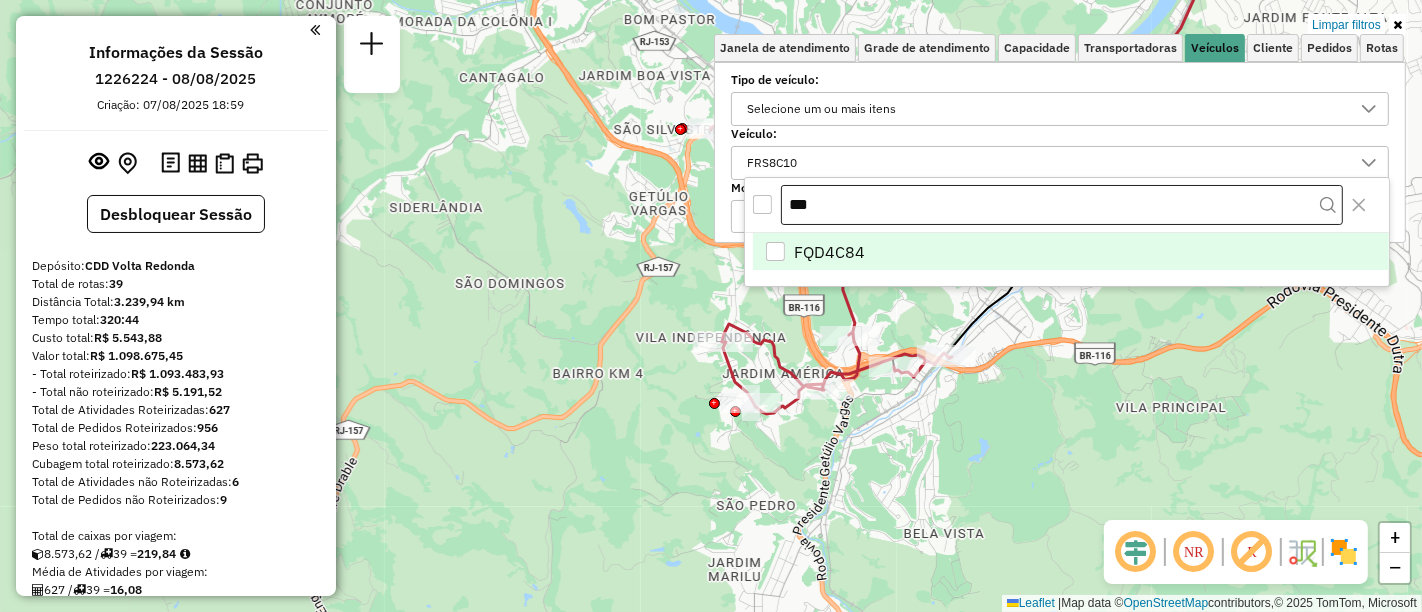 drag, startPoint x: 823, startPoint y: 204, endPoint x: 787, endPoint y: 203, distance: 36.013885 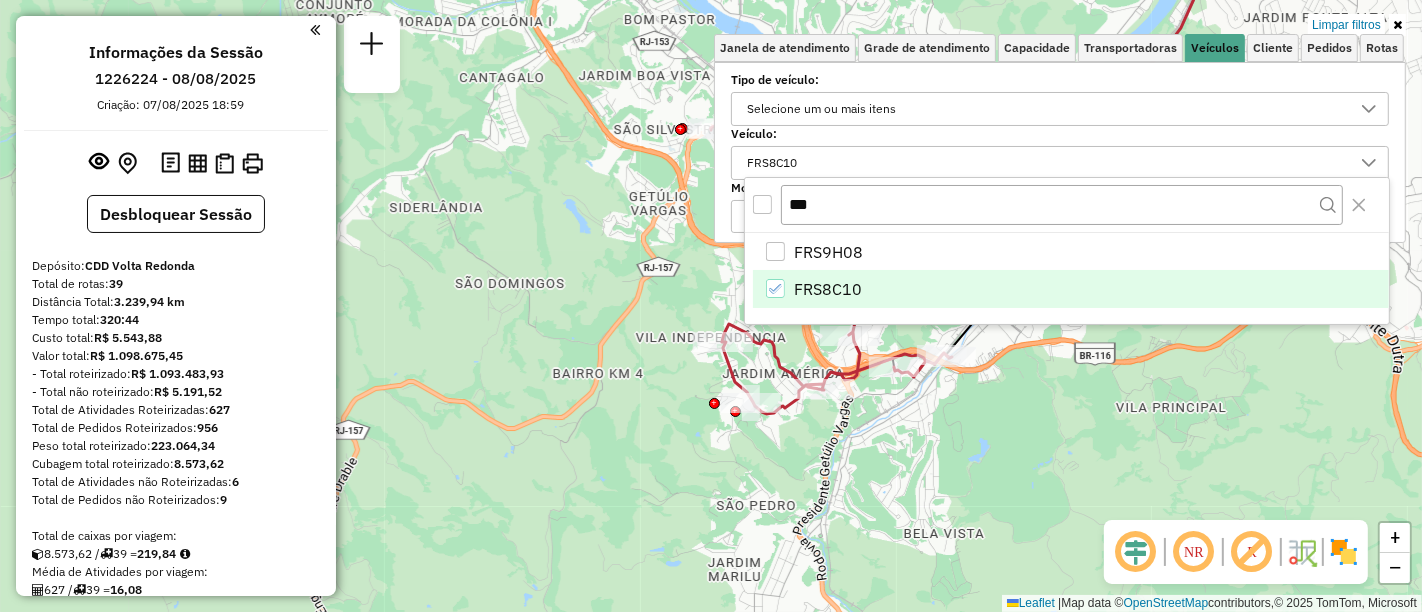 click 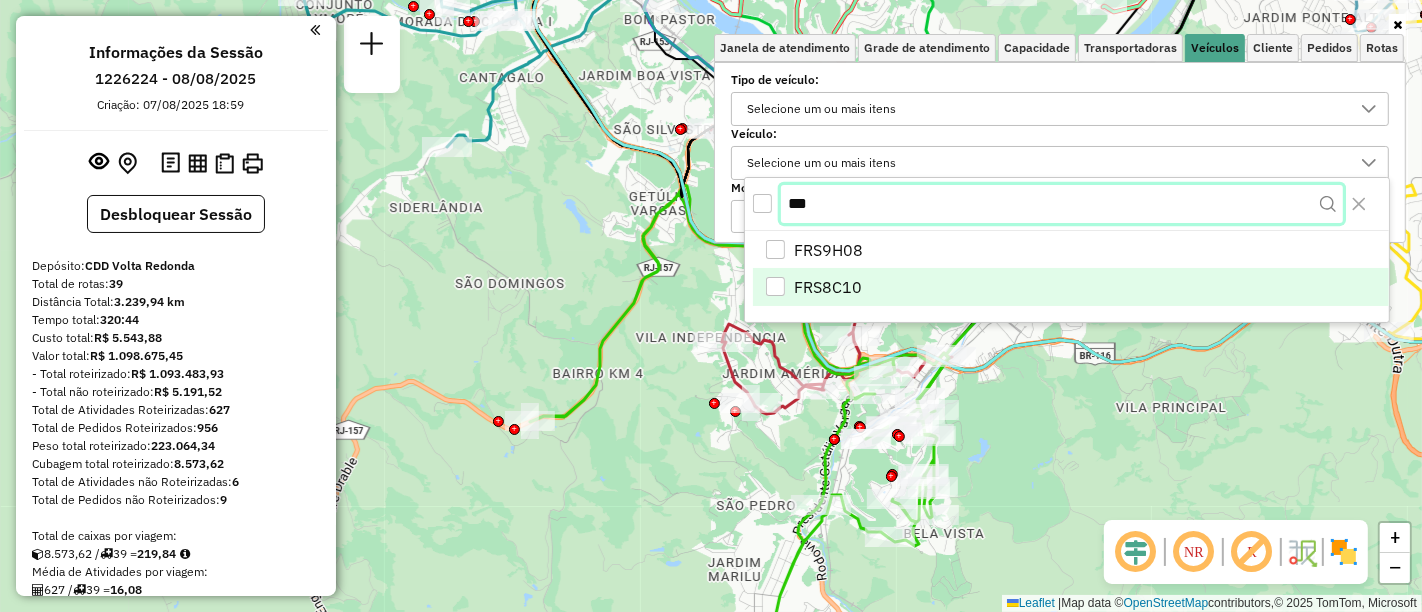 drag, startPoint x: 776, startPoint y: 207, endPoint x: 790, endPoint y: 201, distance: 15.231546 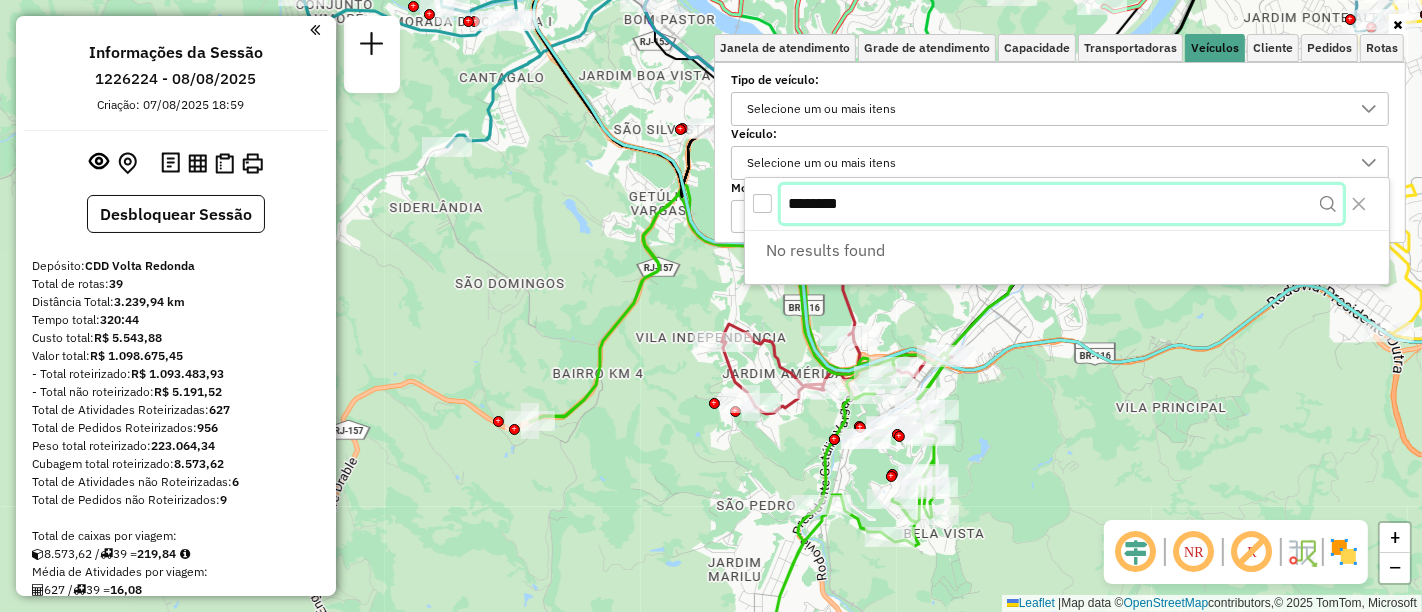 click on "********" at bounding box center [1062, 204] 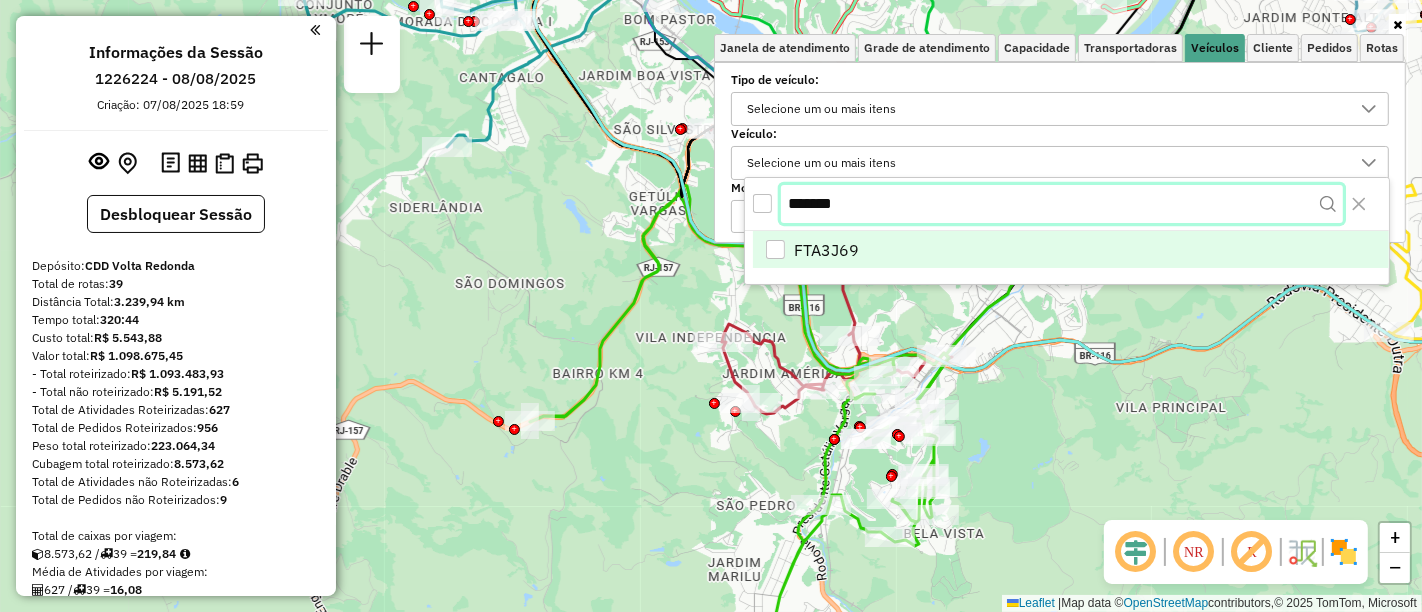 type on "*******" 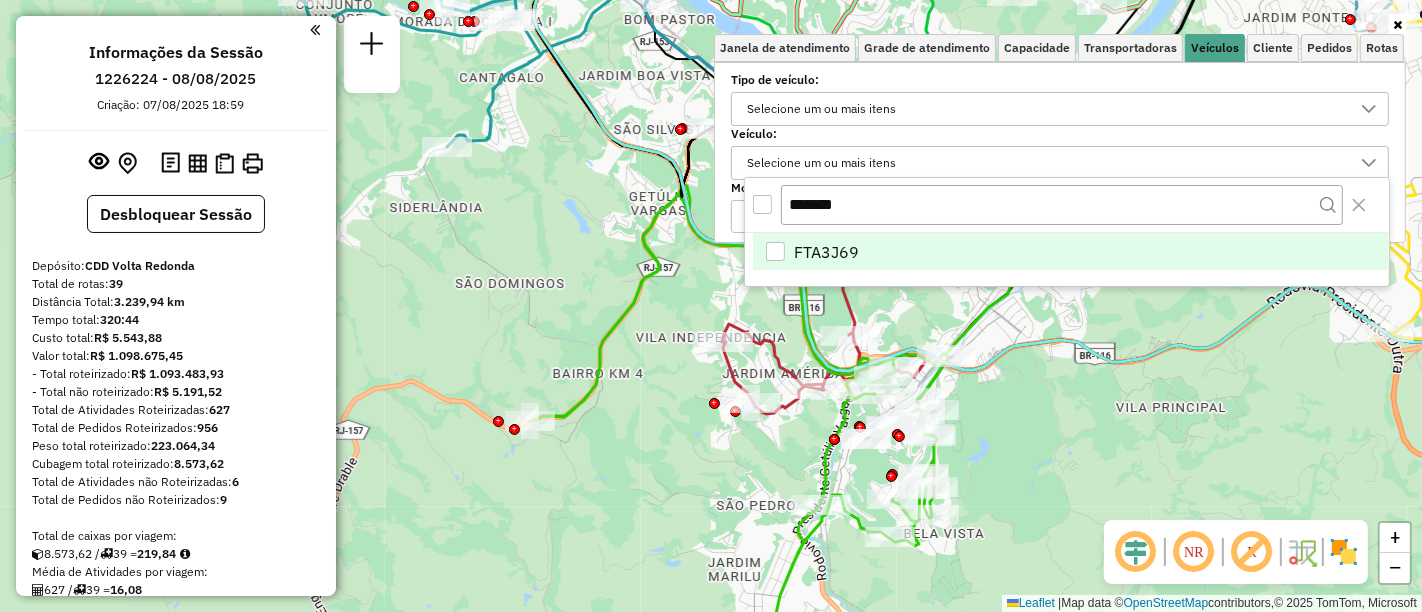 click at bounding box center [775, 251] 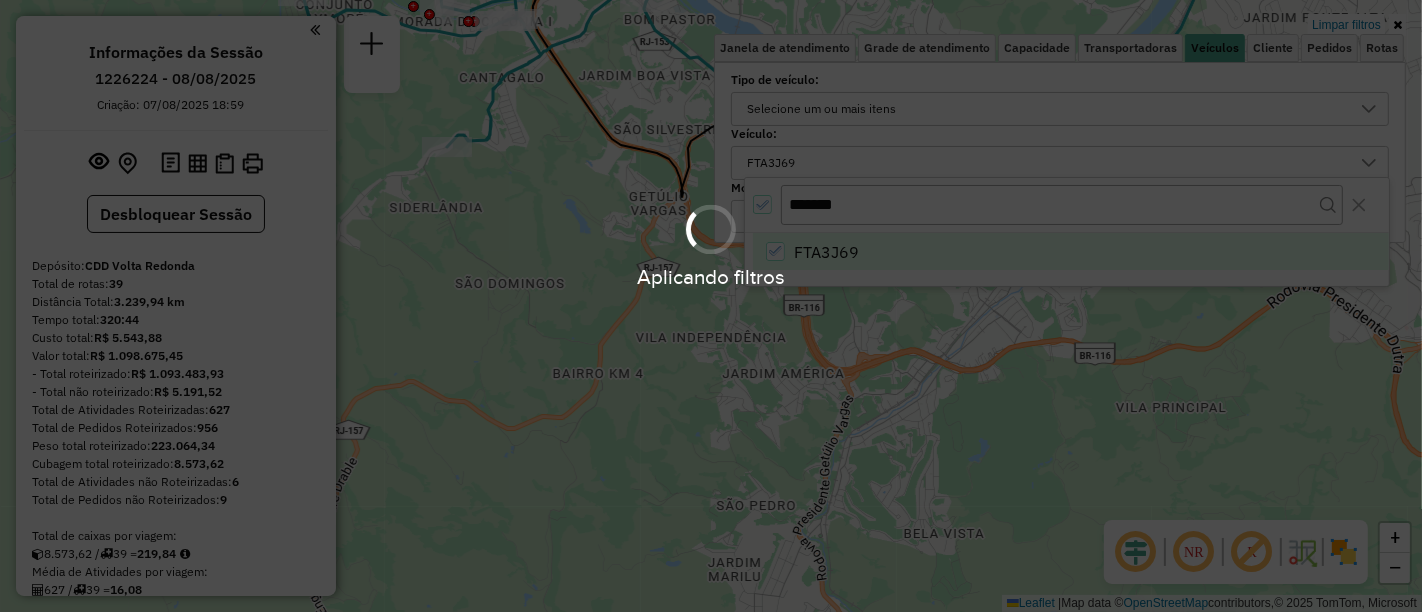 click on "Aplicando filtros" at bounding box center [711, 306] 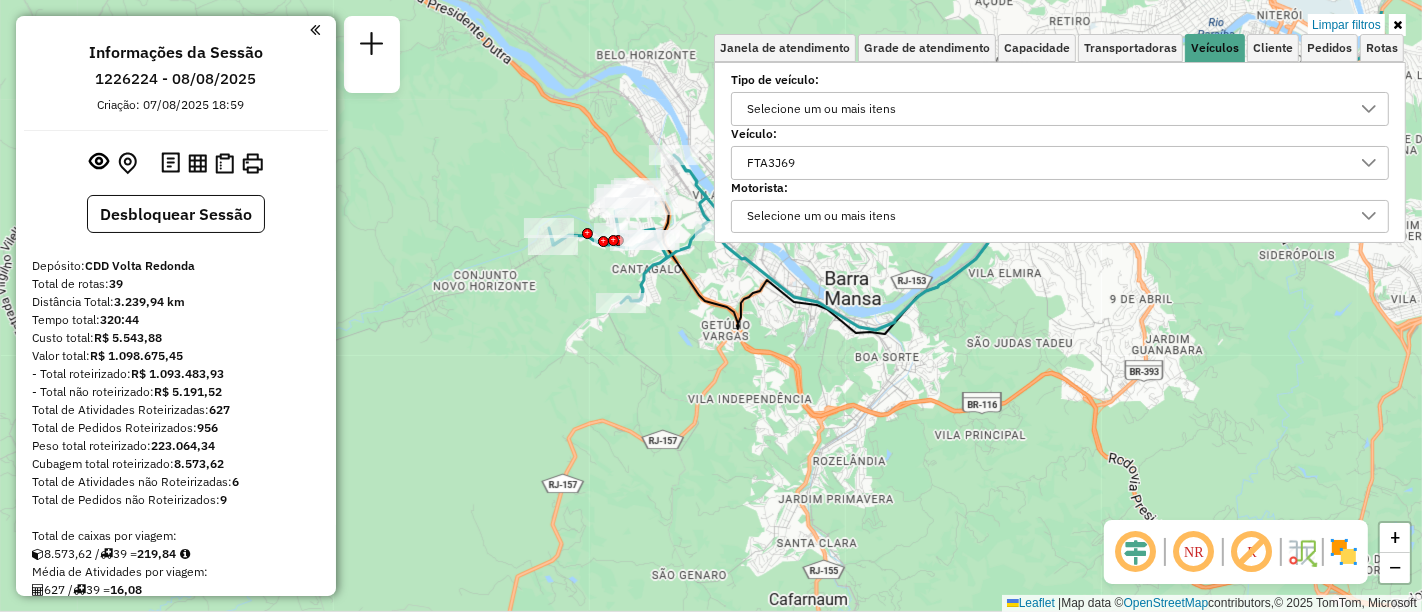 drag, startPoint x: 622, startPoint y: 339, endPoint x: 738, endPoint y: 515, distance: 210.789 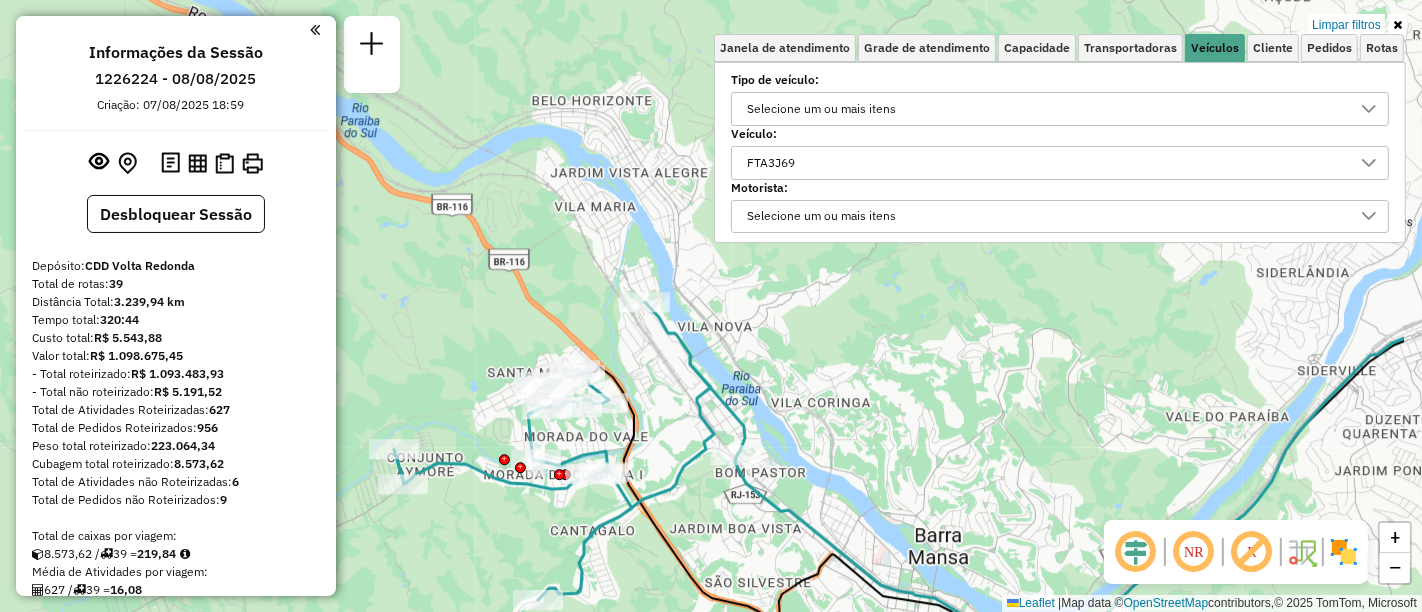 drag, startPoint x: 820, startPoint y: 418, endPoint x: 658, endPoint y: 558, distance: 214.11212 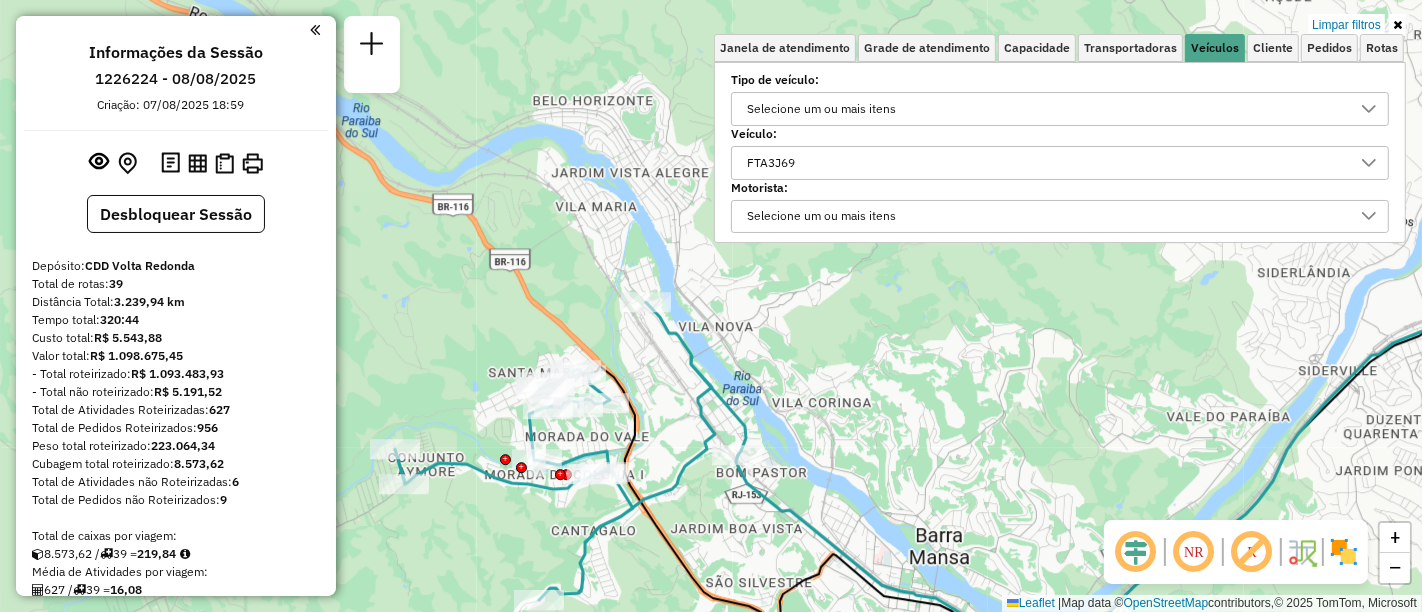 click on "FTA3J69" at bounding box center [1045, 163] 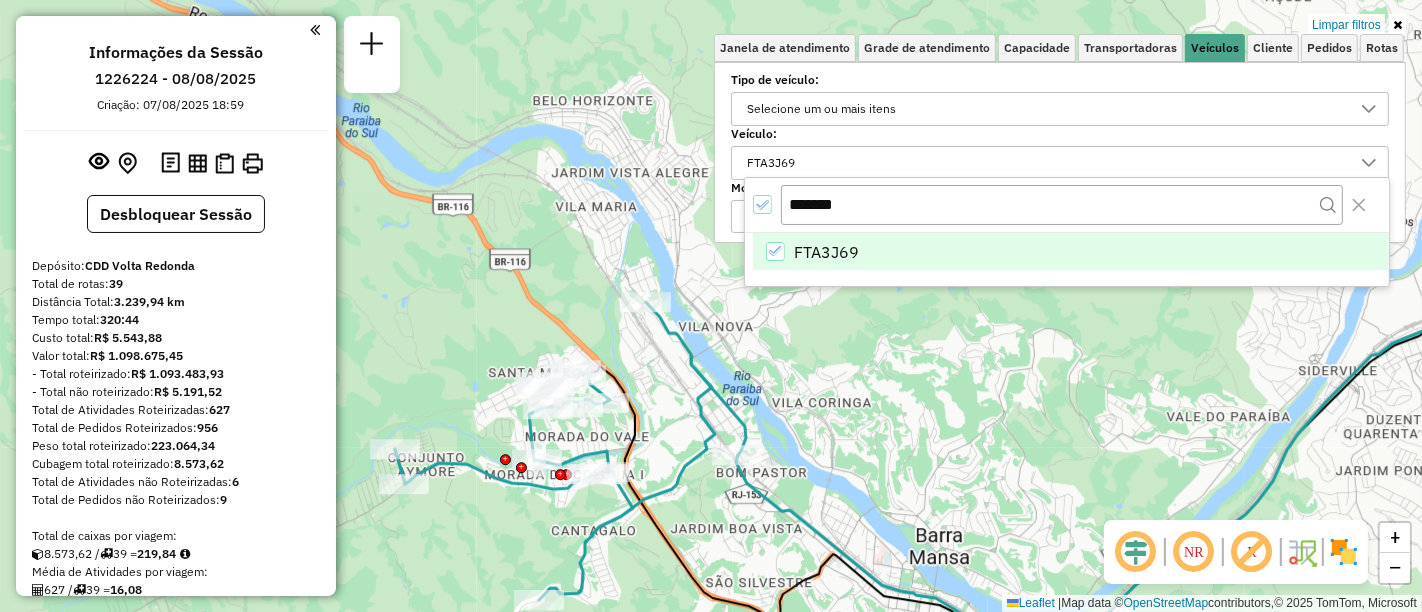drag, startPoint x: 866, startPoint y: 209, endPoint x: 714, endPoint y: 200, distance: 152.26622 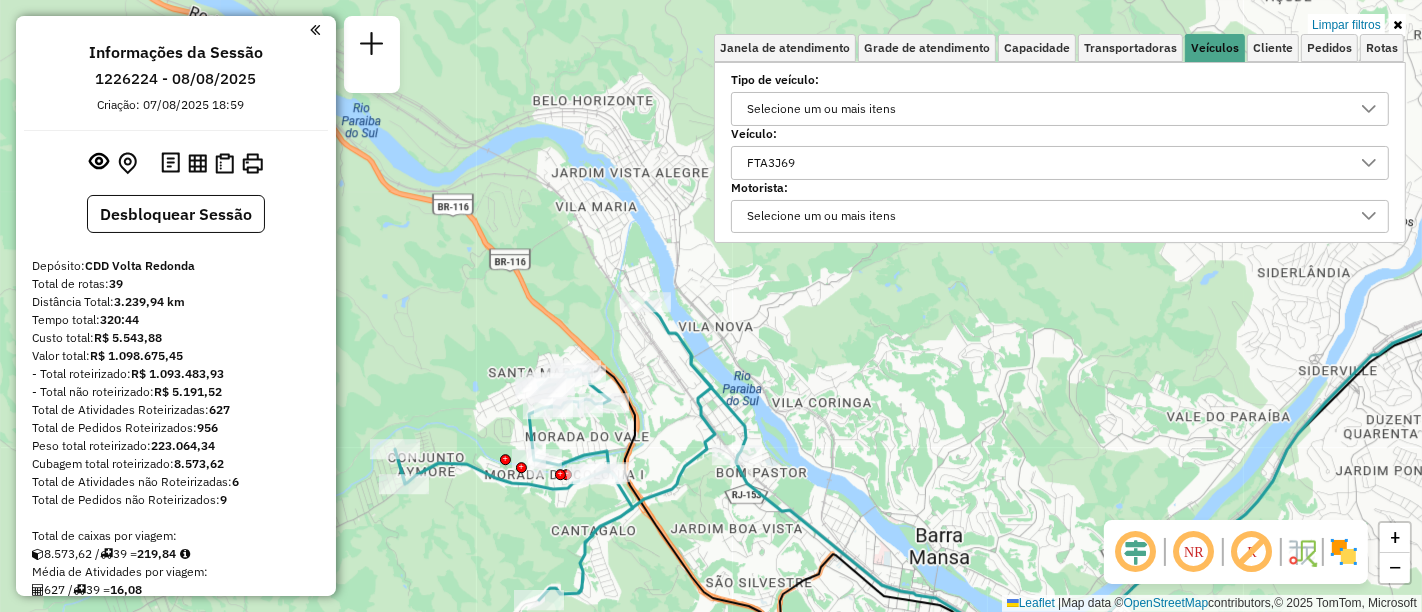 drag, startPoint x: 822, startPoint y: 167, endPoint x: 650, endPoint y: 163, distance: 172.04651 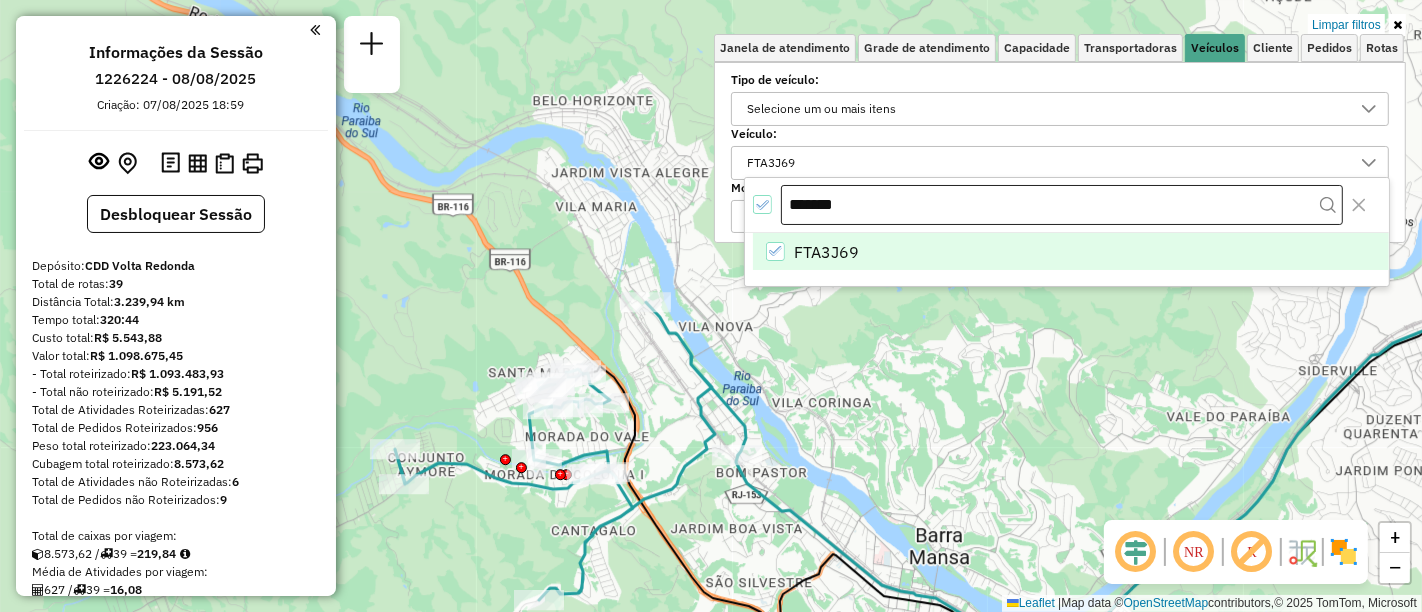 click on "*******" at bounding box center [1062, 205] 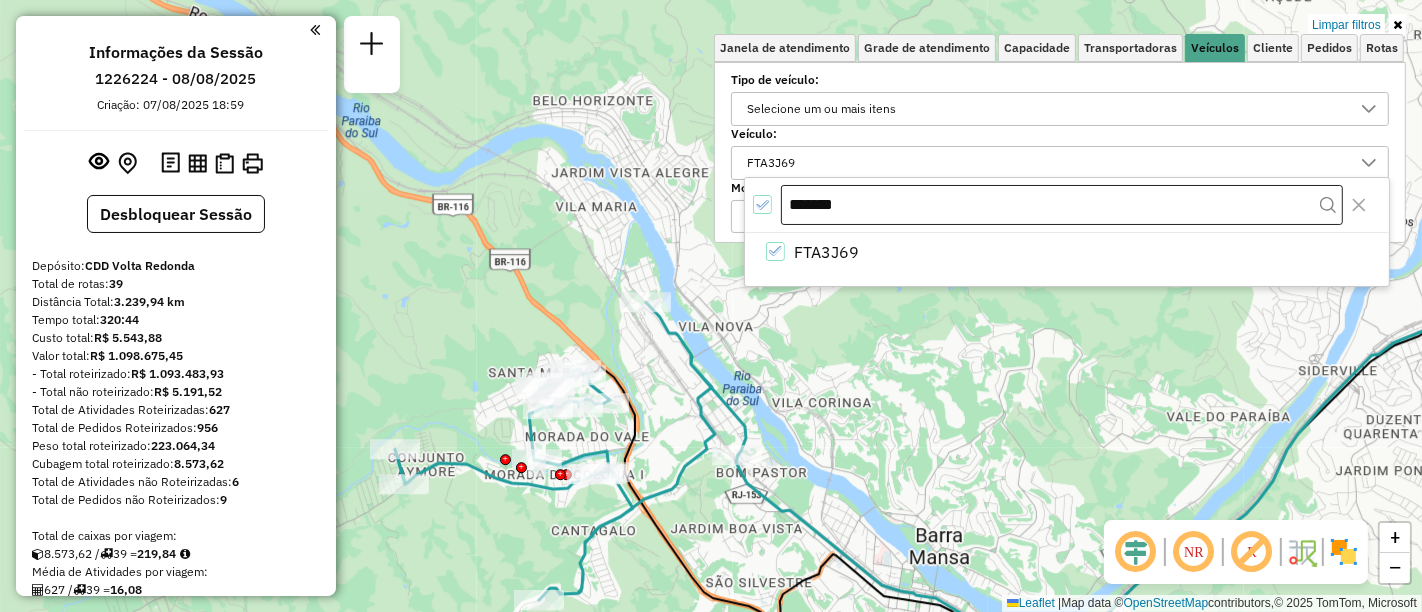 type on "*" 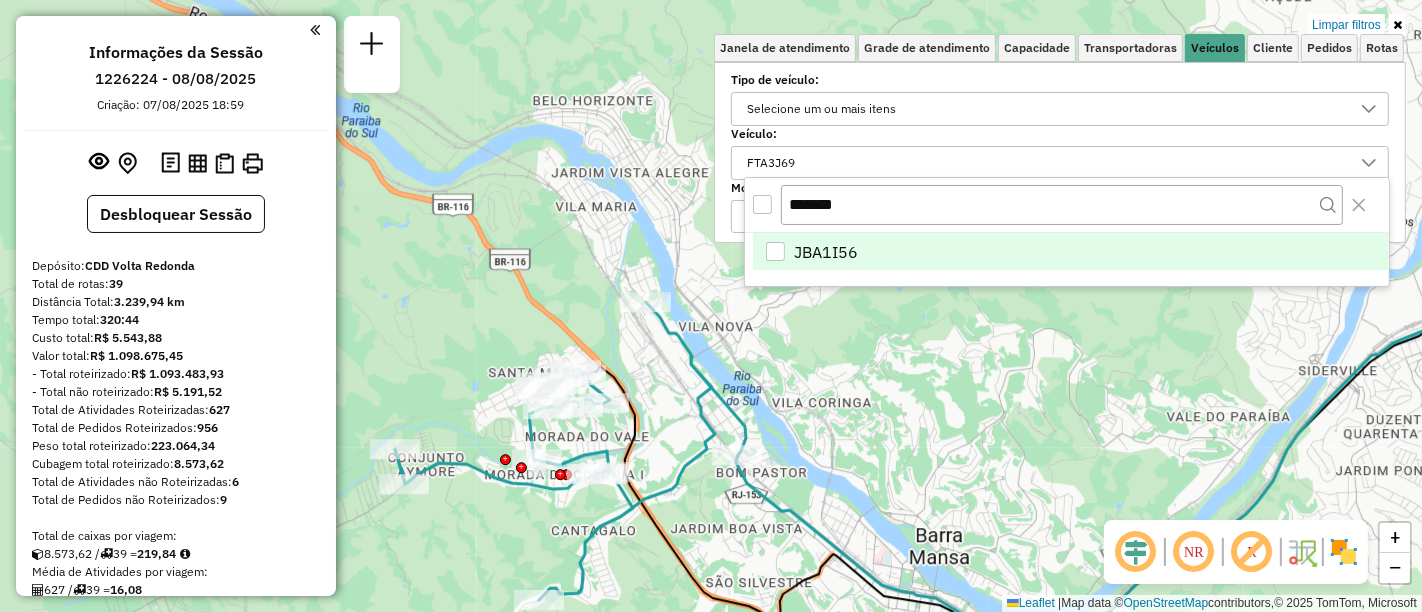 type on "*******" 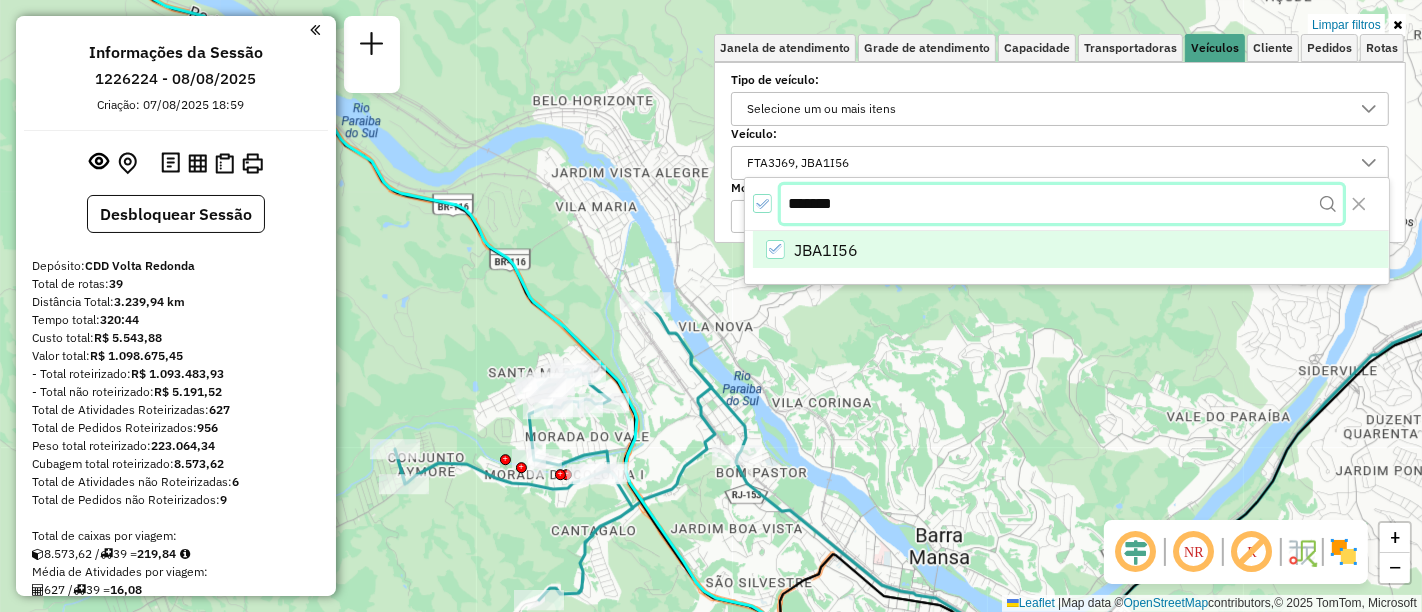click on "*******" at bounding box center [1062, 204] 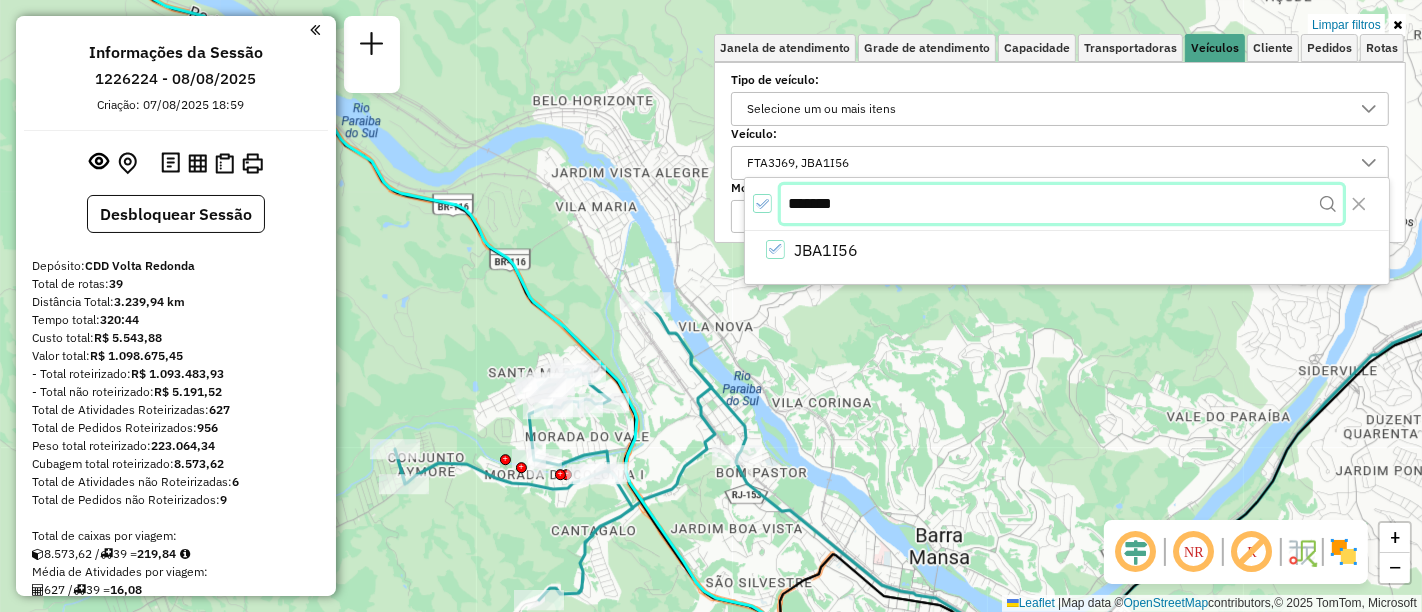 drag, startPoint x: 899, startPoint y: 201, endPoint x: 640, endPoint y: 204, distance: 259.01736 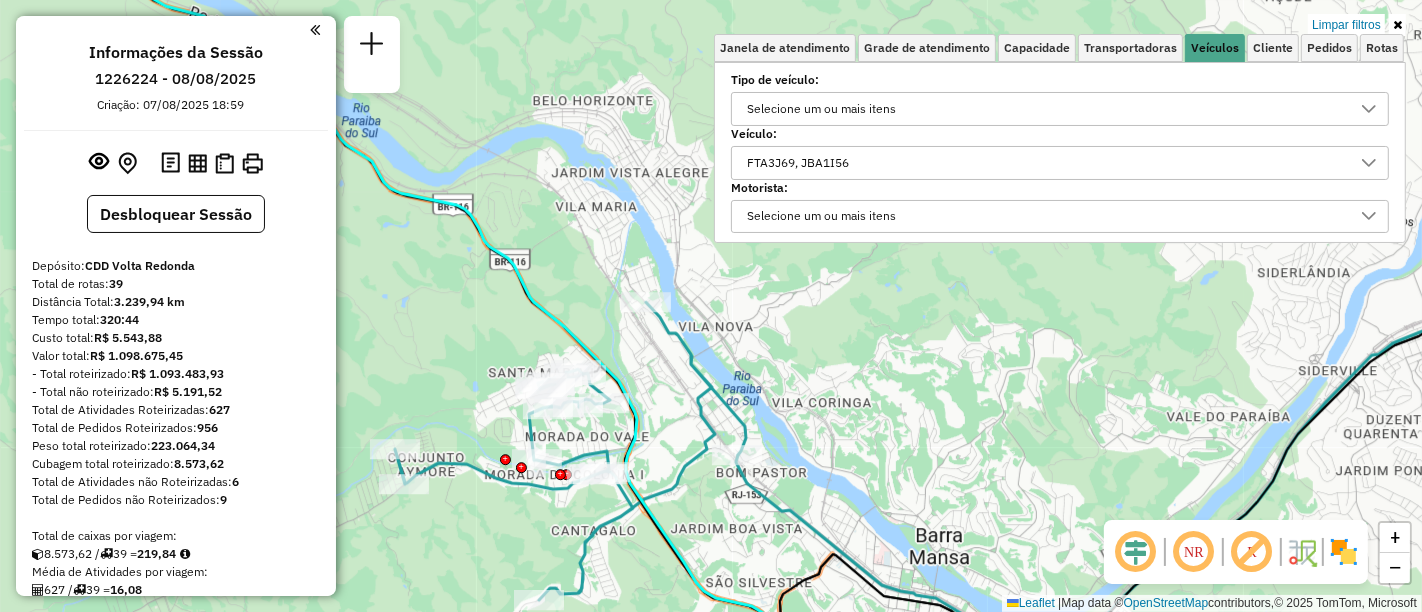 click on "FTA3J69, JBA1I56" at bounding box center (798, 163) 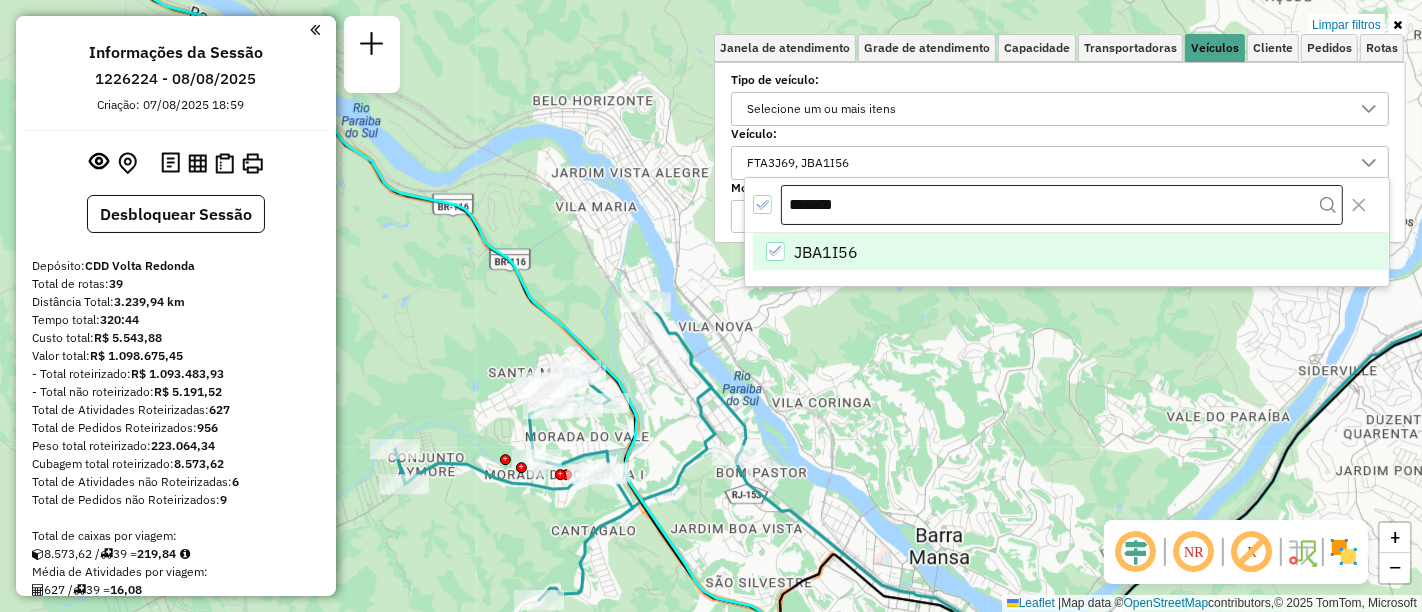 drag, startPoint x: 855, startPoint y: 203, endPoint x: 794, endPoint y: 200, distance: 61.073727 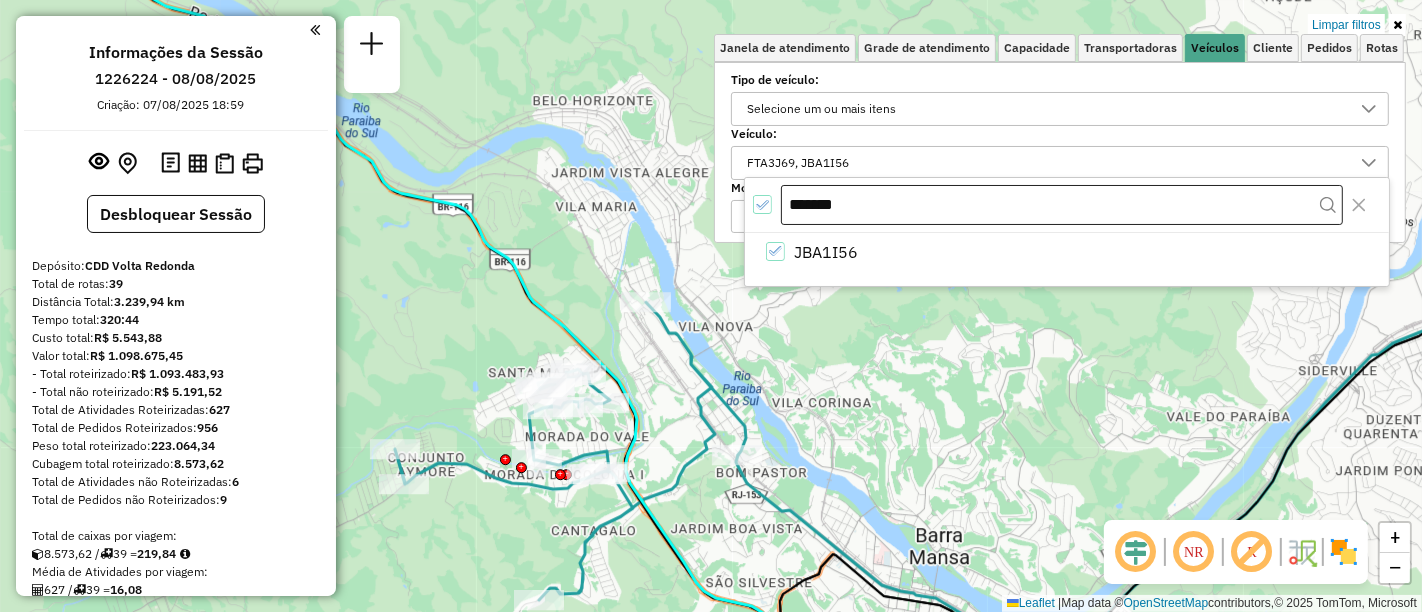 type on "*" 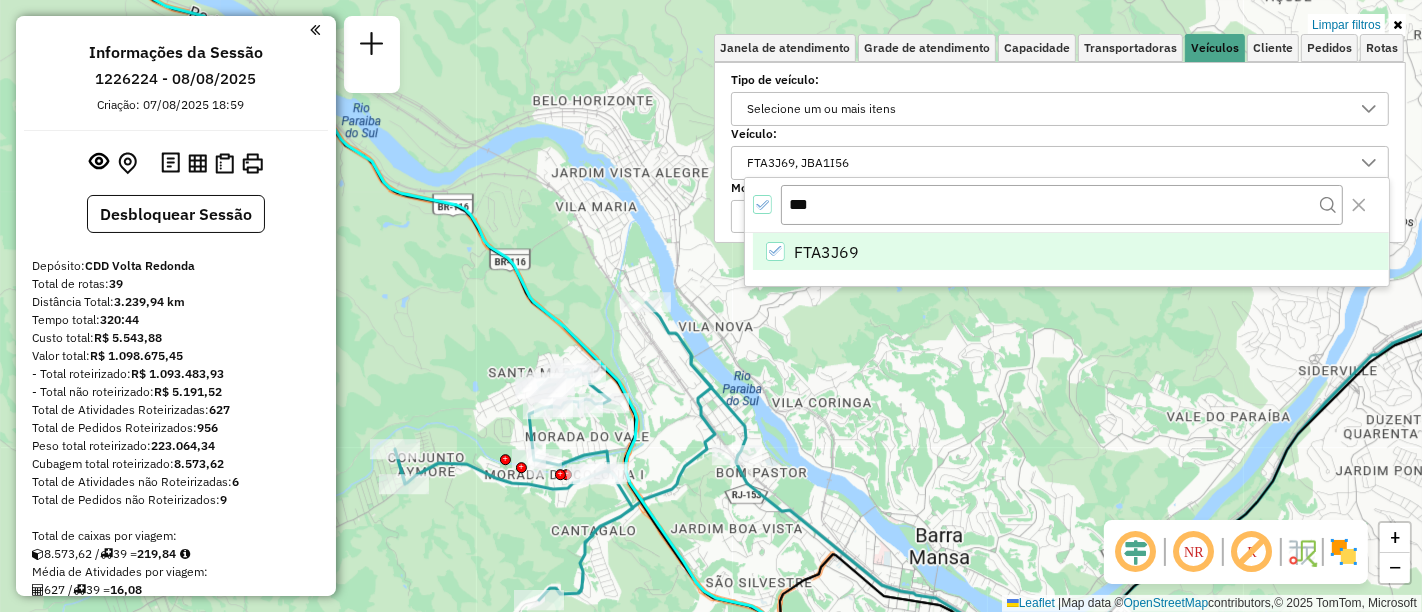 type on "***" 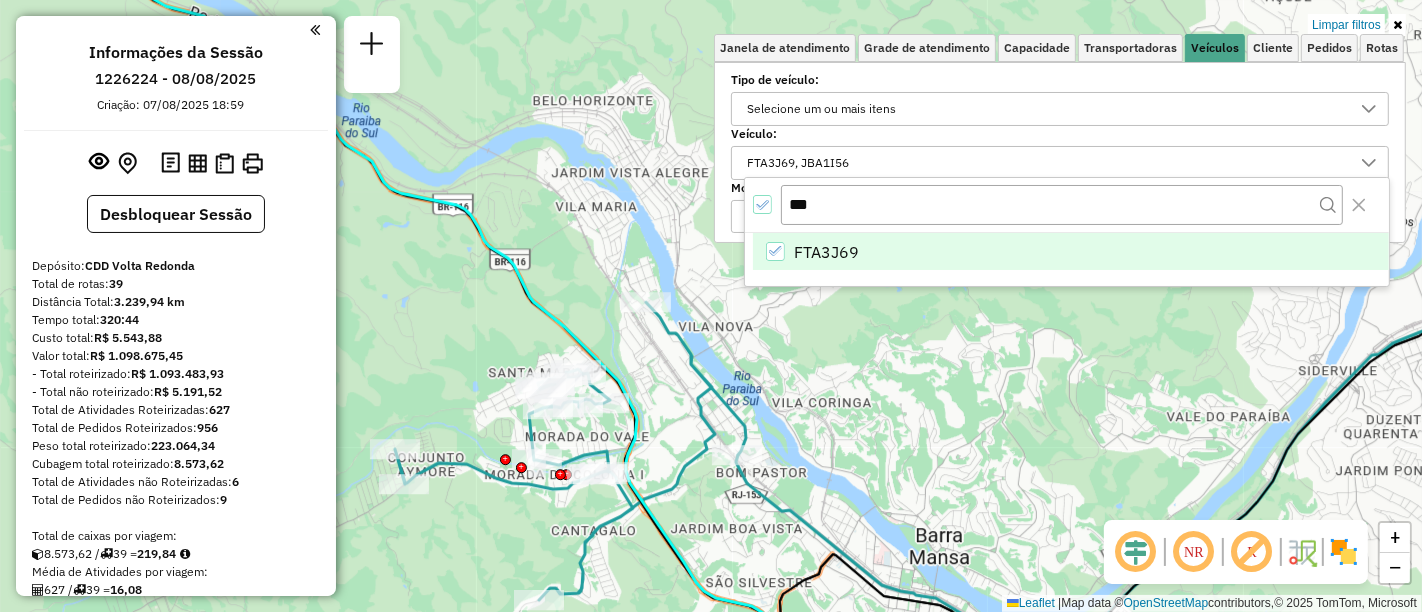 click at bounding box center [775, 251] 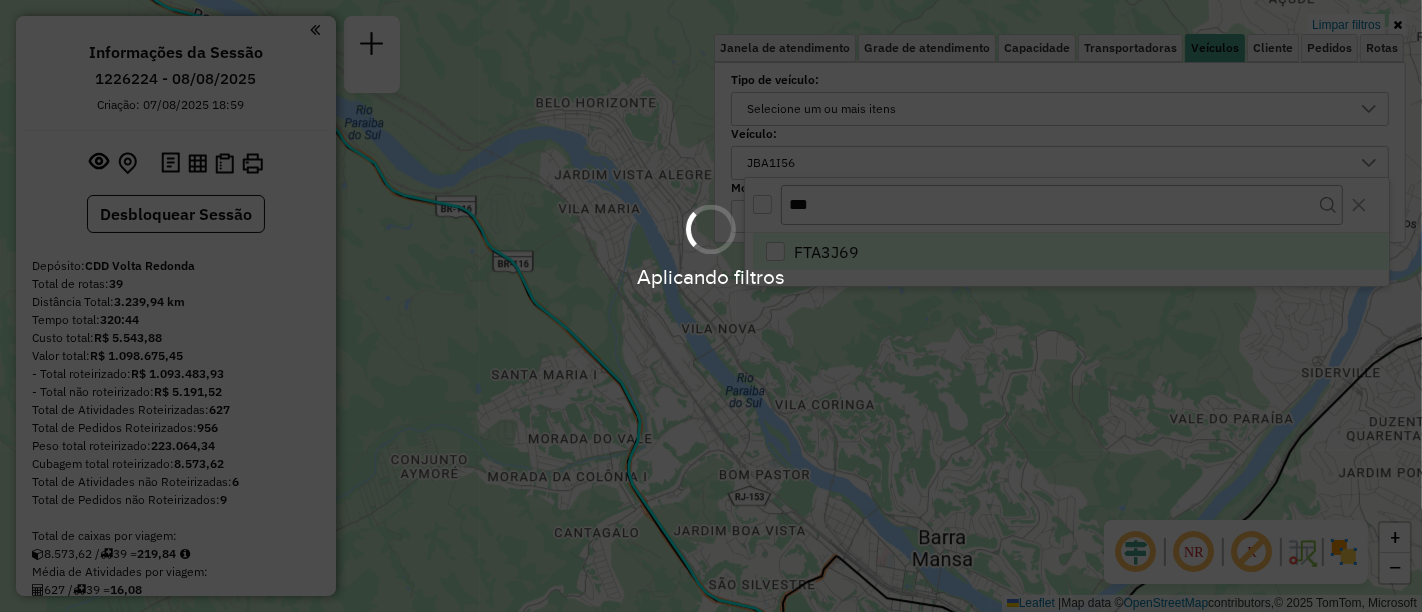 click on "Informações da Sessão [NUMBER] - [DATE]  Criação: [DATE] [TIME]   Desbloquear Sessão   Depósito:  CDD Volta Redonda  Total de rotas:  [NUMBER]  Distância Total:  [NUMBER] km  Tempo total:  [TIME]  Custo total:  R$ [NUMBER]  Valor total:  R$ [NUMBER]  - Total roteirizado:  R$ [NUMBER]  - Total não roteirizado:  R$ [NUMBER]  Total de Atividades Roteirizadas:  [NUMBER]  Total de Pedidos Roteirizados:  [NUMBER]  Peso total roteirizado:  [NUMBER]  Cubagem total roteirizado:  [NUMBER]  Total de Atividades não Roteirizadas:  [NUMBER]  Total de Pedidos não Roteirizados:  [NUMBER] Total de caixas por viagem:  [NUMBER] /   [NUMBER] =  [NUMBER] Média de Atividades por viagem:  [NUMBER] /   [NUMBER] =  [NUMBER] Ocupação média da frota:  [NUMBER]%  Clientes com Service Time:  [NUMBER]%   ([NUMBER] de [NUMBER])   Rotas improdutivas:  [NUMBER]  Rotas vários dias:" at bounding box center [711, 306] 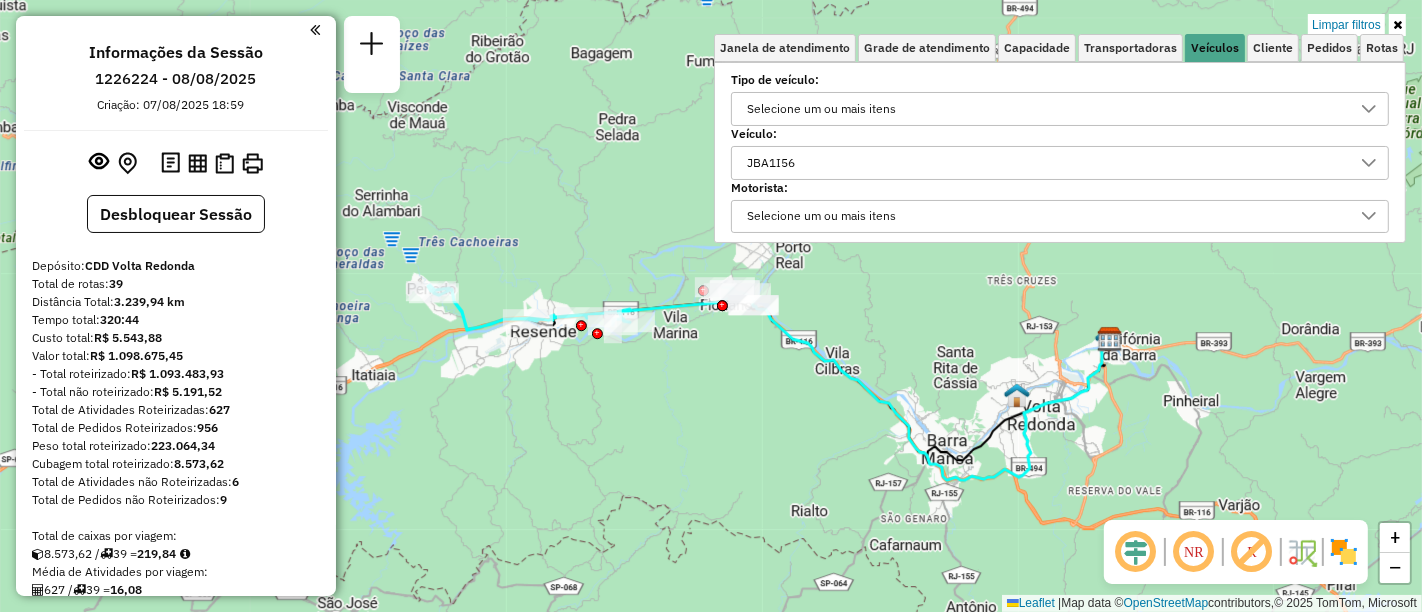 drag, startPoint x: 692, startPoint y: 437, endPoint x: 910, endPoint y: 438, distance: 218.00229 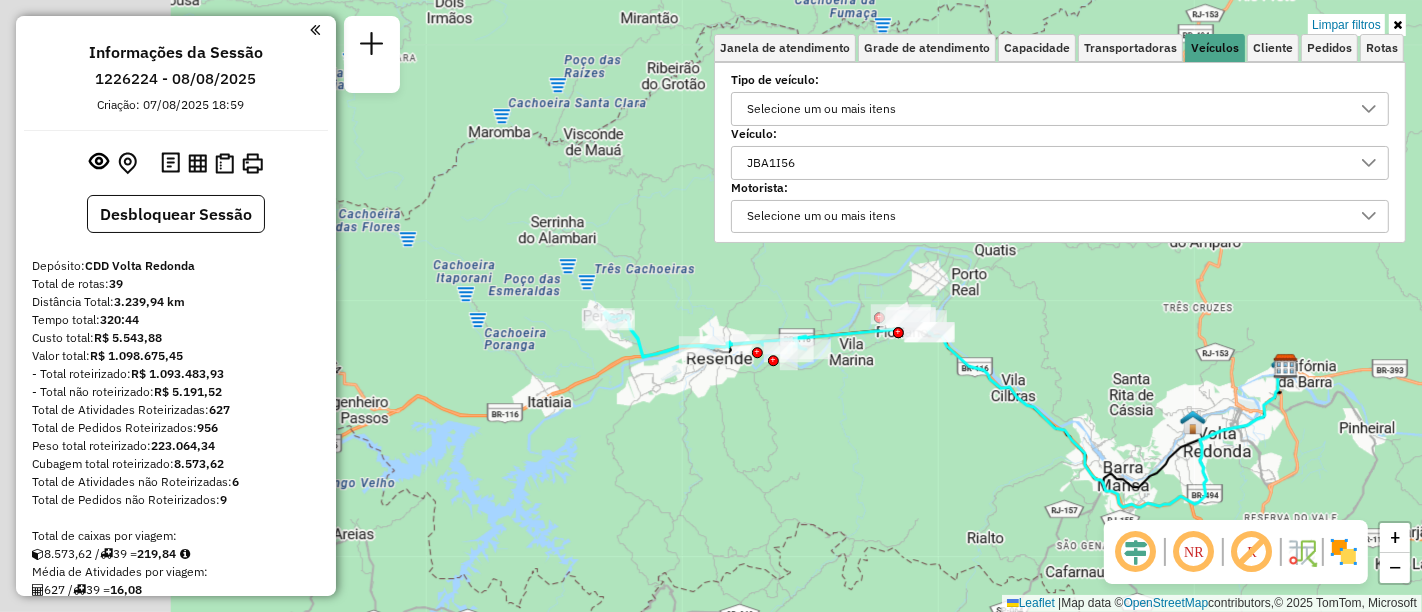 drag, startPoint x: 520, startPoint y: 405, endPoint x: 702, endPoint y: 430, distance: 183.70901 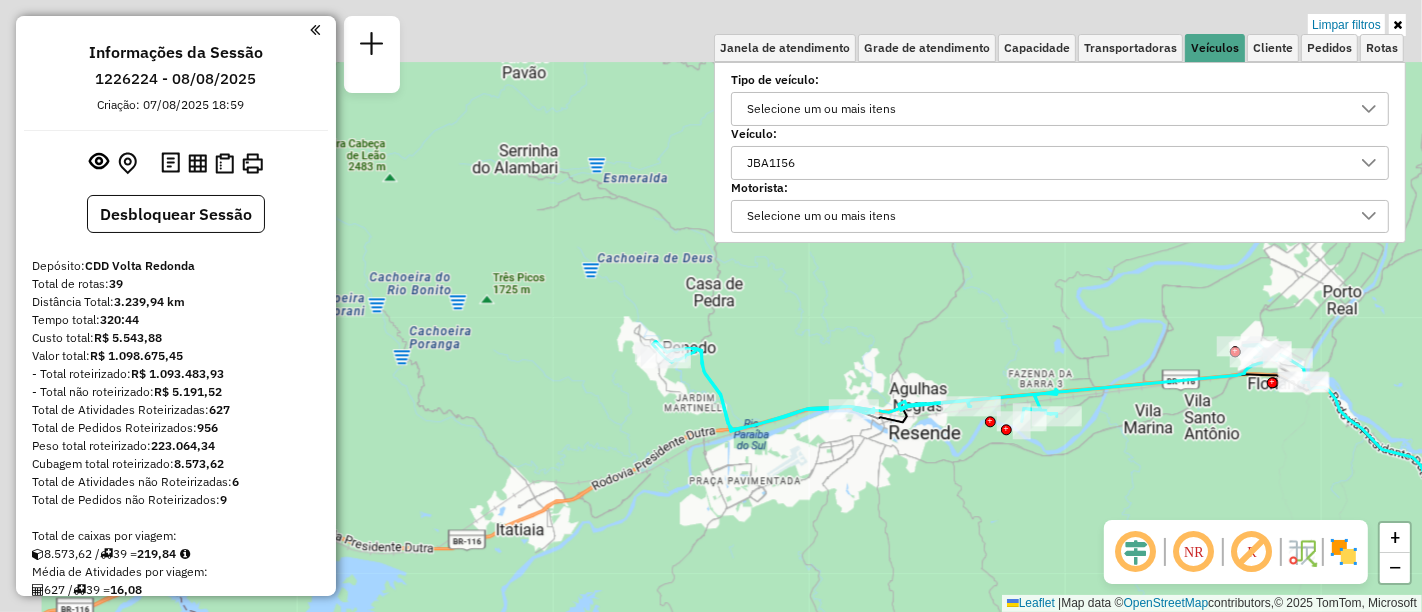 drag, startPoint x: 591, startPoint y: 427, endPoint x: 750, endPoint y: 567, distance: 211.85136 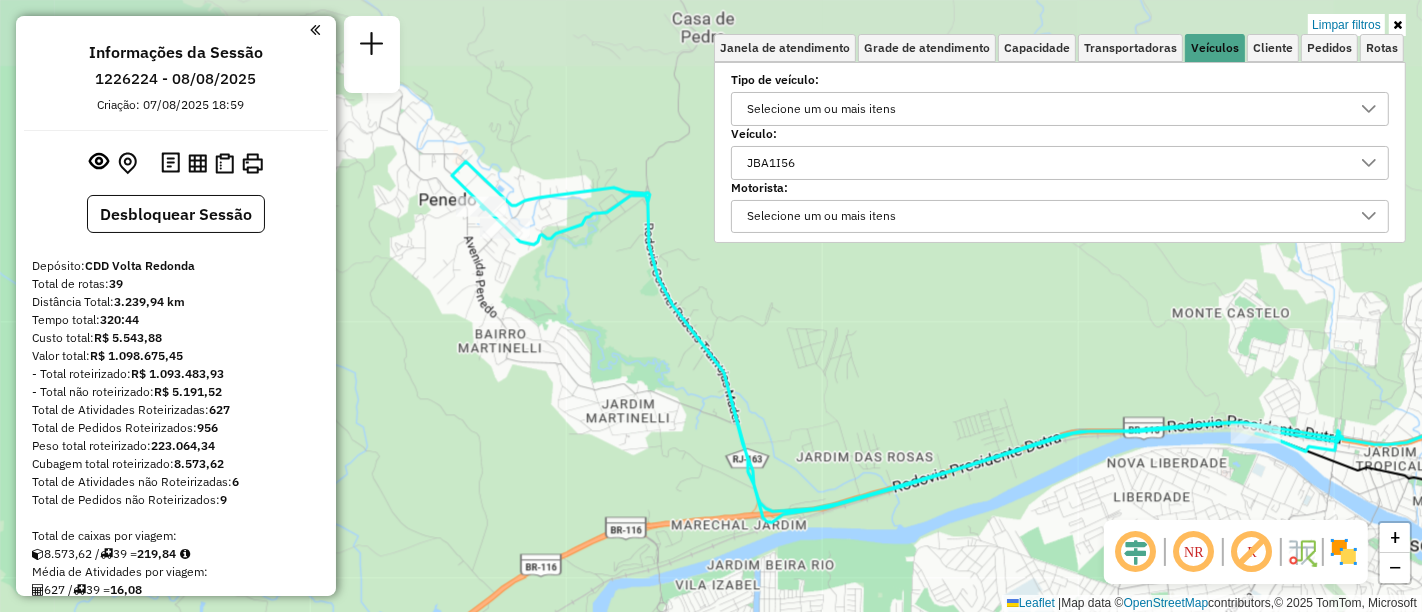 drag, startPoint x: 682, startPoint y: 410, endPoint x: 671, endPoint y: 600, distance: 190.31816 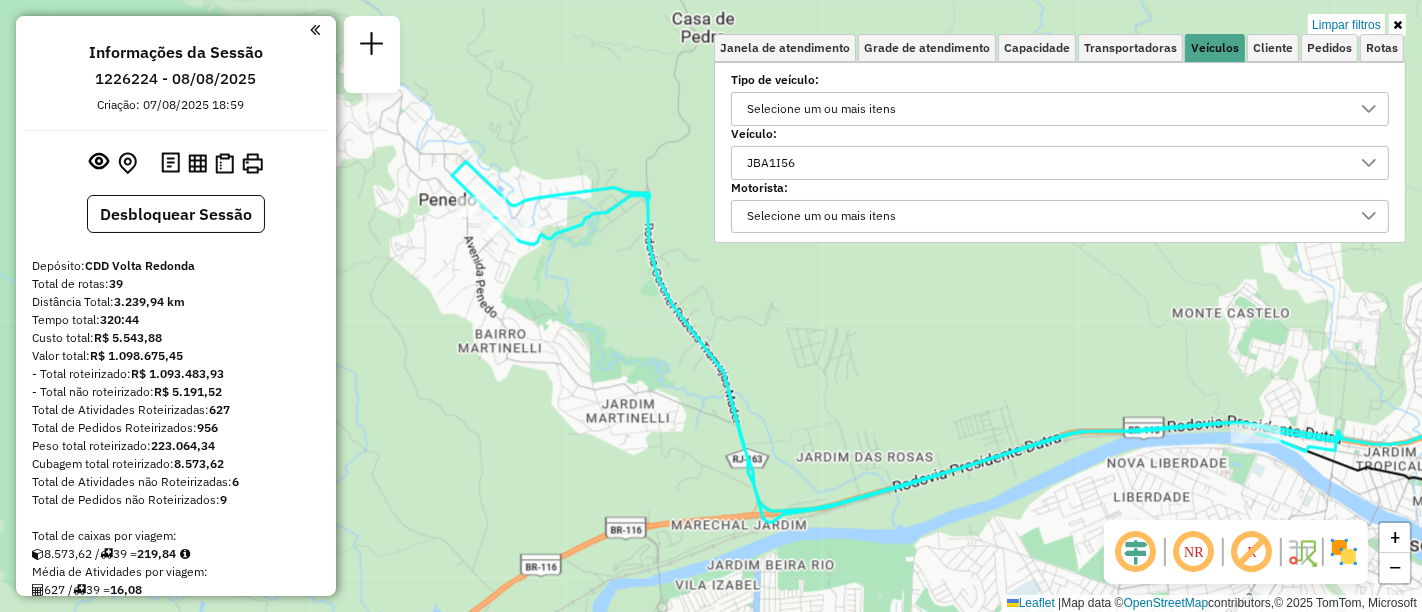 click on "JBA1I56" at bounding box center (1045, 163) 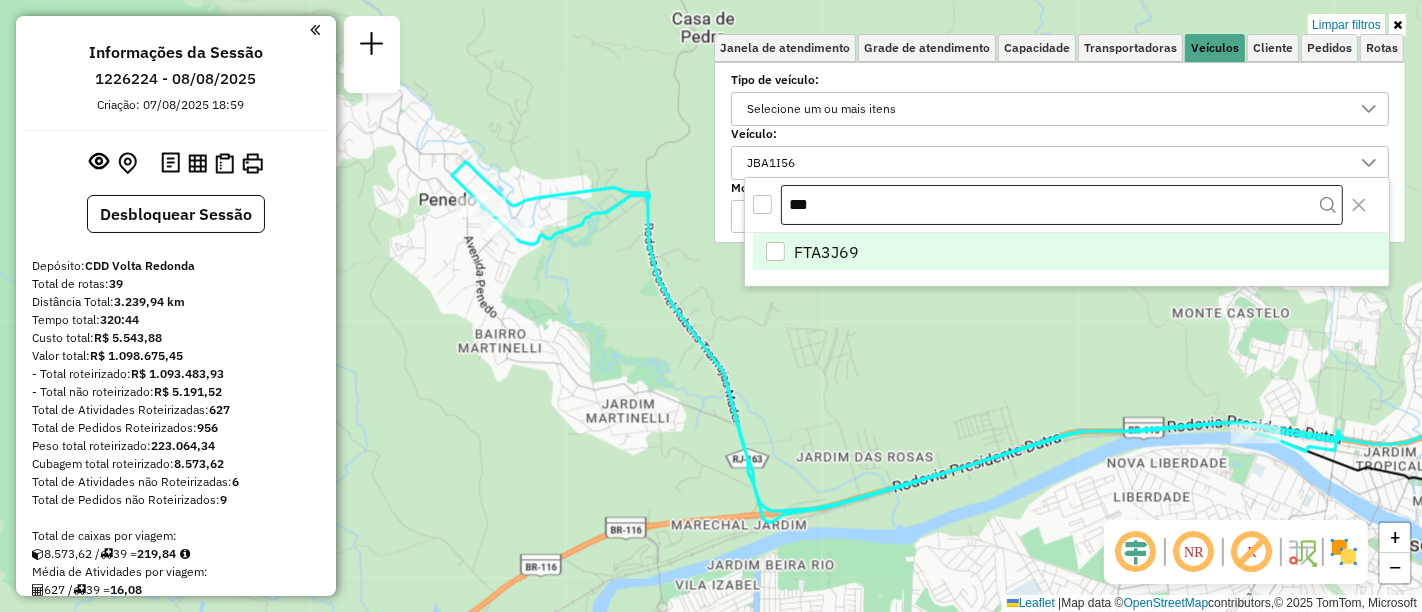 drag, startPoint x: 808, startPoint y: 215, endPoint x: 796, endPoint y: 211, distance: 12.649111 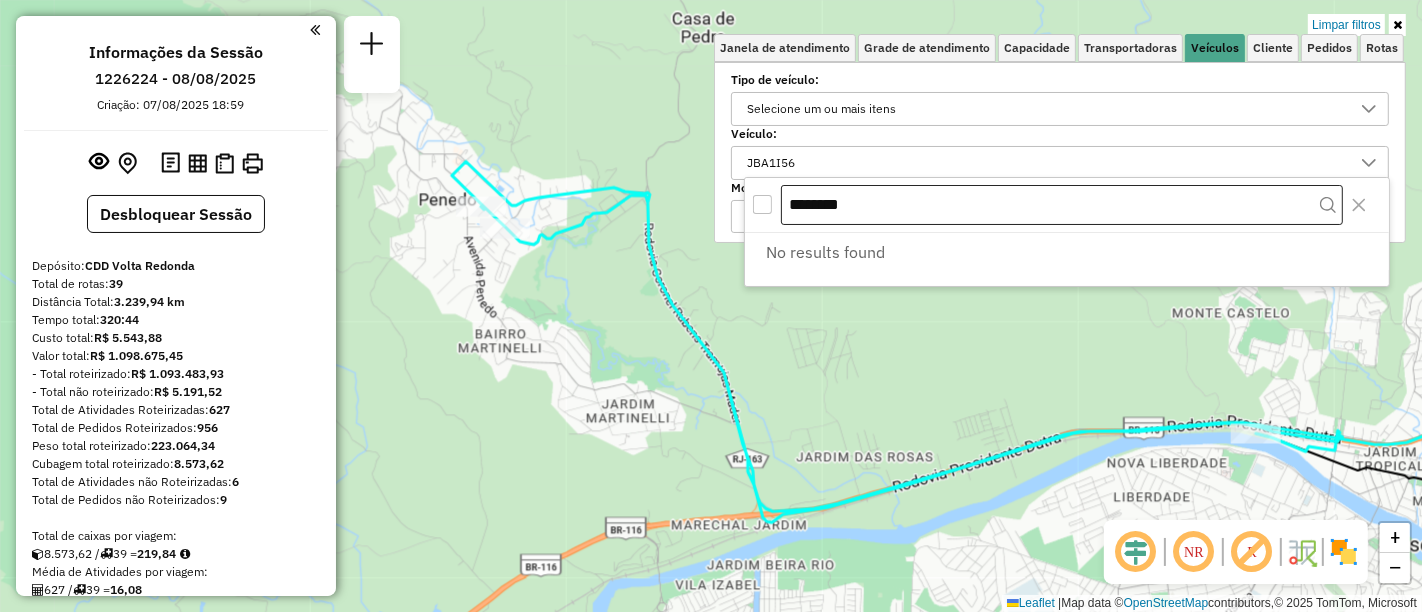 click on "********" at bounding box center [1062, 205] 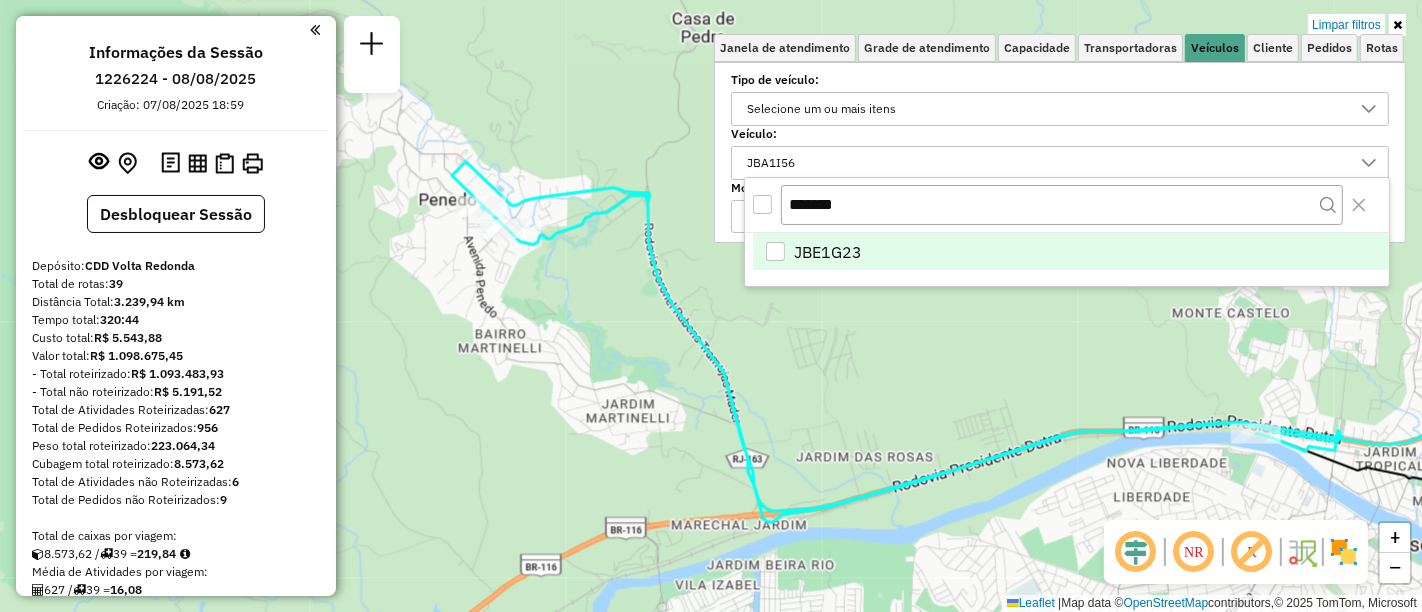 type on "*******" 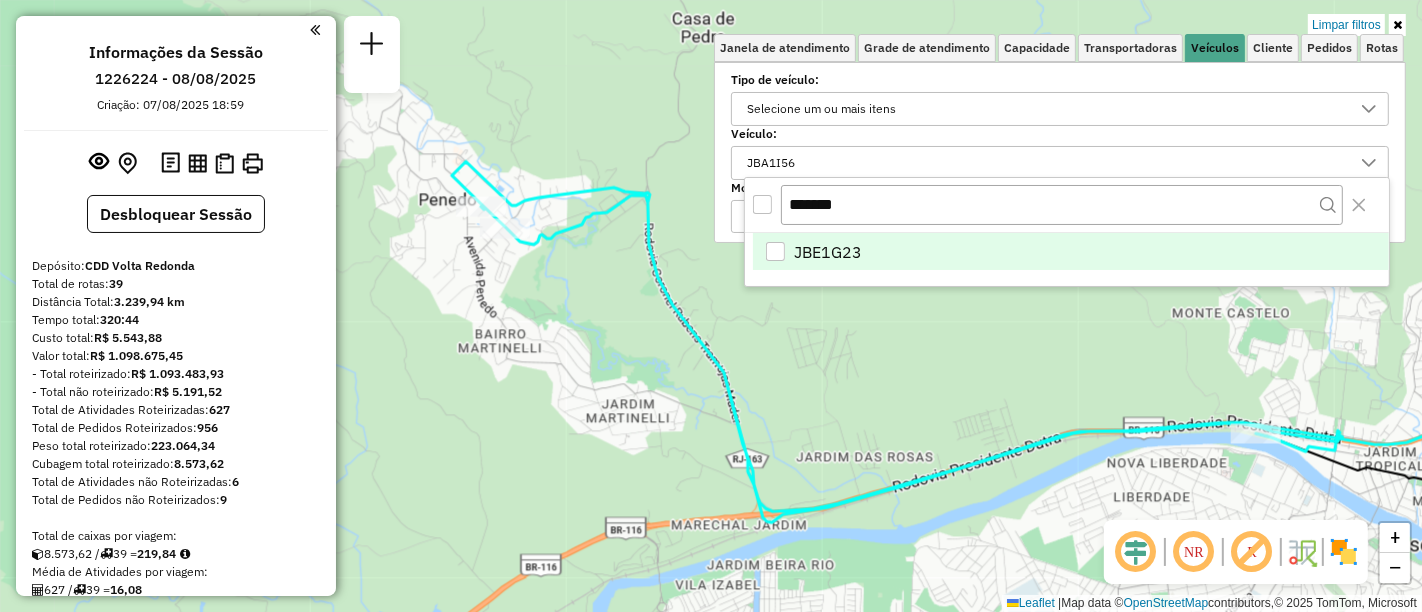 click at bounding box center [775, 251] 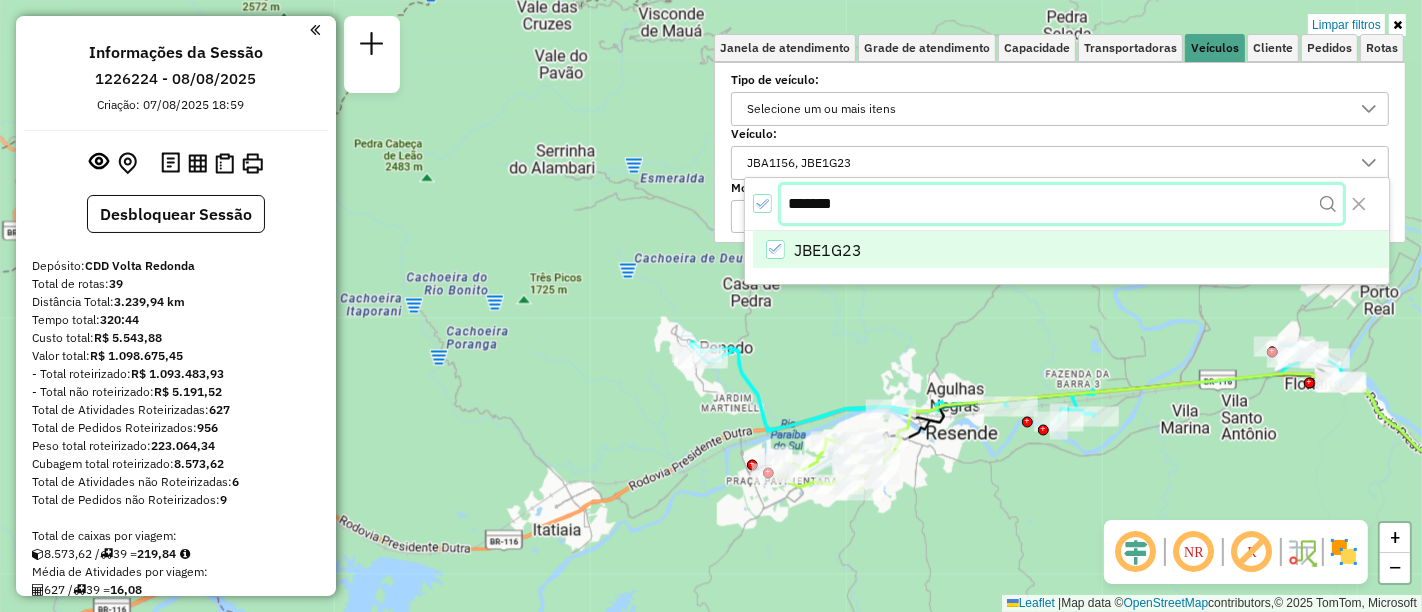 drag, startPoint x: 877, startPoint y: 203, endPoint x: 789, endPoint y: 204, distance: 88.005684 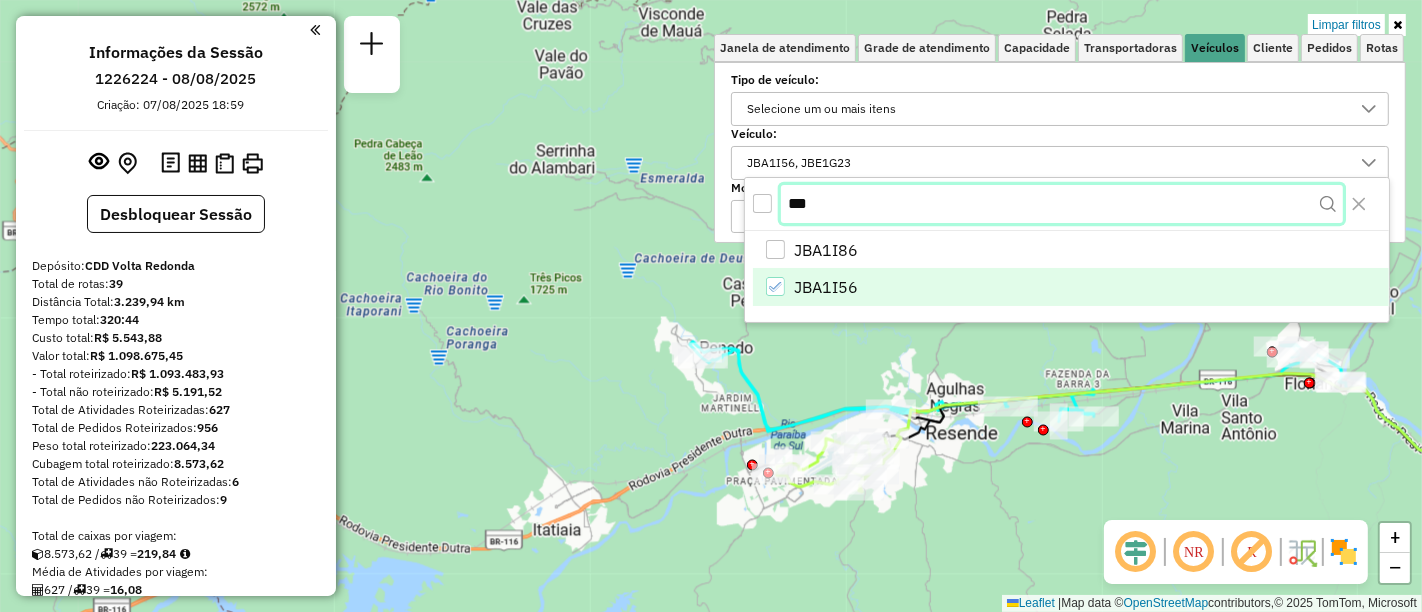 type on "***" 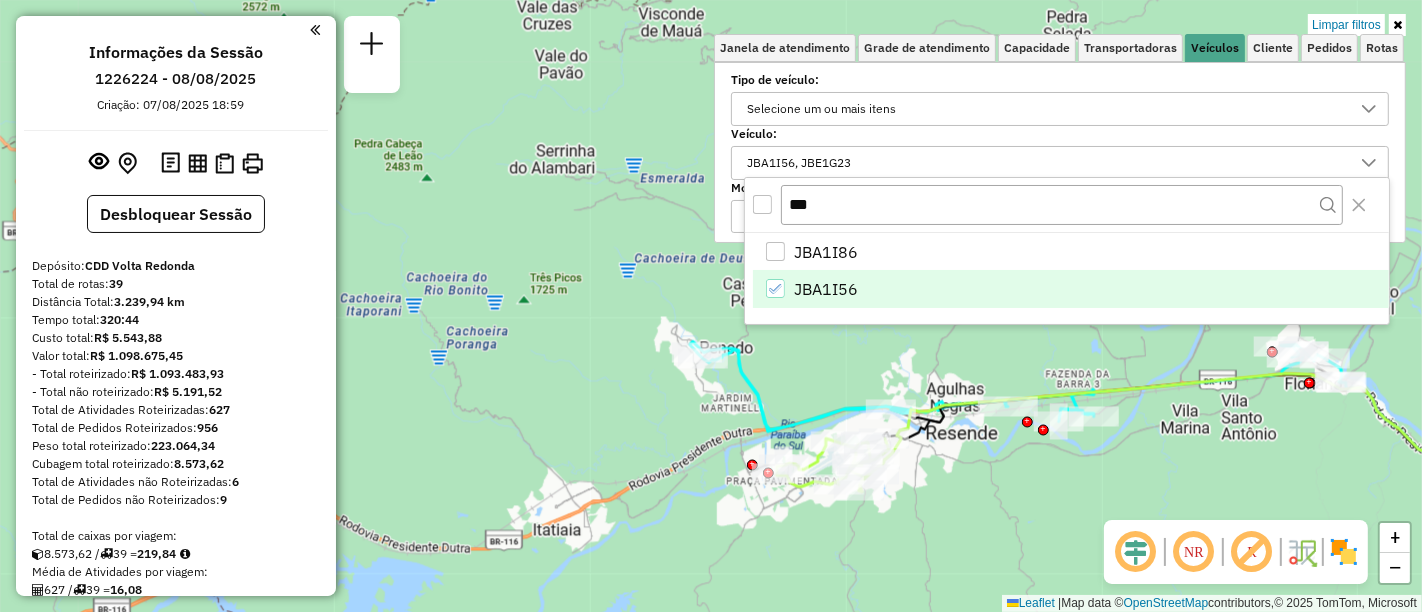 click 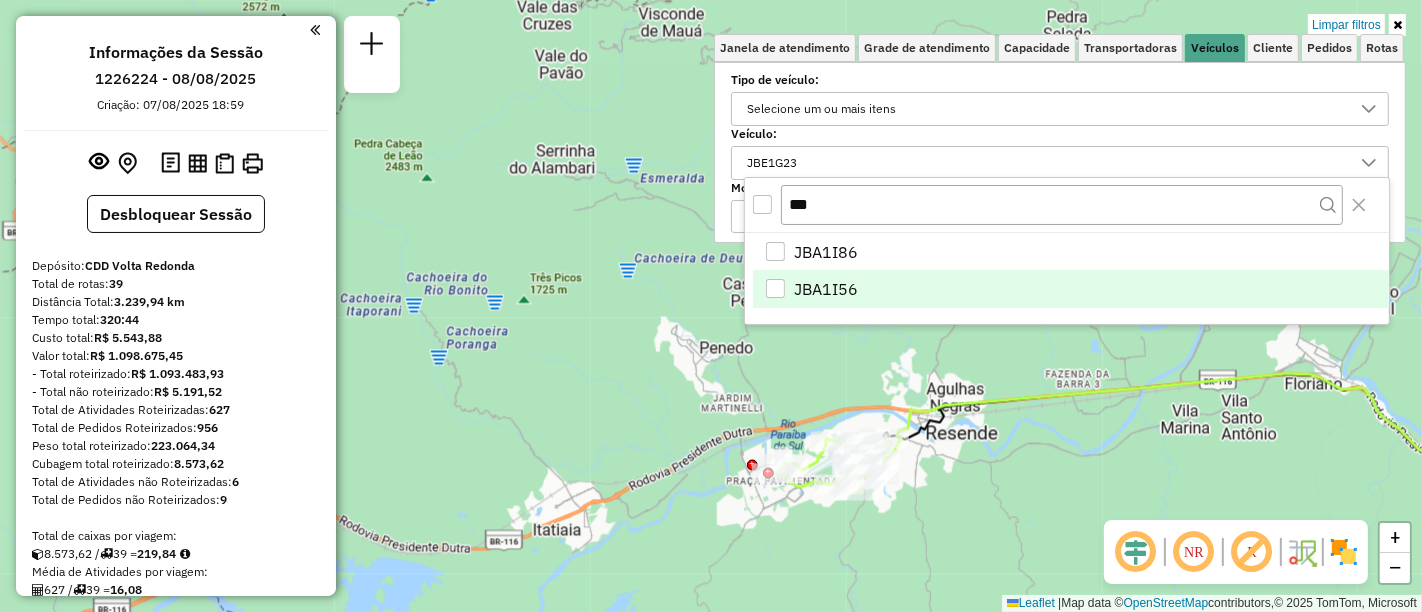 click on "Limpar filtros Janela de atendimento Grade de atendimento Capacidade Transportadoras Veículos Cliente Pedidos  Rotas Selecione os dias de semana para filtrar as janelas de atendimento  Seg   Ter   Qua   Qui   Sex   Sáb   Dom  Informe o período da janela de atendimento: De: Até:  Filtrar exatamente a janela do cliente  Considerar janela de atendimento padrão  Selecione os dias de semana para filtrar as grades de atendimento  Seg   Ter   Qua   Qui   Sex   Sáb   Dom   Considerar clientes sem dia de atendimento cadastrado  Clientes fora do dia de atendimento selecionado Filtrar as atividades entre os valores definidos abaixo:  Peso mínimo:   Peso máximo:   Cubagem mínima:   Cubagem máxima:   De:   Até:  Filtrar as atividades entre o tempo de atendimento definido abaixo:  De:   Até:   Considerar capacidade total dos clientes não roteirizados Transportadora: Selecione um ou mais itens Tipo de veículo: Selecione um ou mais itens Veículo: JBE1G23 Motorista: Selecione um ou mais itens Nome: Rótulo: De:" 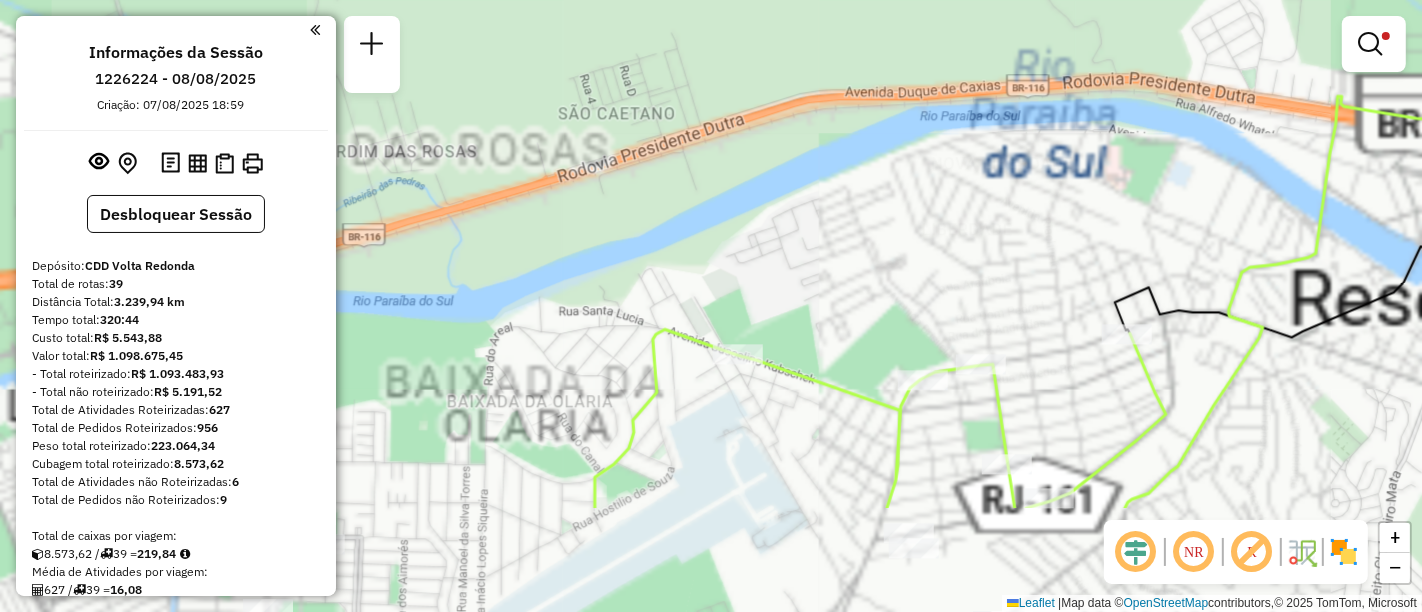 drag, startPoint x: 890, startPoint y: 385, endPoint x: 1073, endPoint y: 194, distance: 264.51843 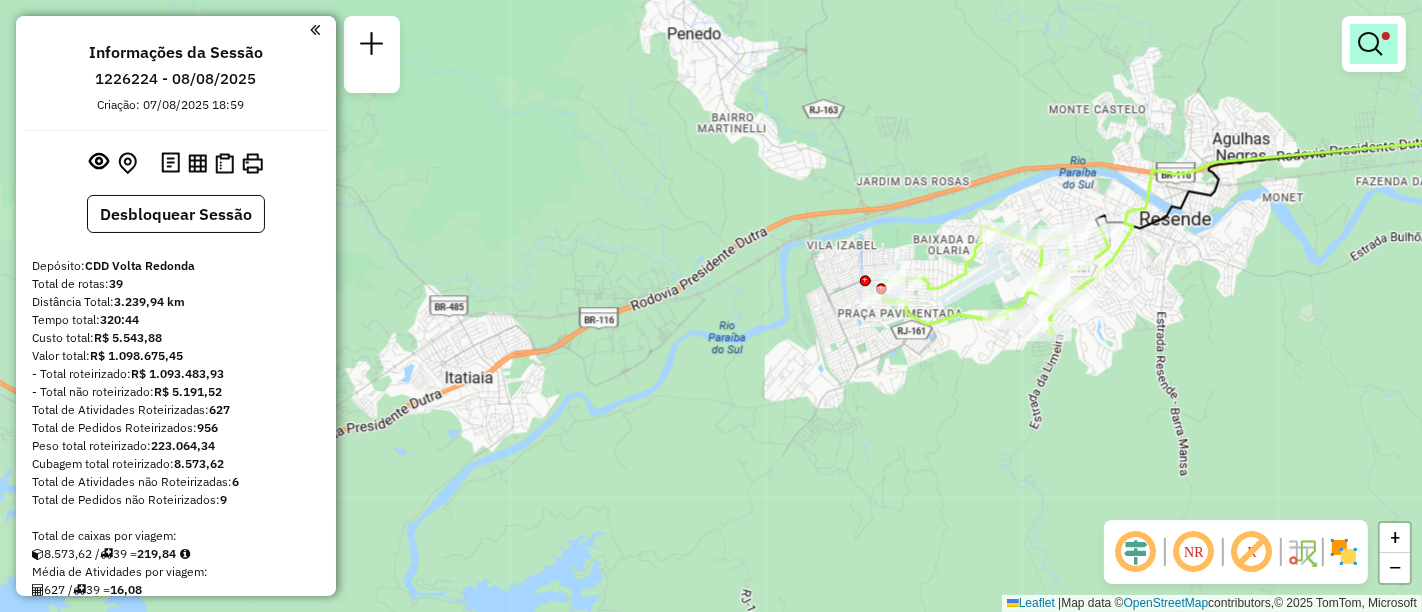 click at bounding box center (1370, 44) 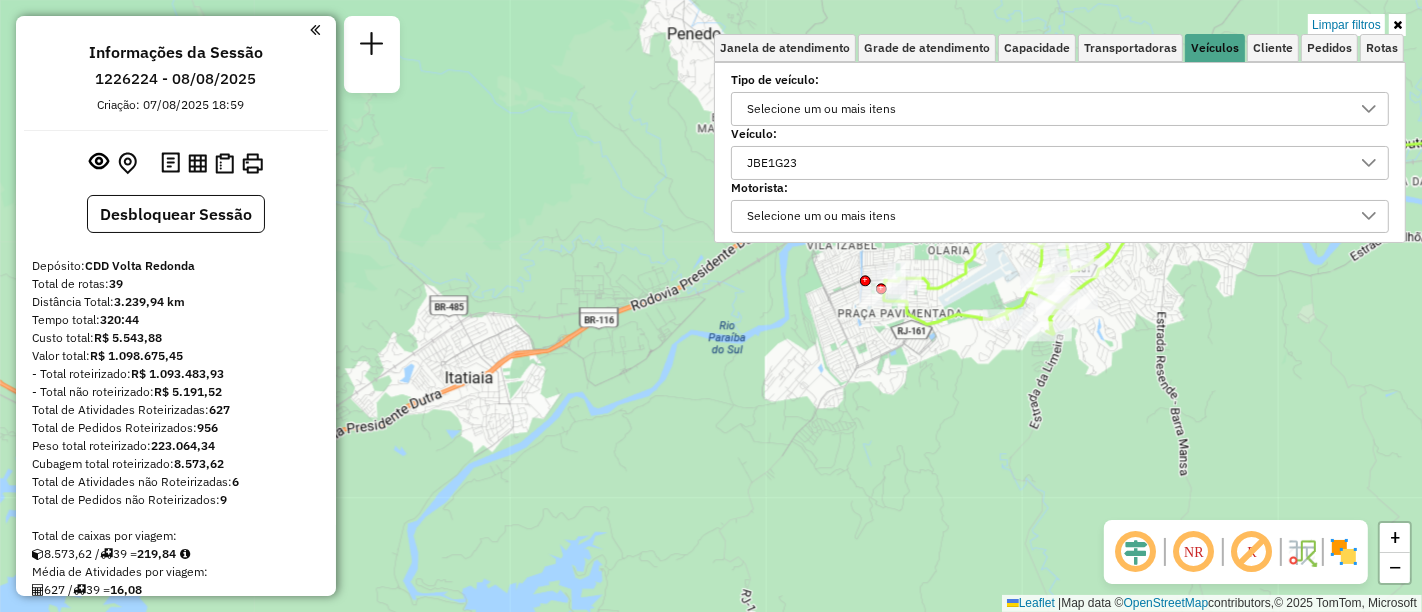 click on "JBE1G23" at bounding box center (1045, 163) 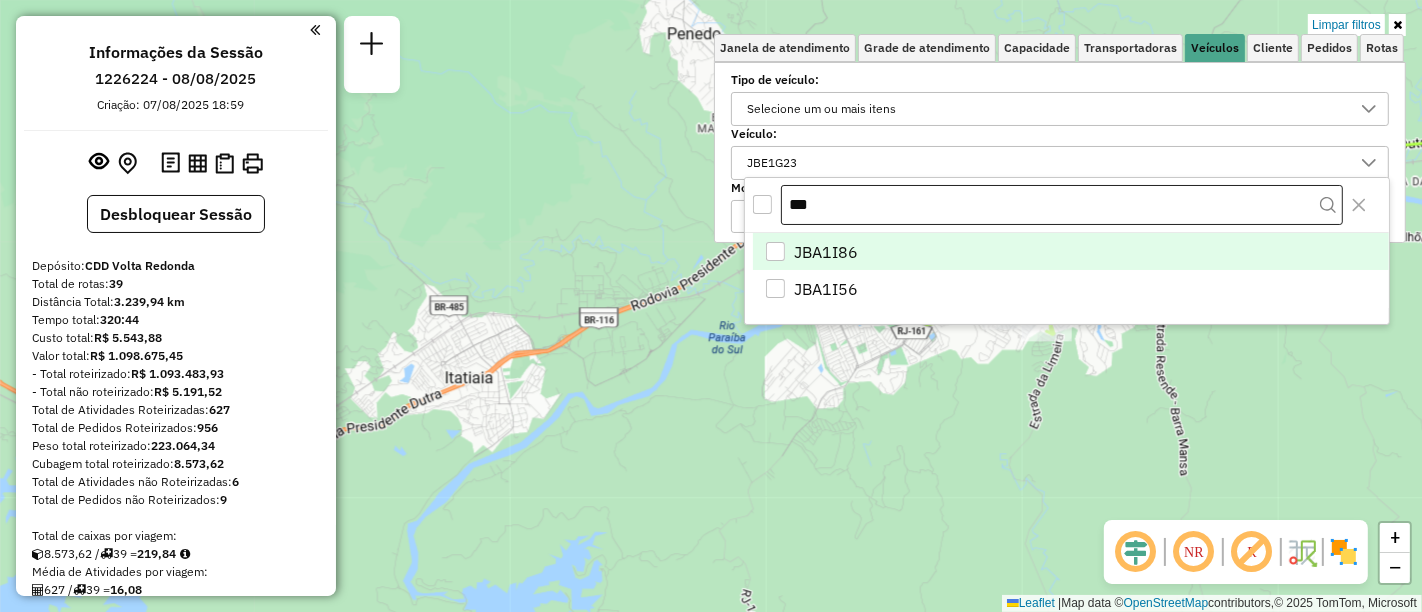 drag, startPoint x: 818, startPoint y: 208, endPoint x: 797, endPoint y: 206, distance: 21.095022 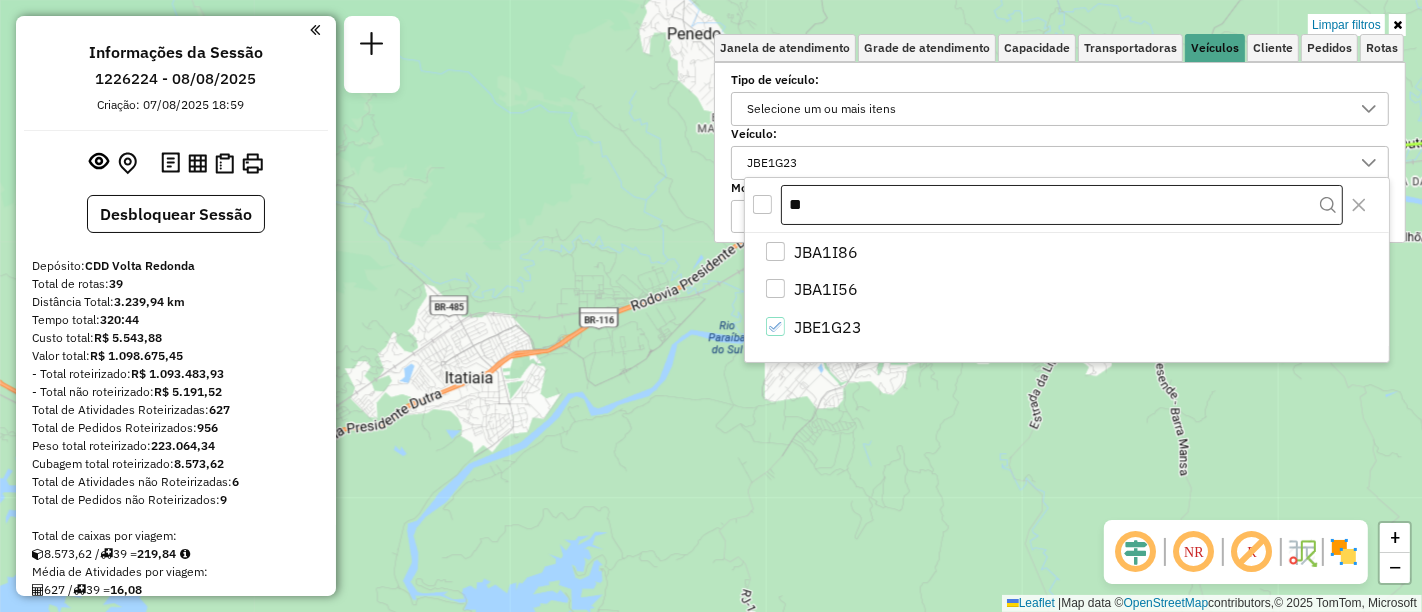 type on "*" 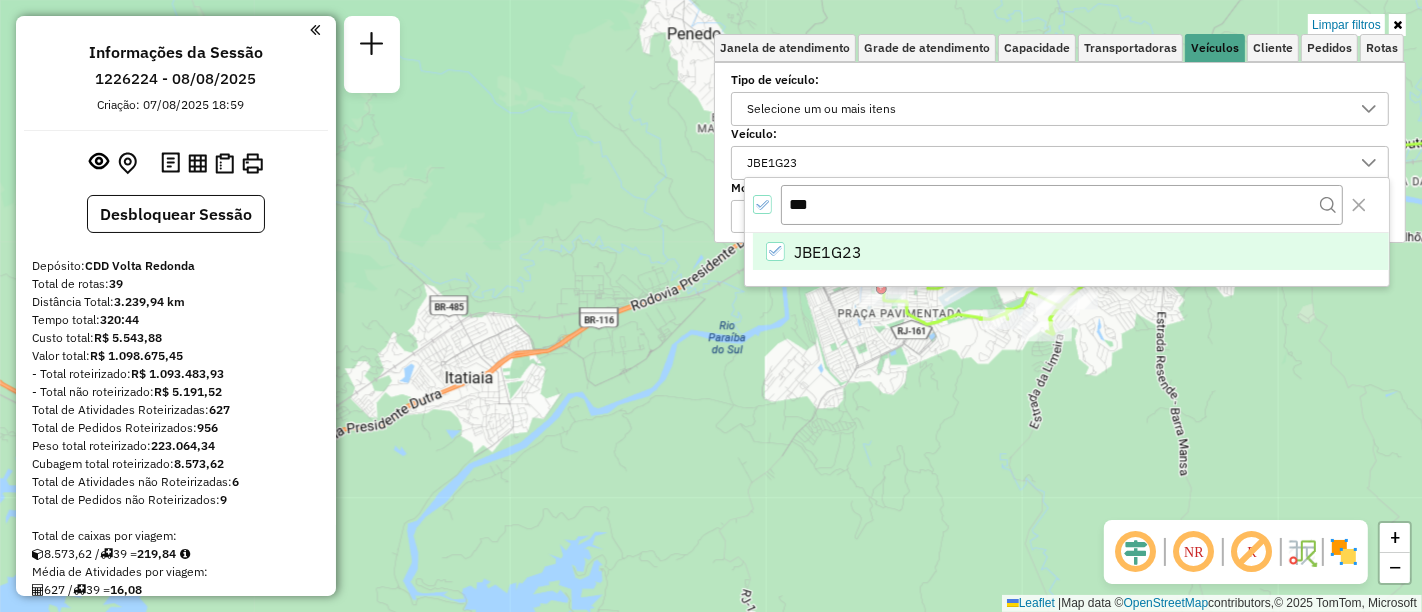 type on "***" 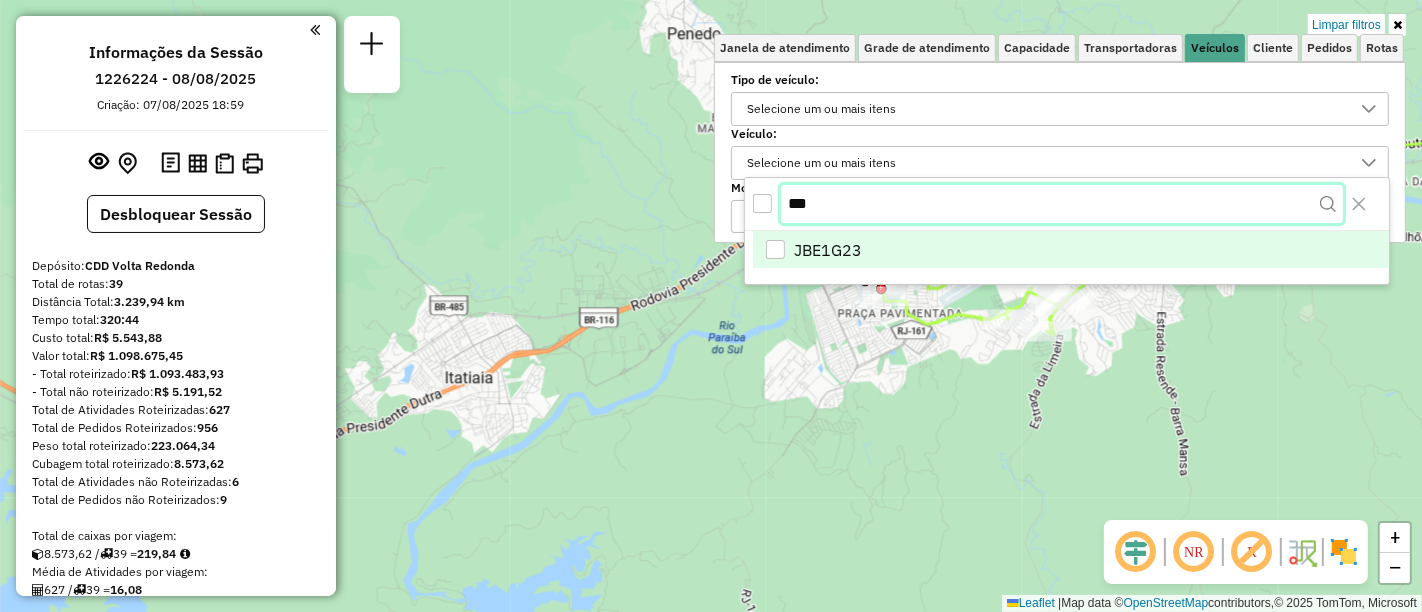 click on "***" at bounding box center (1062, 204) 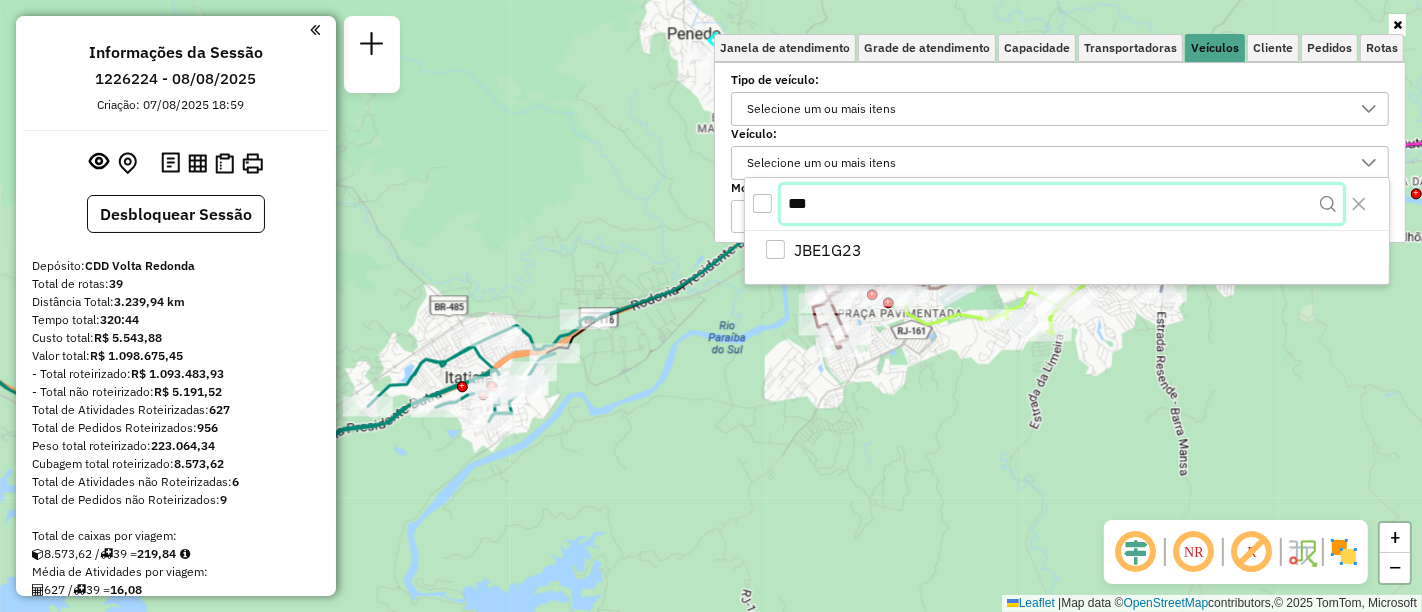 drag, startPoint x: 819, startPoint y: 206, endPoint x: 782, endPoint y: 201, distance: 37.336308 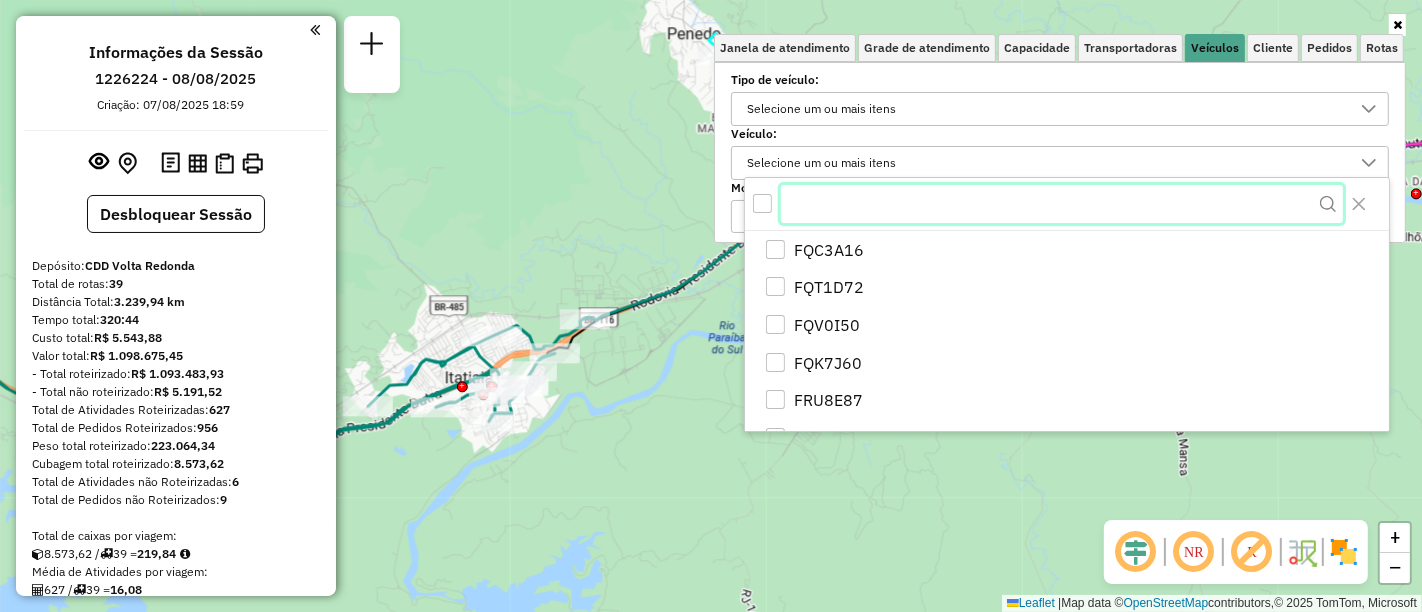 paste on "*******" 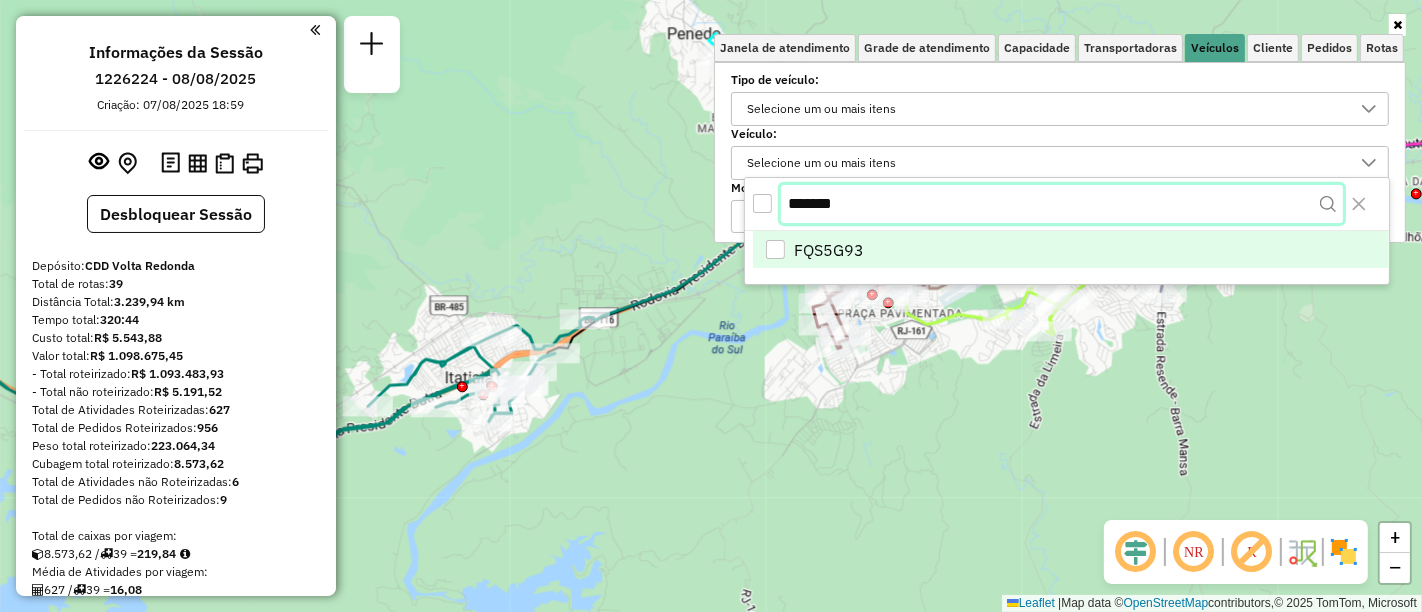 type on "*******" 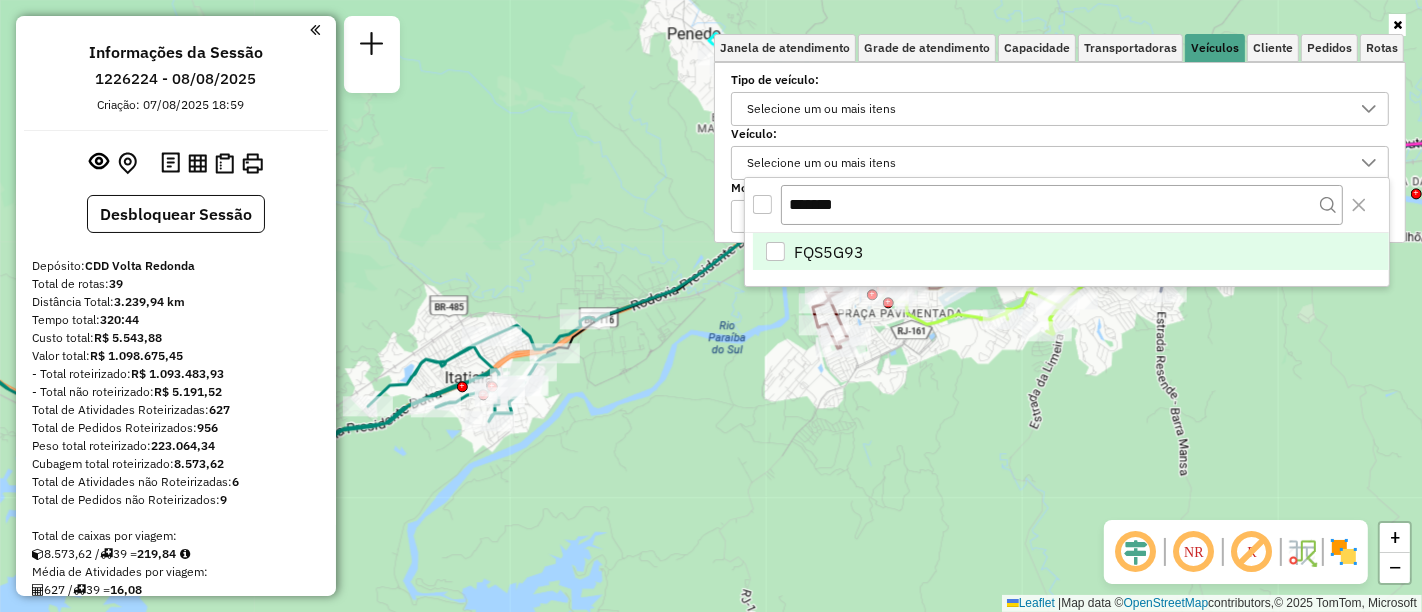 click at bounding box center [776, 252] 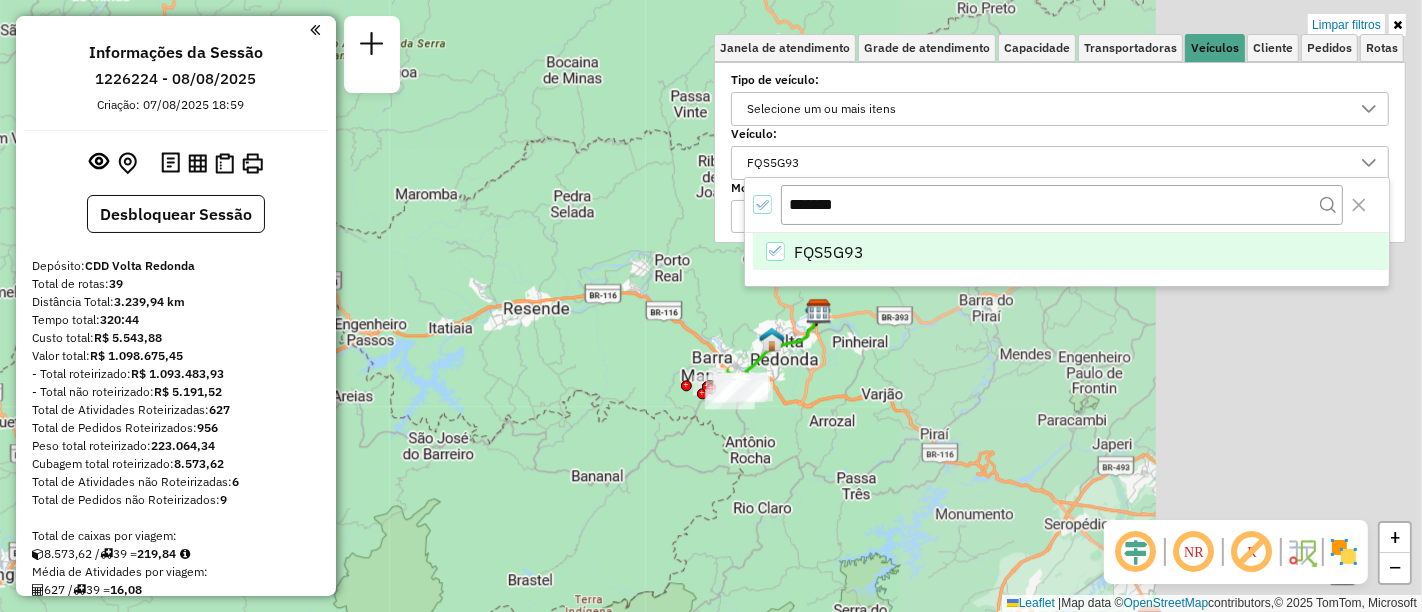 drag, startPoint x: 850, startPoint y: 350, endPoint x: 408, endPoint y: 331, distance: 442.40817 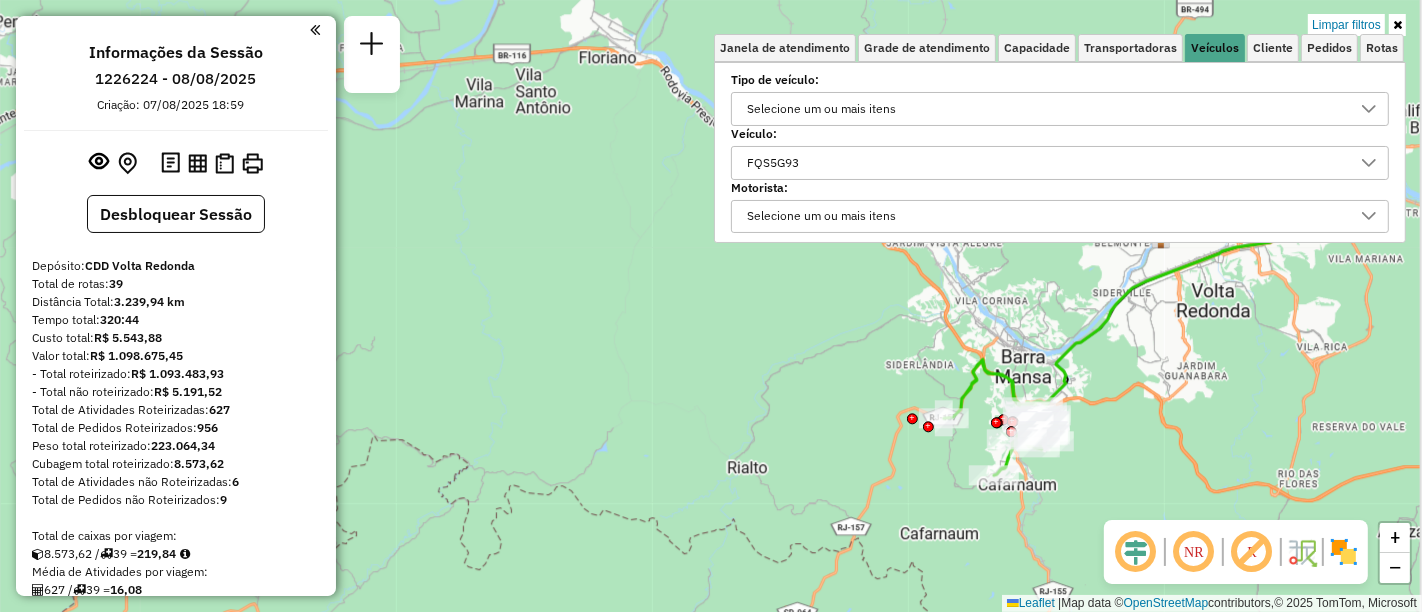 drag, startPoint x: 751, startPoint y: 422, endPoint x: 367, endPoint y: 395, distance: 384.94806 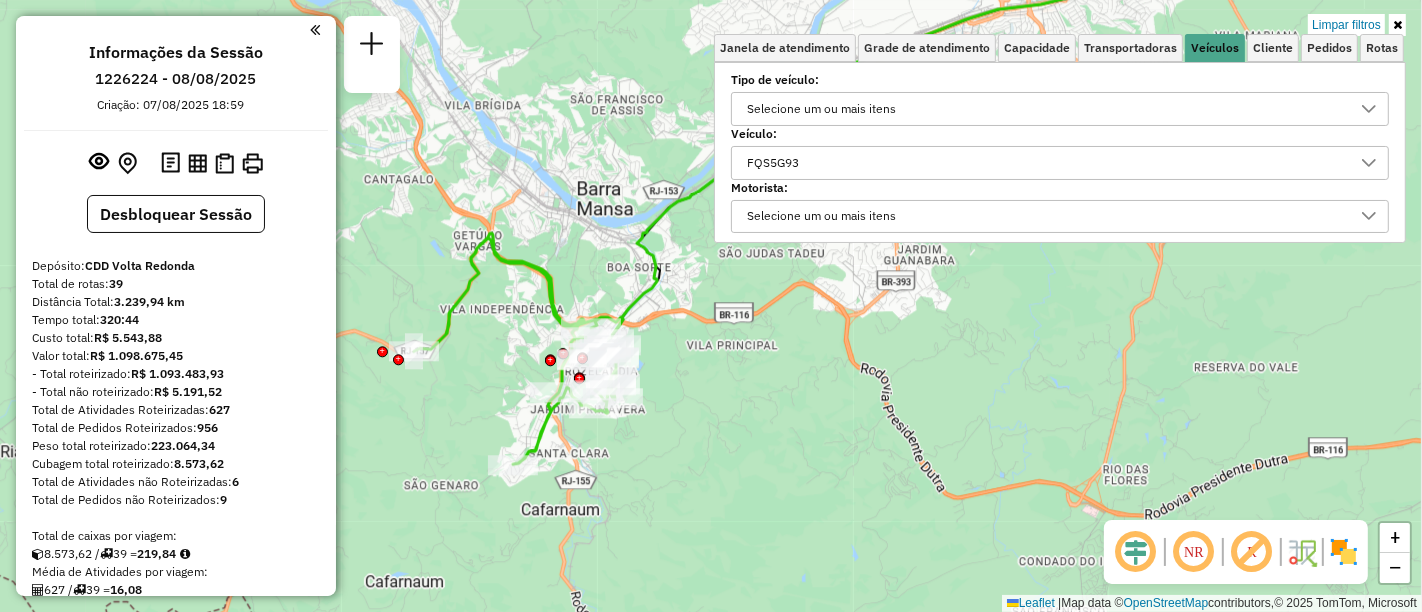 drag, startPoint x: 697, startPoint y: 480, endPoint x: 723, endPoint y: 483, distance: 26.172504 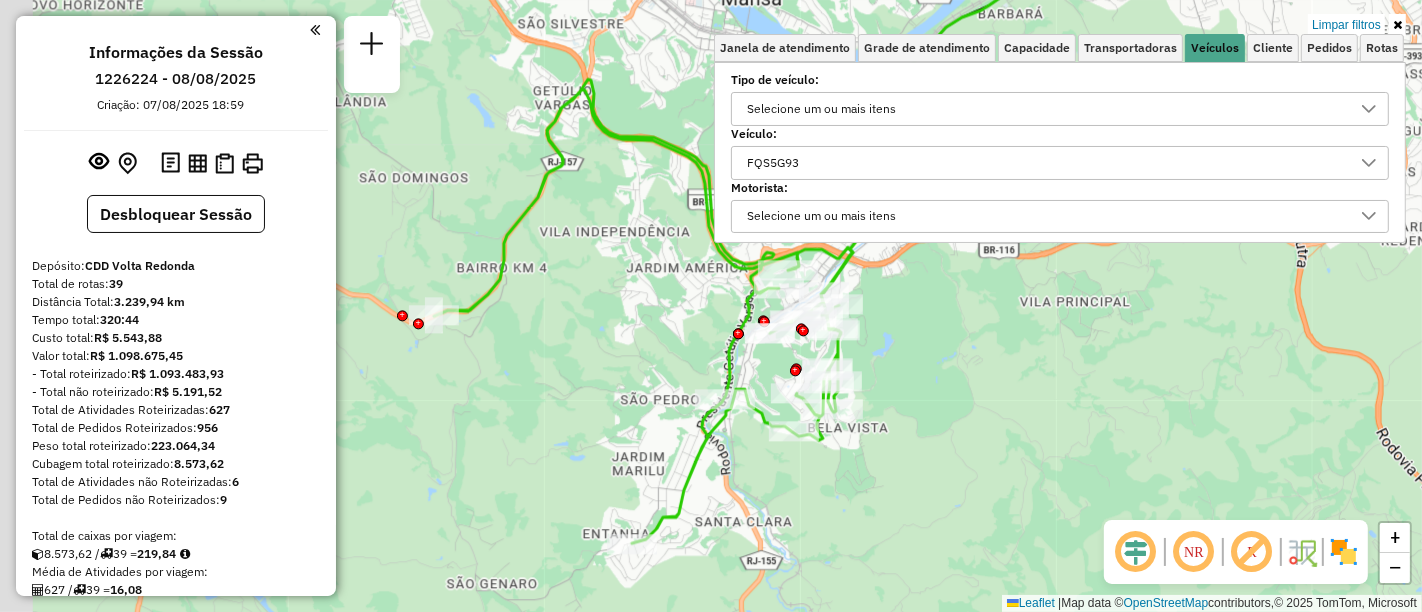 drag, startPoint x: 754, startPoint y: 479, endPoint x: 860, endPoint y: 495, distance: 107.200745 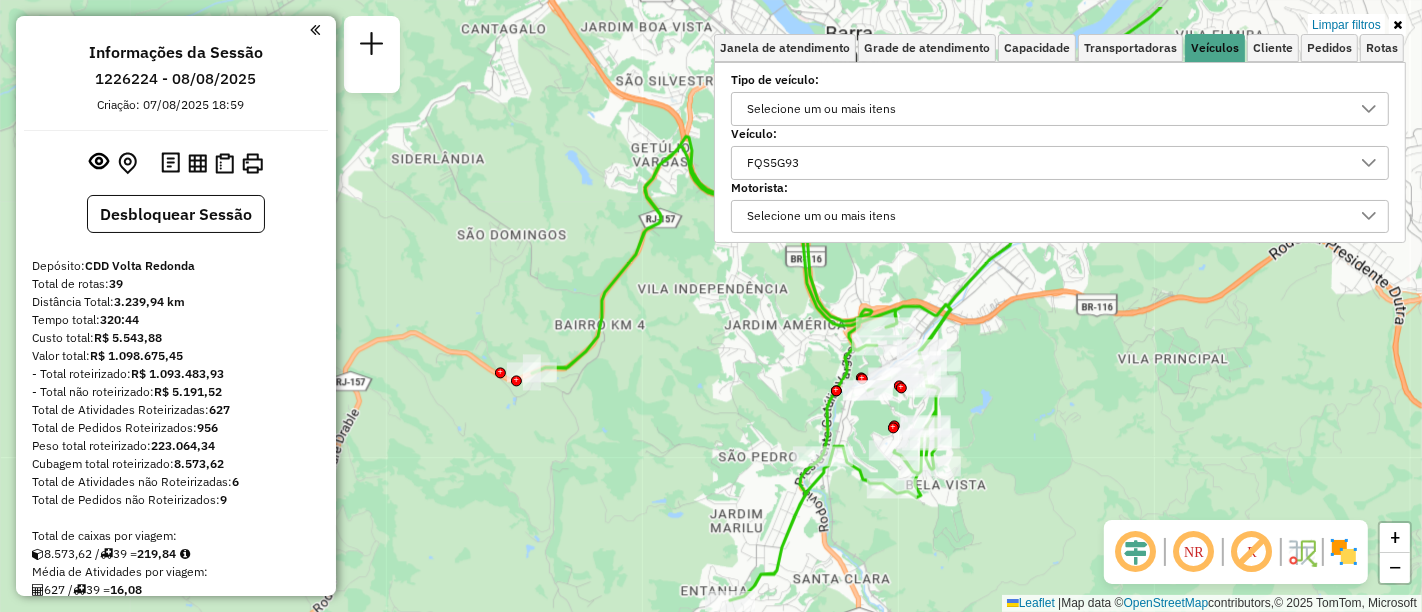 drag, startPoint x: 664, startPoint y: 425, endPoint x: 746, endPoint y: 495, distance: 107.81466 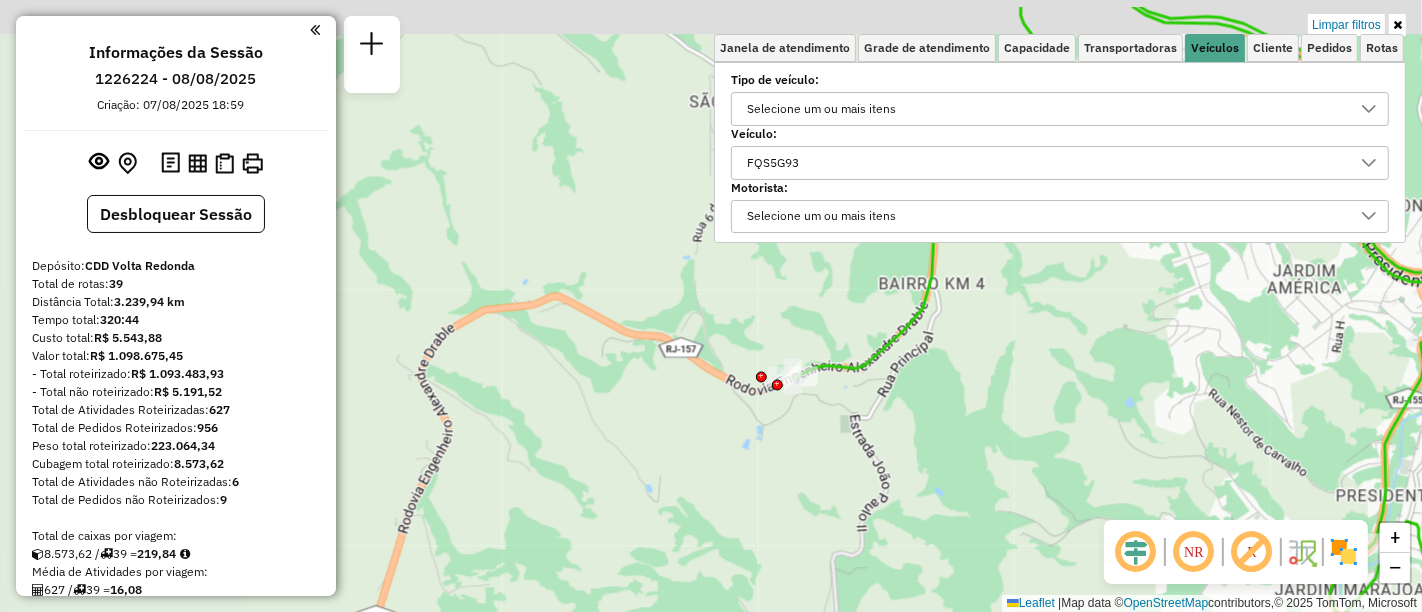 drag, startPoint x: 537, startPoint y: 441, endPoint x: 805, endPoint y: 502, distance: 274.8545 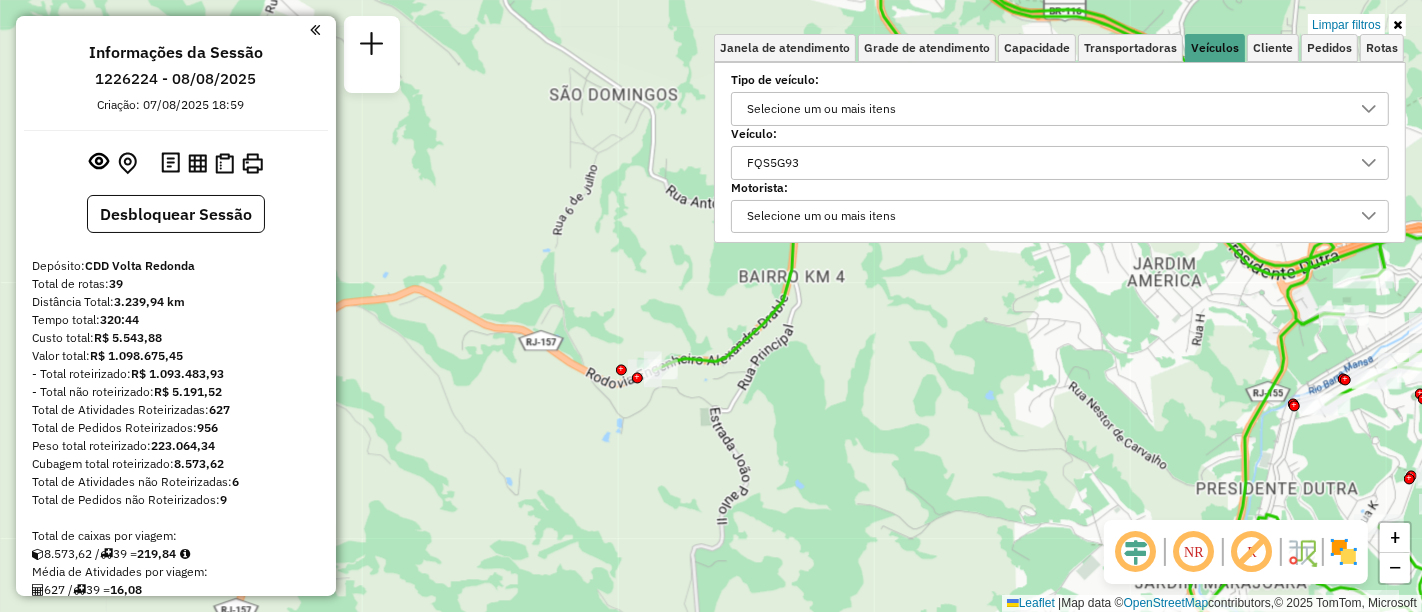 click at bounding box center [1397, 25] 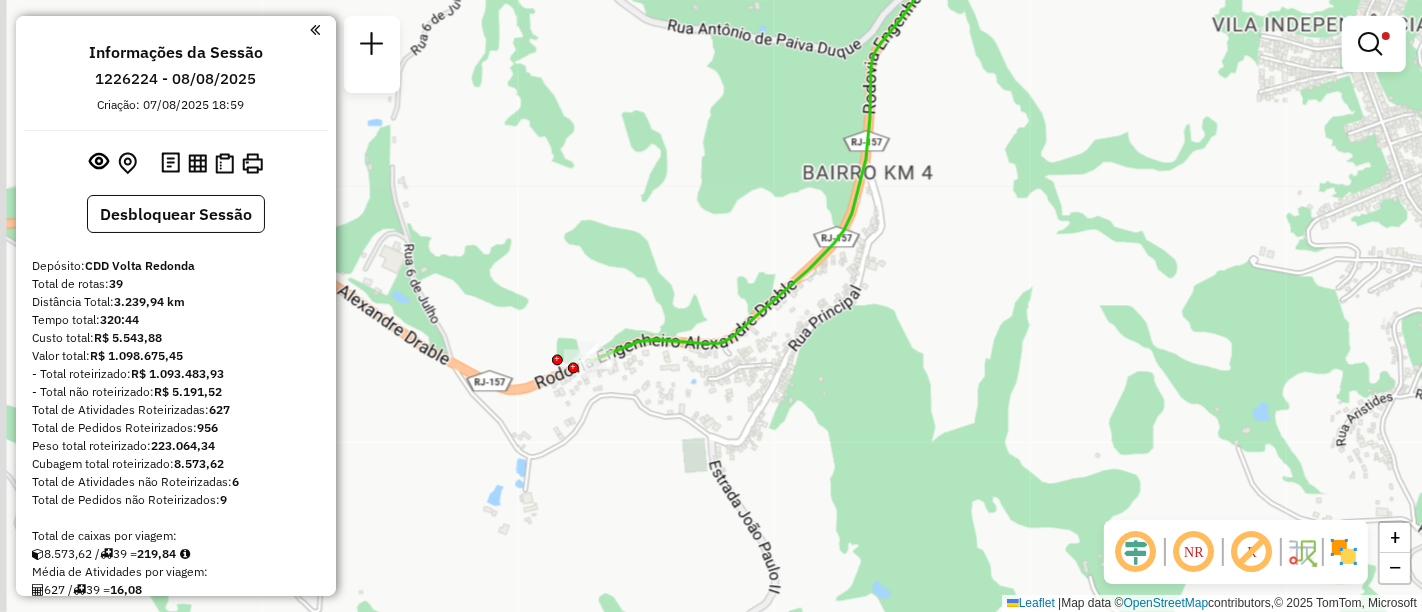 drag, startPoint x: 657, startPoint y: 343, endPoint x: 791, endPoint y: 337, distance: 134.13426 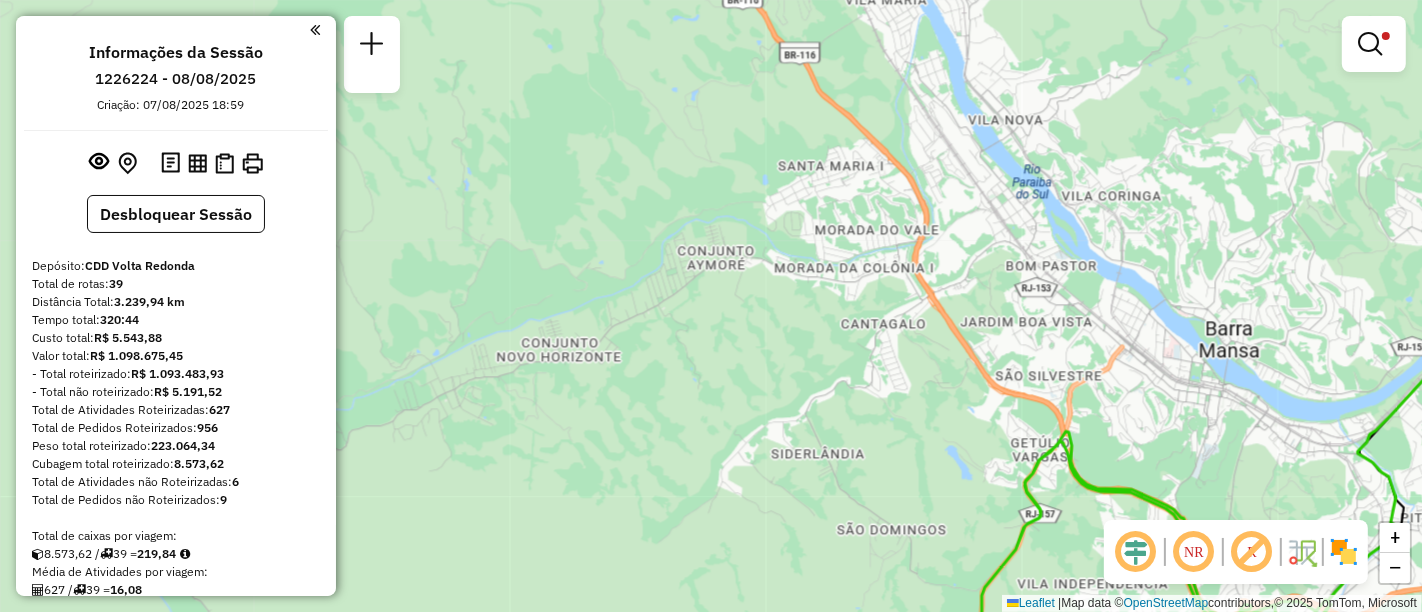 drag, startPoint x: 930, startPoint y: 501, endPoint x: 1071, endPoint y: 506, distance: 141.08862 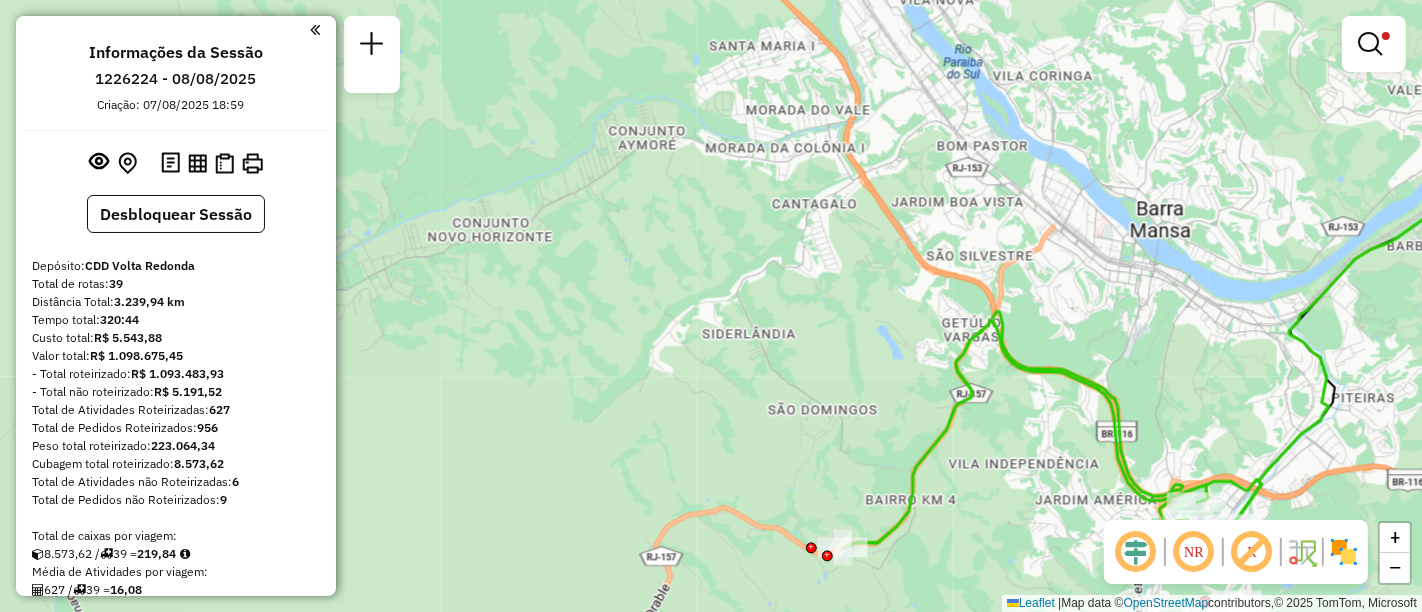 drag, startPoint x: 1032, startPoint y: 444, endPoint x: 955, endPoint y: 315, distance: 150.23315 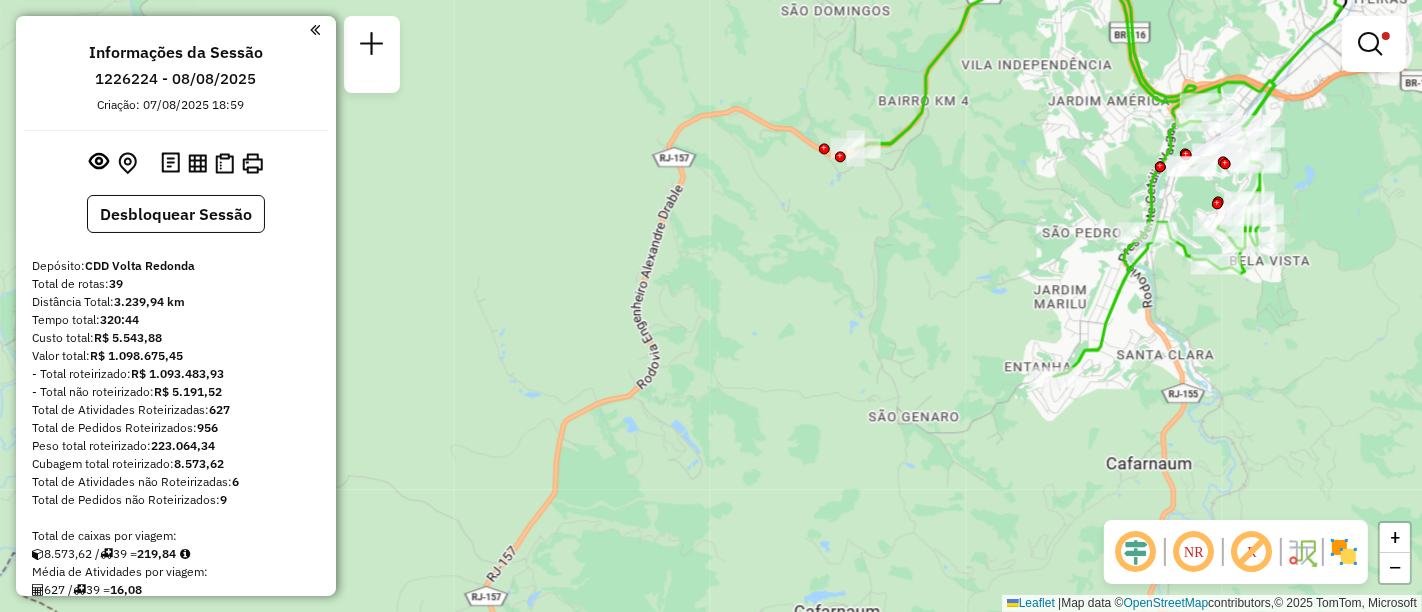 drag, startPoint x: 994, startPoint y: 514, endPoint x: 916, endPoint y: 430, distance: 114.62984 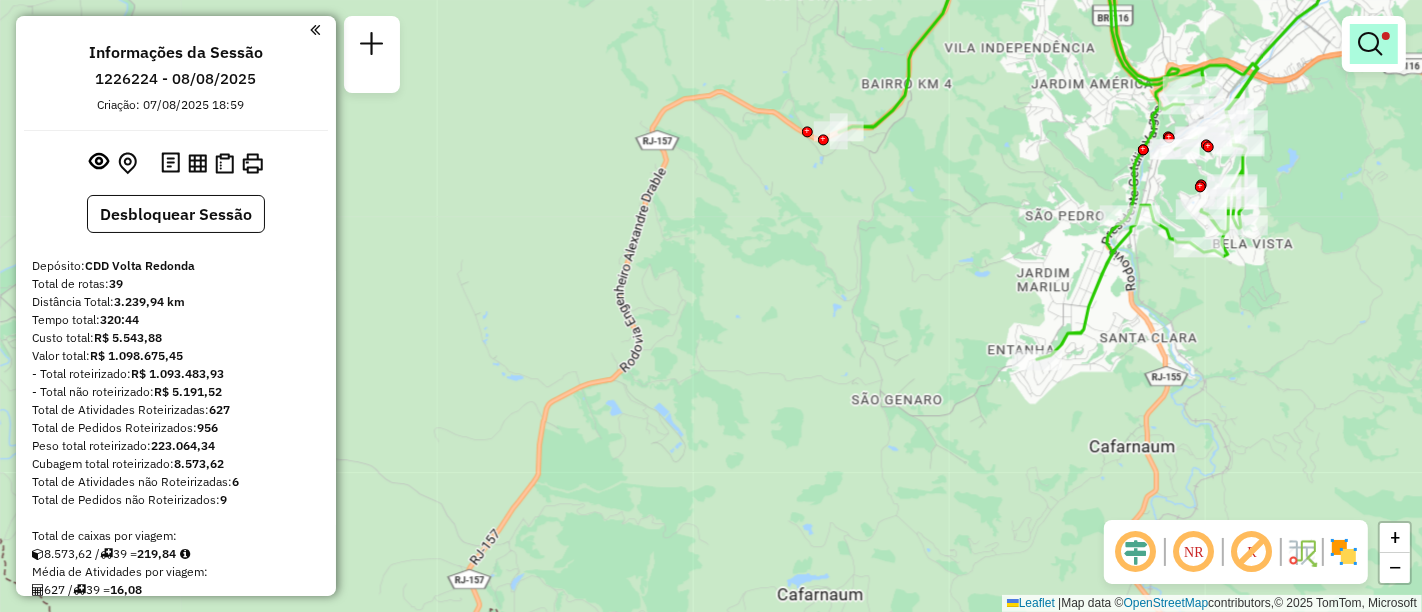 click at bounding box center [1370, 44] 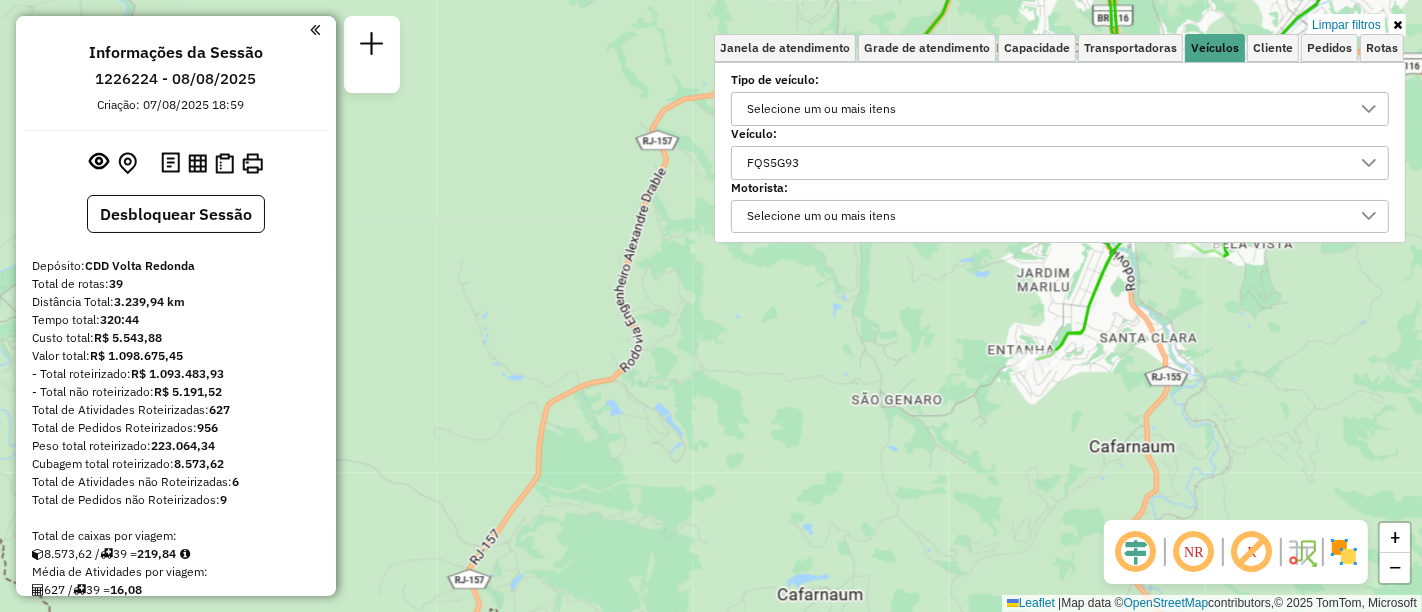 click on "FQS5G93" at bounding box center [1045, 163] 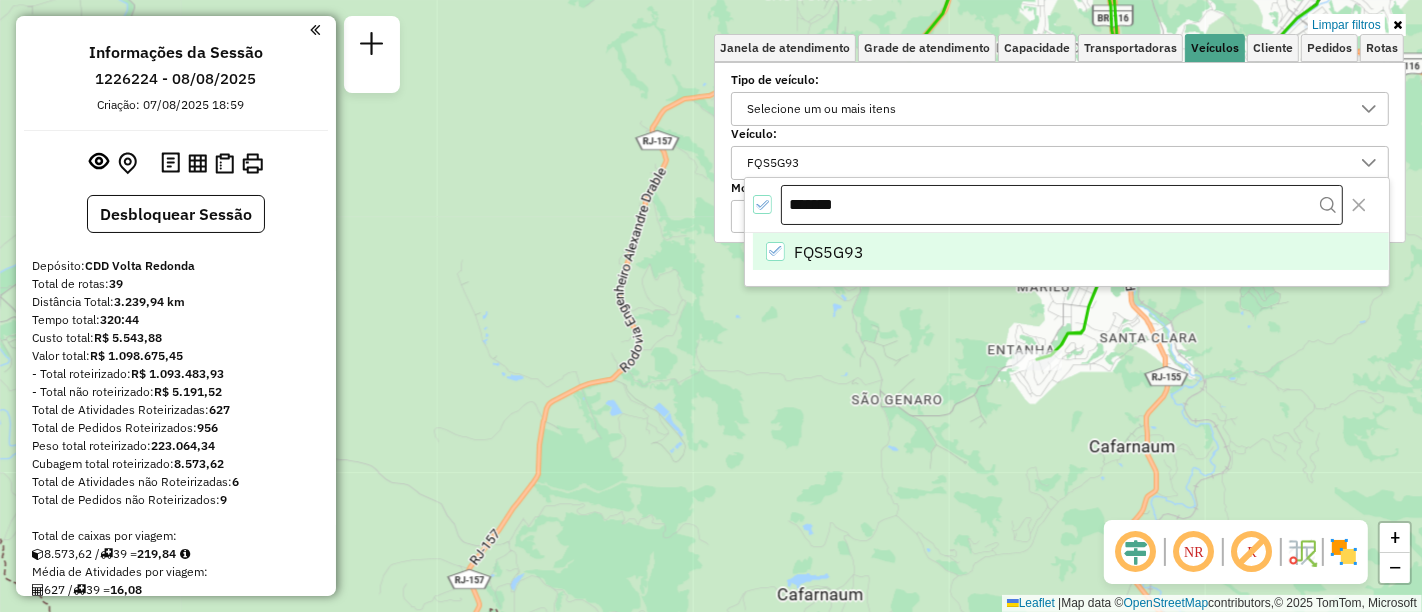 drag, startPoint x: 825, startPoint y: 201, endPoint x: 797, endPoint y: 201, distance: 28 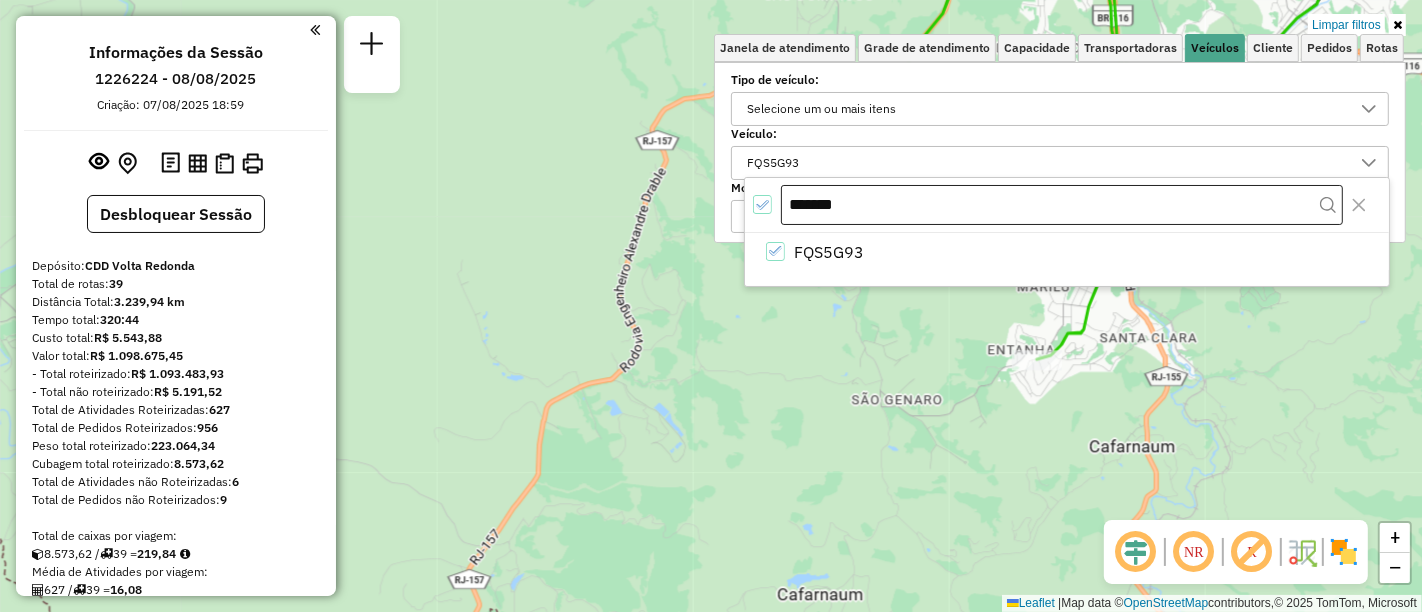 type on "*" 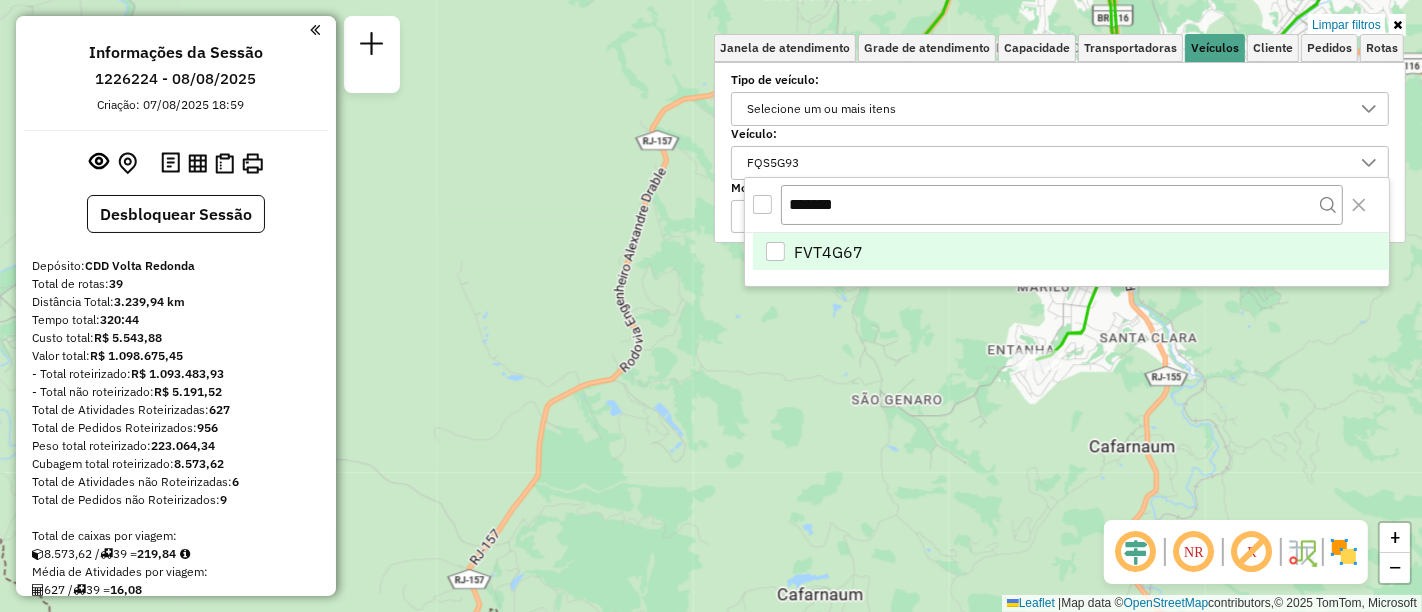 click on "FVT4G67" at bounding box center [1071, 252] 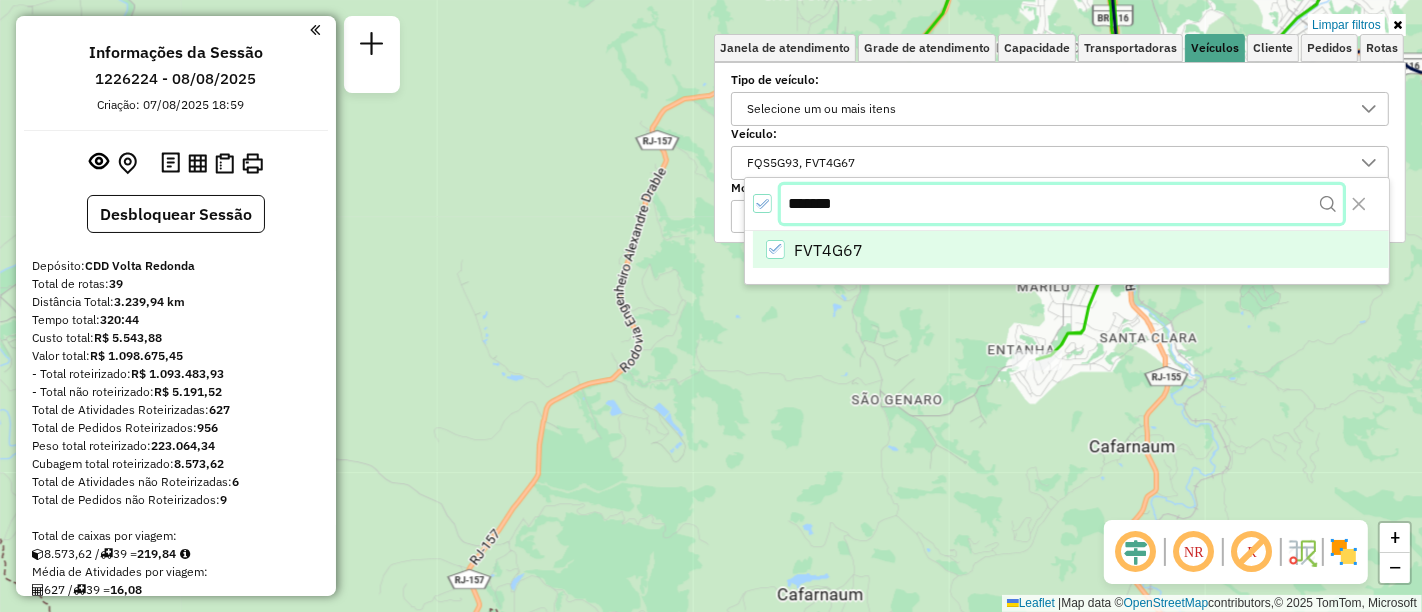 drag, startPoint x: 896, startPoint y: 195, endPoint x: 753, endPoint y: 184, distance: 143.42245 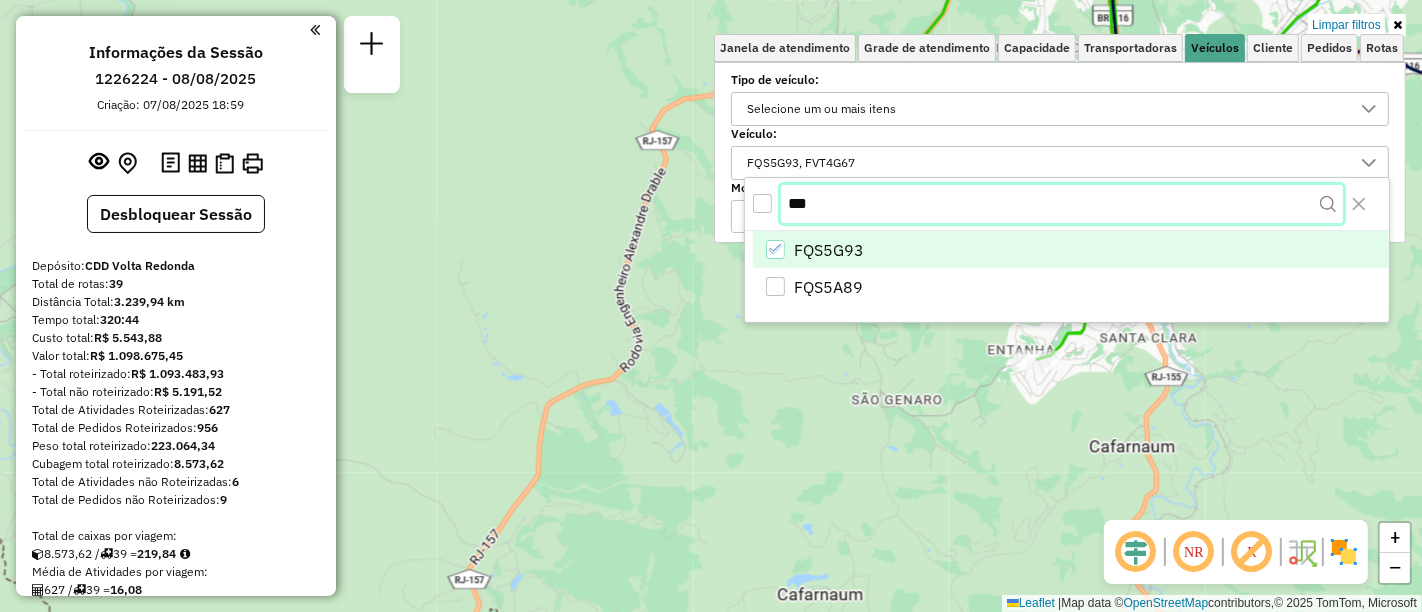 type on "***" 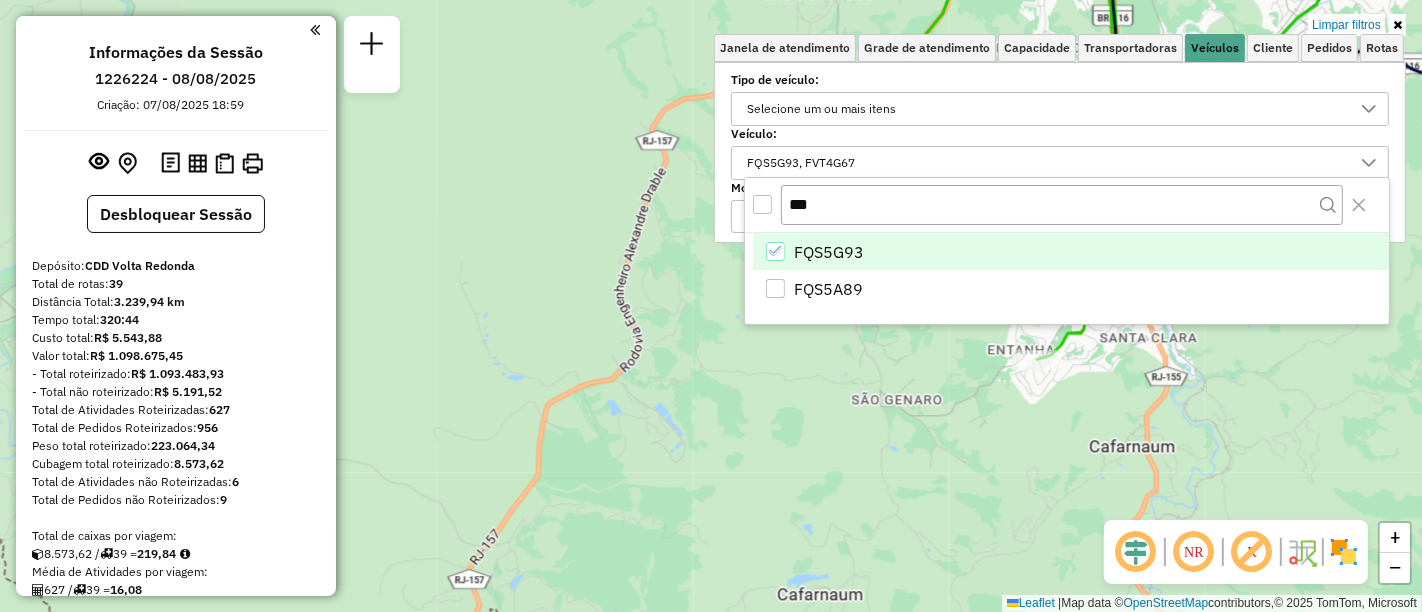 click 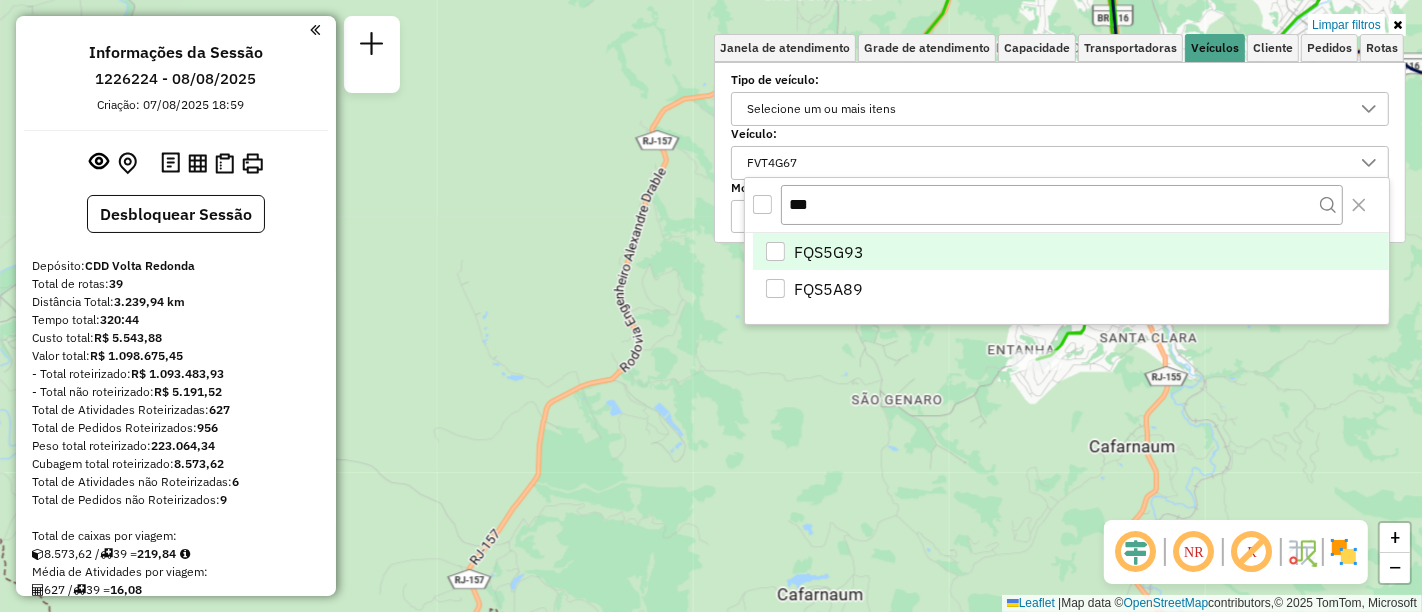 click on "Limpar filtros Janela de atendimento Grade de atendimento Capacidade Transportadoras Veículos Cliente Pedidos  Rotas Selecione os dias de semana para filtrar as janelas de atendimento  Seg   Ter   Qua   Qui   Sex   Sáb   Dom  Informe o período da janela de atendimento: De: Até:  Filtrar exatamente a janela do cliente  Considerar janela de atendimento padrão  Selecione os dias de semana para filtrar as grades de atendimento  Seg   Ter   Qua   Qui   Sex   Sáb   Dom   Considerar clientes sem dia de atendimento cadastrado  Clientes fora do dia de atendimento selecionado Filtrar as atividades entre os valores definidos abaixo:  Peso mínimo:   Peso máximo:   Cubagem mínima:   Cubagem máxima:   De:   Até:  Filtrar as atividades entre o tempo de atendimento definido abaixo:  De:   Até:   Considerar capacidade total dos clientes não roteirizados Transportadora: Selecione um ou mais itens Tipo de veículo: Selecione um ou mais itens Veículo: FVT4G67 Motorista: Selecione um ou mais itens Nome: Rótulo: De:" 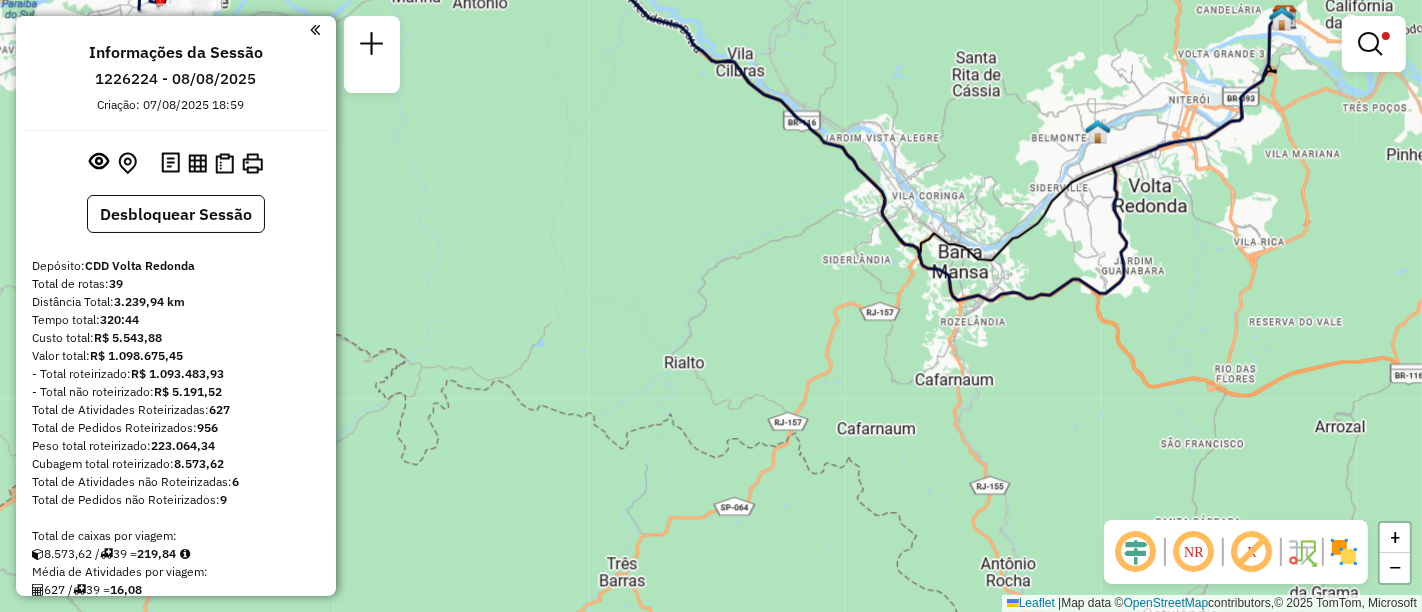 drag, startPoint x: 701, startPoint y: 295, endPoint x: 901, endPoint y: 417, distance: 234.27335 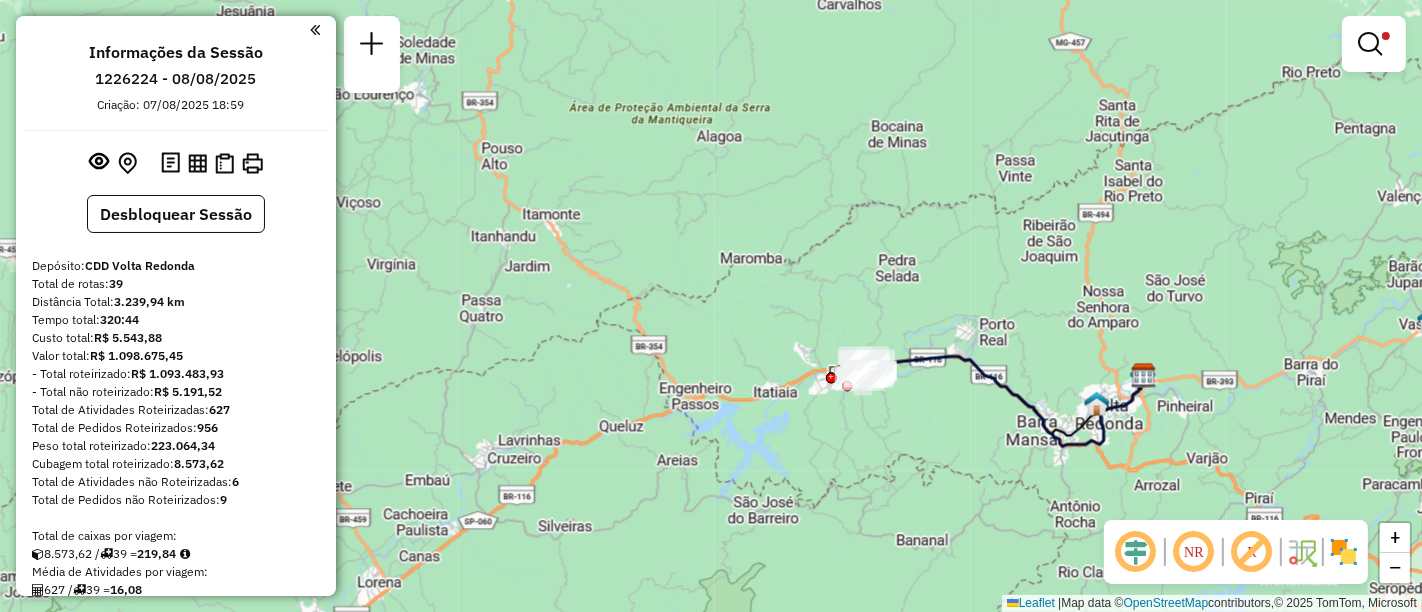 drag, startPoint x: 682, startPoint y: 355, endPoint x: 858, endPoint y: 398, distance: 181.17671 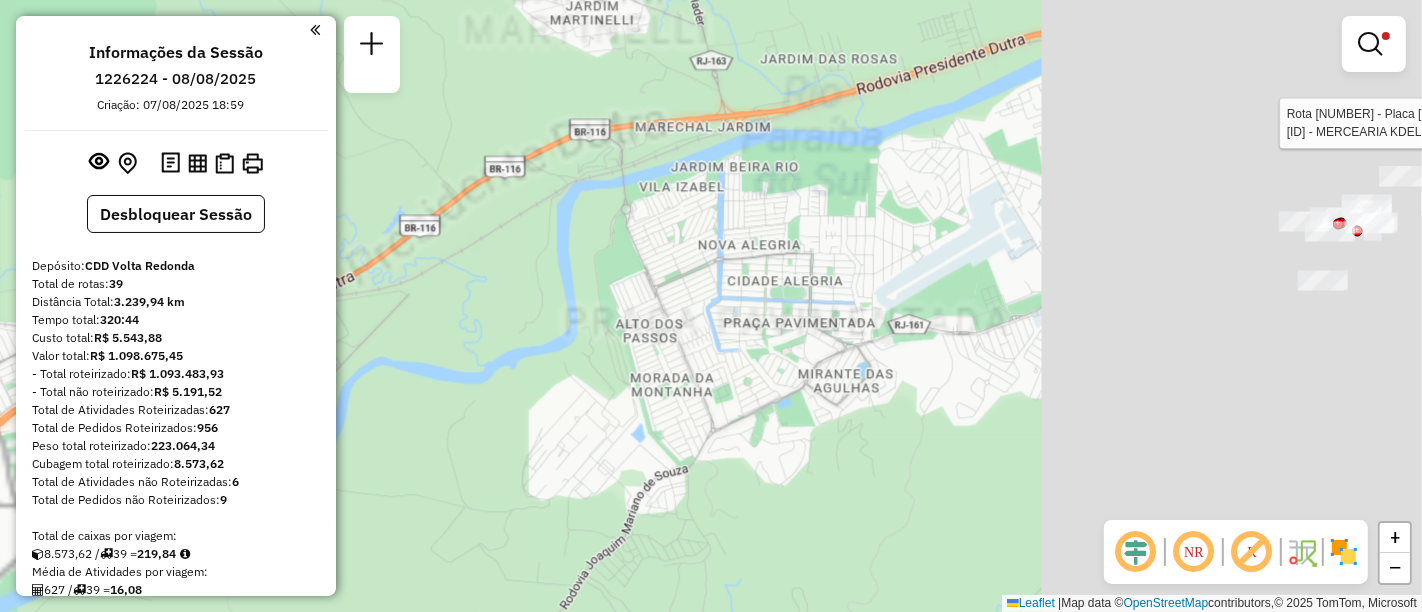 drag, startPoint x: 552, startPoint y: 381, endPoint x: 762, endPoint y: 355, distance: 211.60341 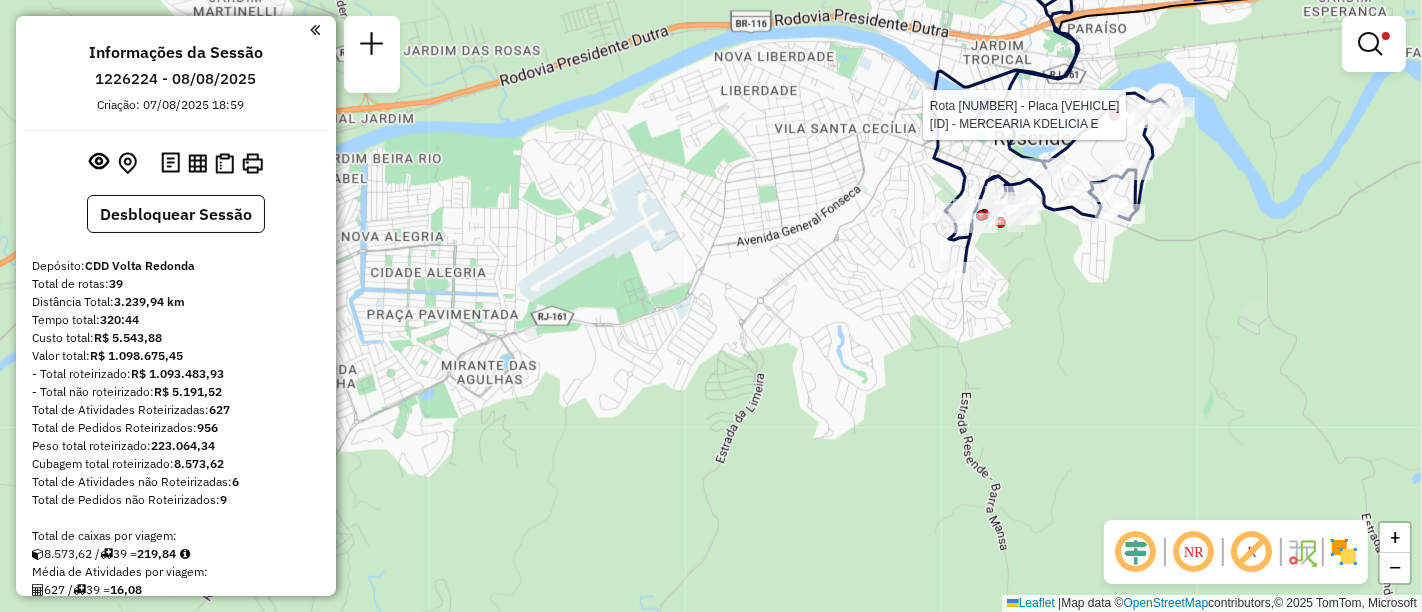 drag, startPoint x: 731, startPoint y: 330, endPoint x: 500, endPoint y: 332, distance: 231.00865 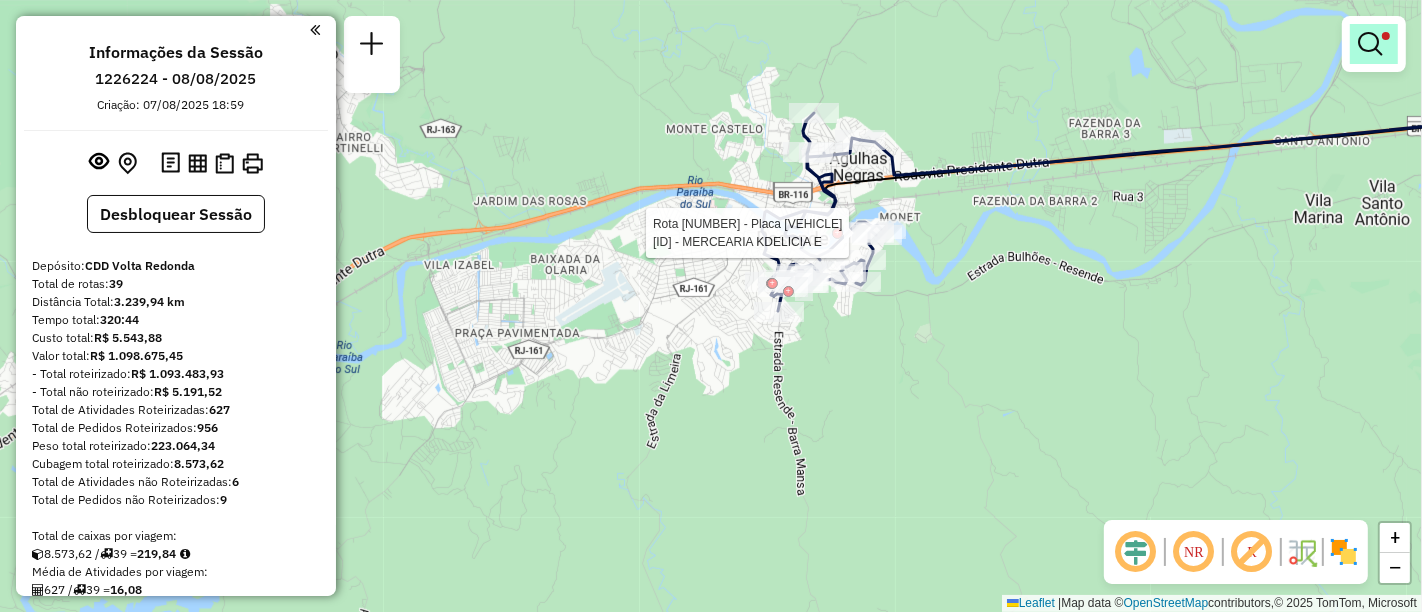 click at bounding box center [1370, 44] 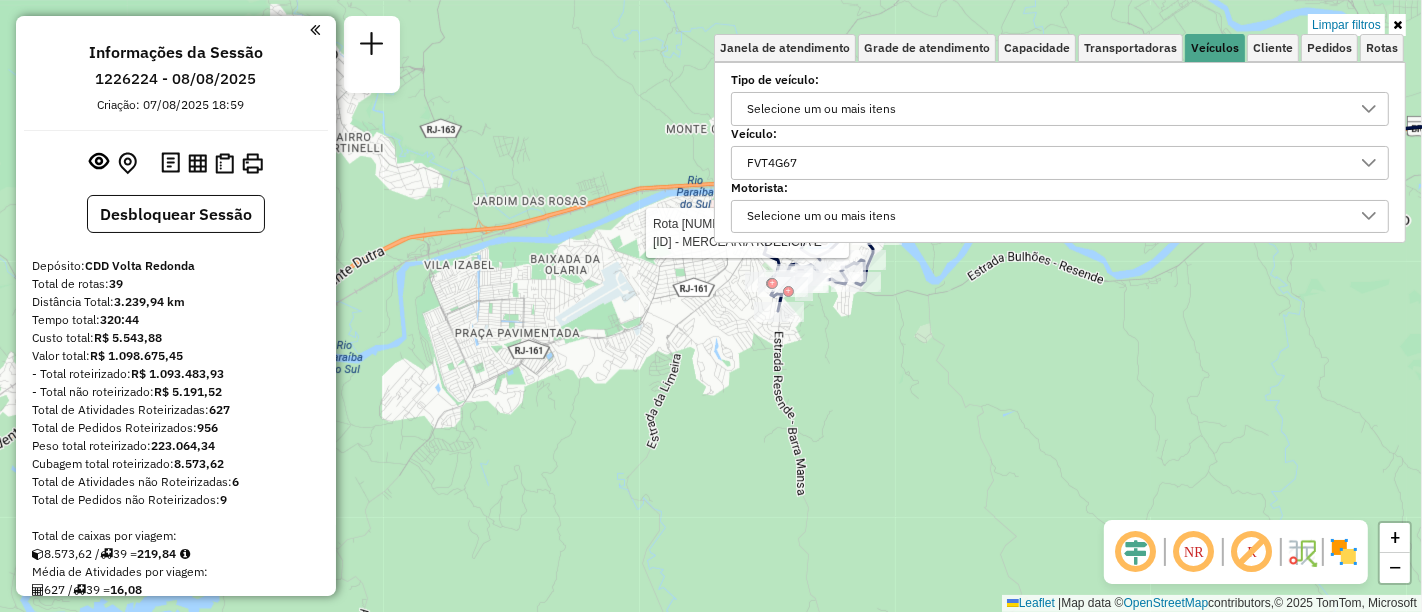 click on "FVT4G67" at bounding box center (1045, 163) 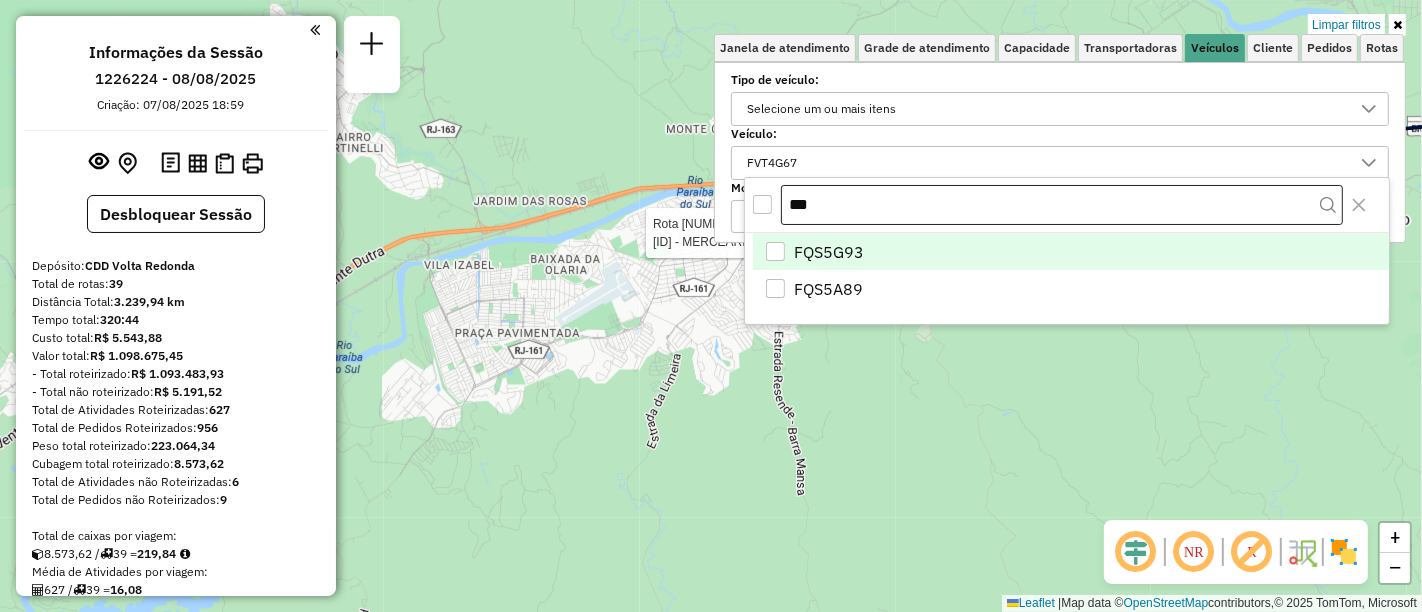 drag, startPoint x: 822, startPoint y: 205, endPoint x: 782, endPoint y: 201, distance: 40.1995 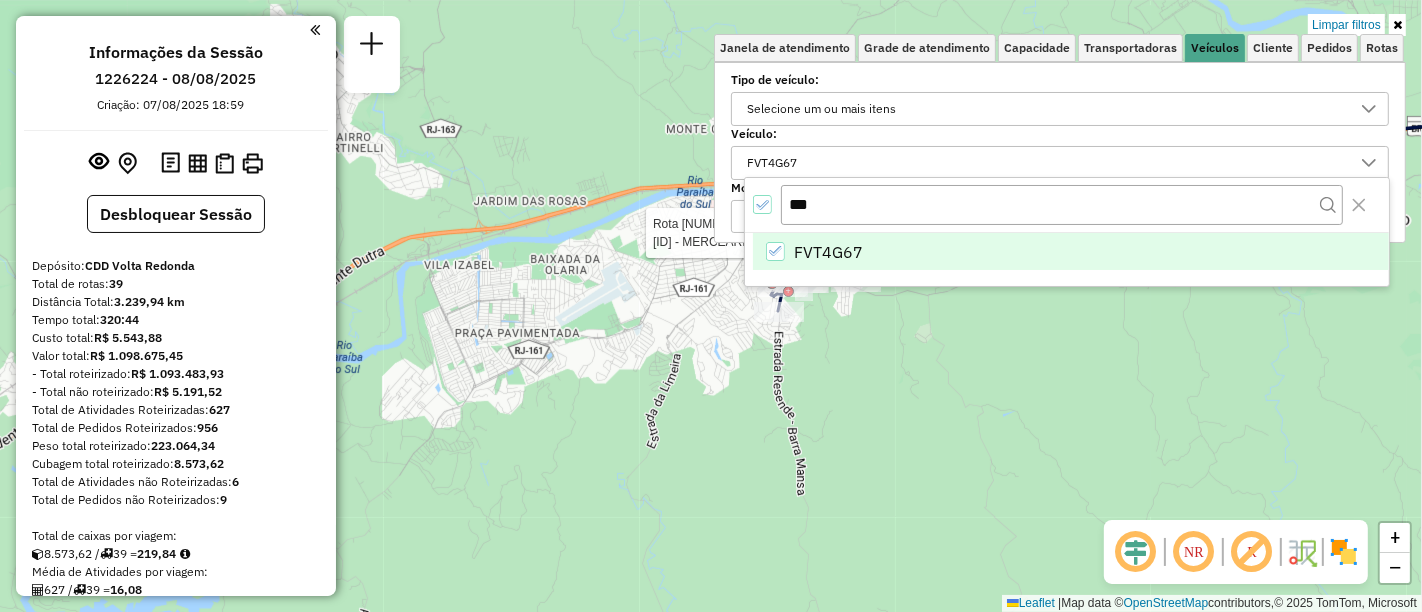 type on "***" 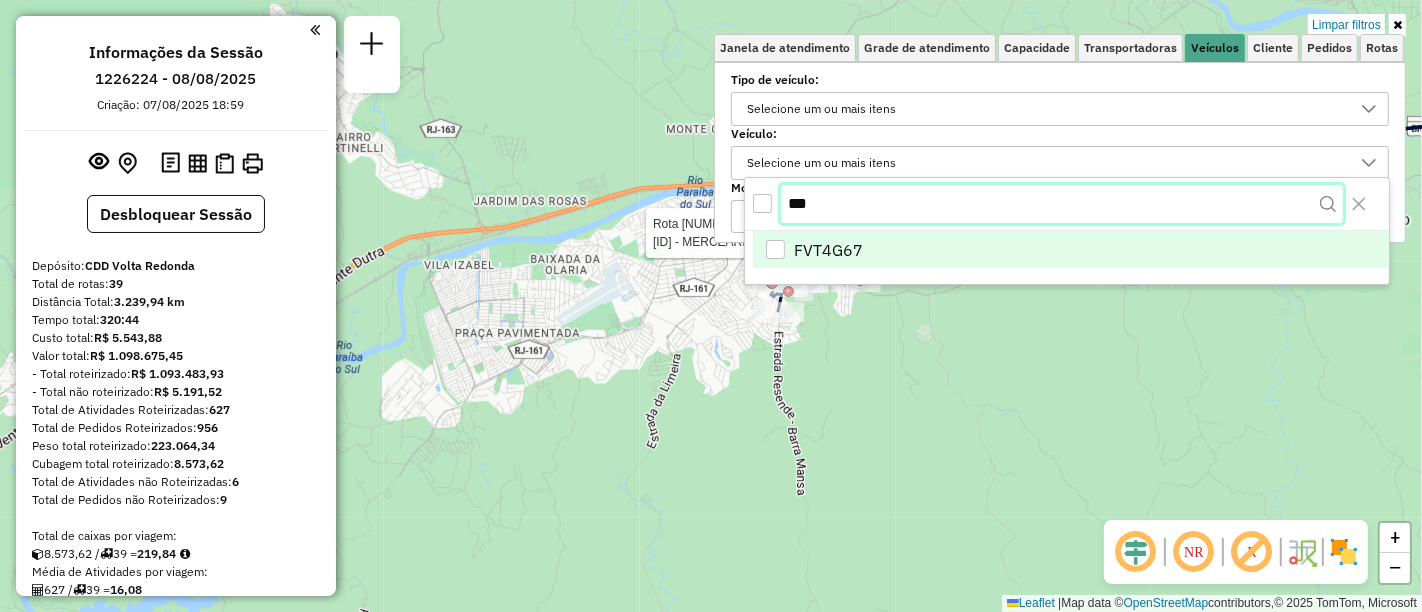 drag, startPoint x: 836, startPoint y: 197, endPoint x: 739, endPoint y: 201, distance: 97.082436 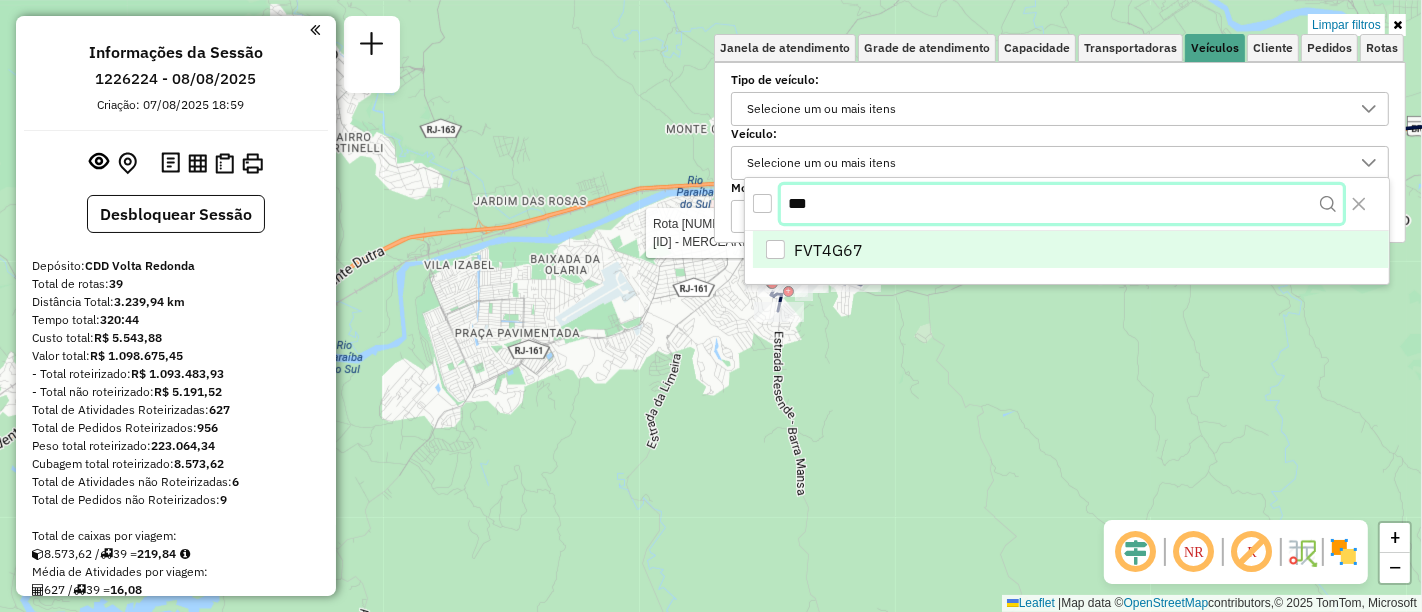 click on "Informações da Sessão [NUMBER] - [DATE]  Criação: [DATE] [TIME]   Desbloquear Sessão   Depósito:  CDD Volta Redonda  Total de rotas:  [NUMBER]  Distância Total:  [NUMBER] km  Tempo total:  [TIME]  Custo total:  R$ [NUMBER]  Valor total:  R$ [NUMBER]  - Total roteirizado:  R$ [NUMBER]  - Total não roteirizado:  R$ [NUMBER]  Total de Atividades Roteirizadas:  [NUMBER]  Total de Pedidos Roteirizados:  [NUMBER]  Peso total roteirizado:  [NUMBER]  Cubagem total roteirizado:  [NUMBER]  Total de Atividades não Roteirizadas:  [NUMBER]  Total de Pedidos não Roteirizados:  [NUMBER] Total de caixas por viagem:  [NUMBER] /   [NUMBER] =  [NUMBER] Média de Atividades por viagem:  [NUMBER] /   [NUMBER] =  [NUMBER] Ocupação média da frota:  [NUMBER]%  Clientes com Service Time:  [NUMBER]%   ([NUMBER] de [NUMBER])   Rotas improdutivas:  [NUMBER] [NUMBER]" at bounding box center [711, 306] 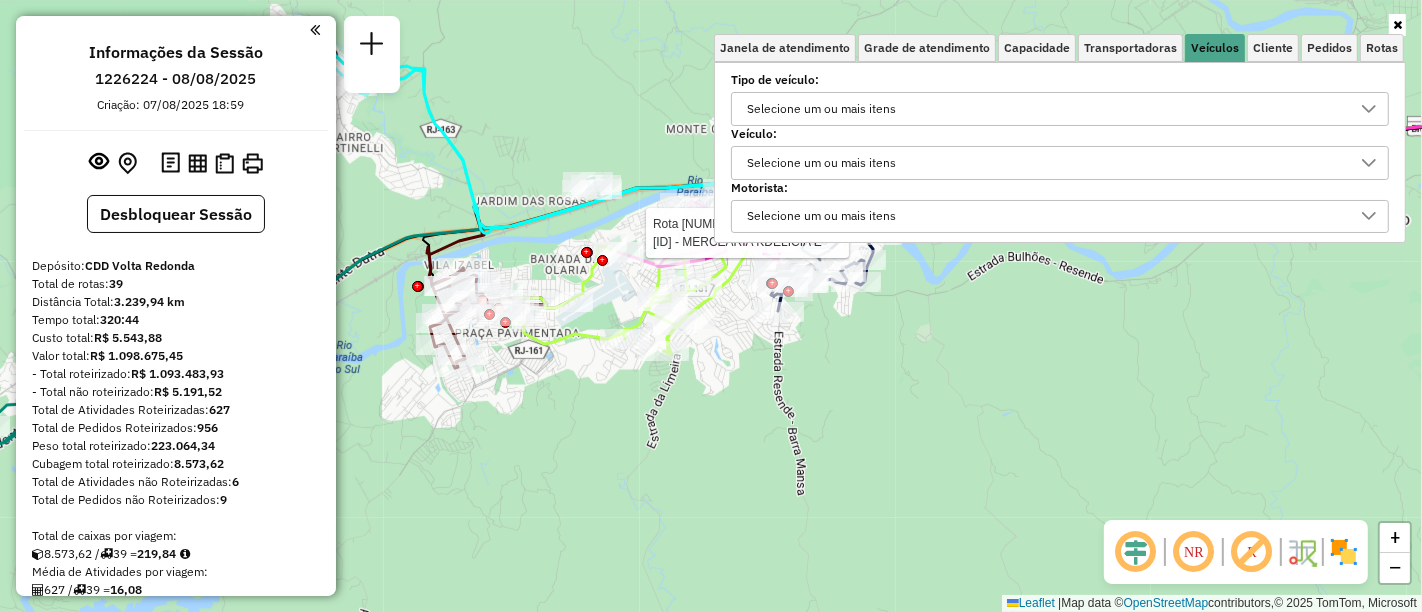 click on "Selecione um ou mais itens" at bounding box center (821, 163) 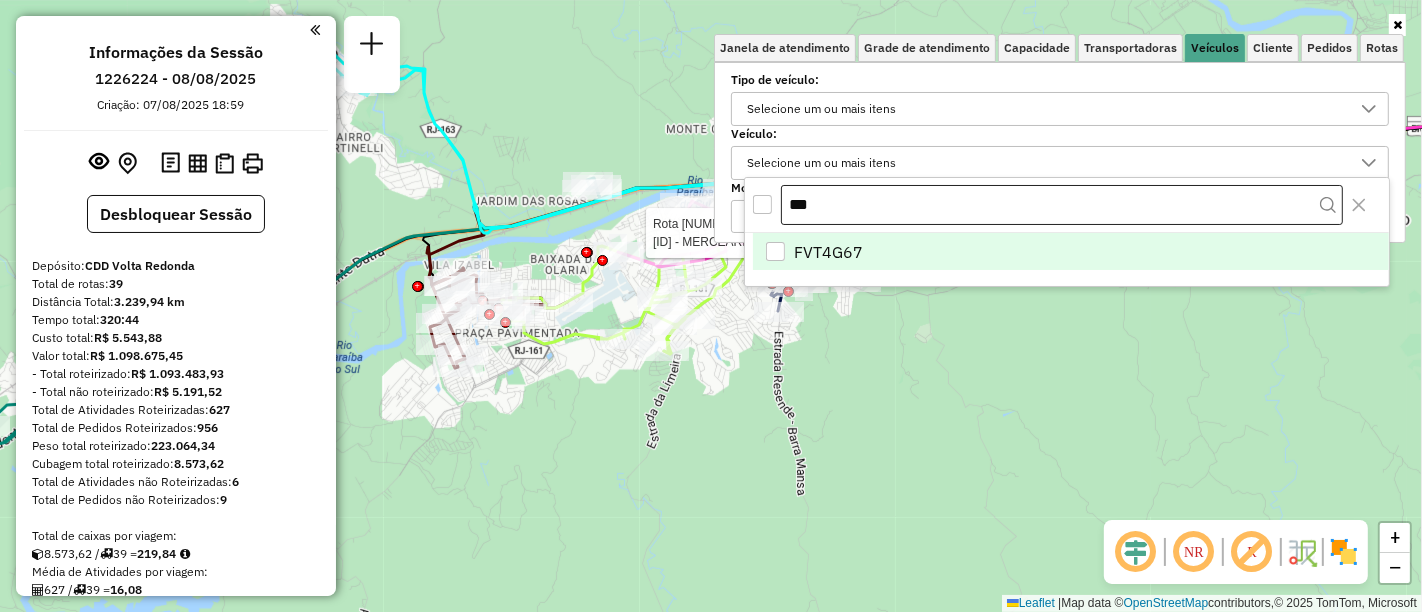 drag, startPoint x: 821, startPoint y: 202, endPoint x: 791, endPoint y: 201, distance: 30.016663 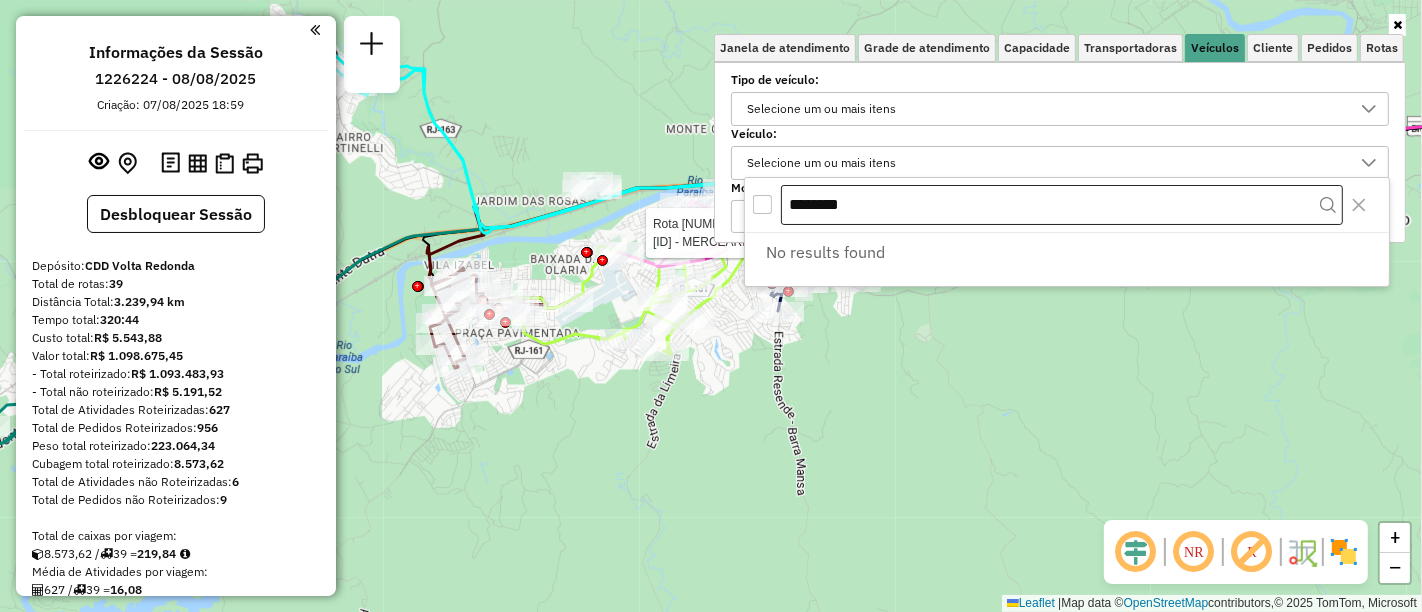 click on "********" at bounding box center [1062, 205] 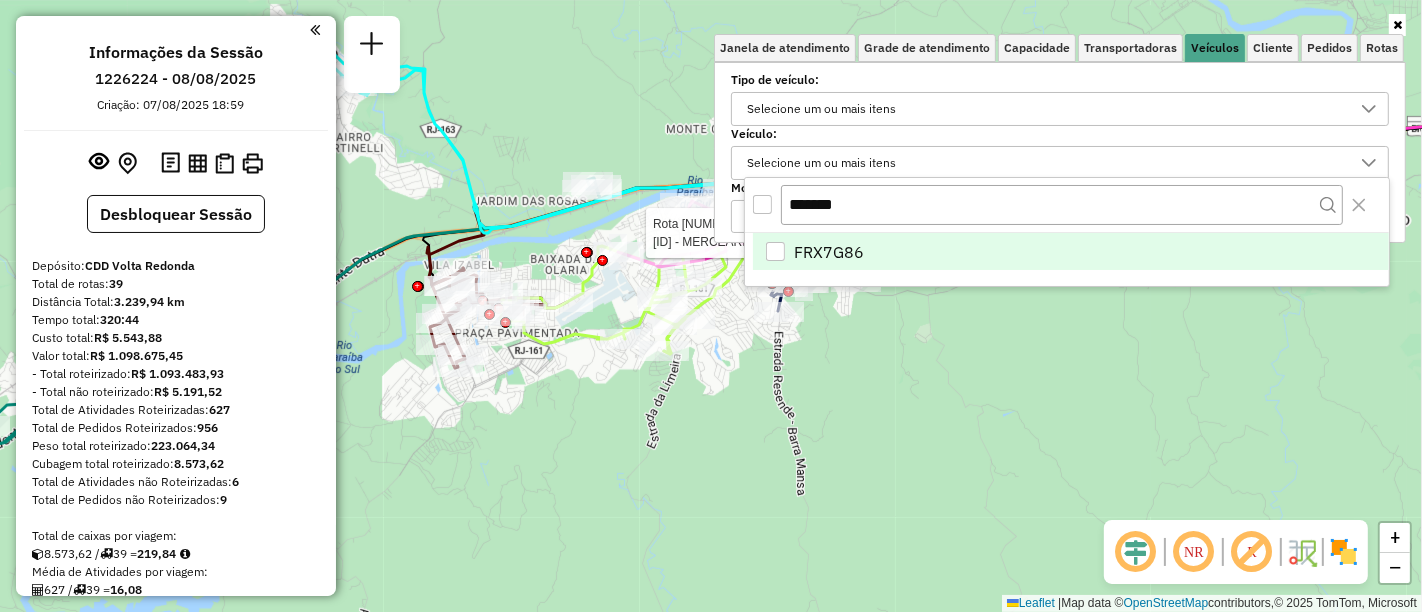type on "*******" 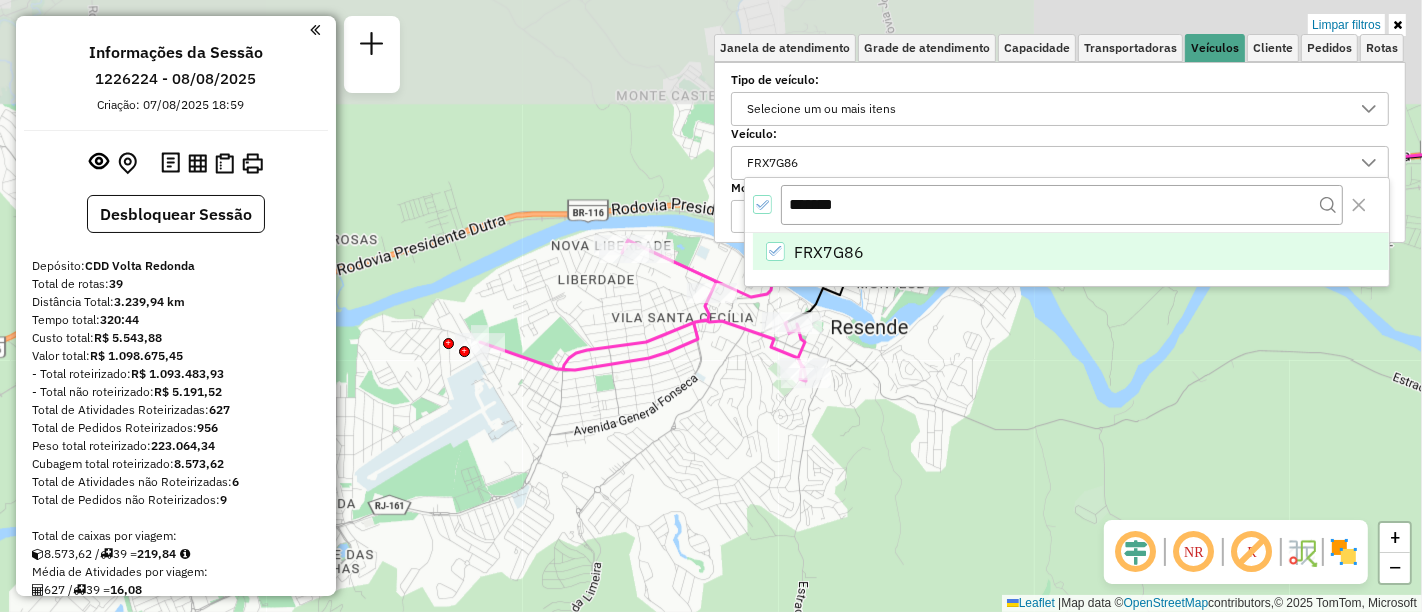 drag, startPoint x: 714, startPoint y: 338, endPoint x: 758, endPoint y: 554, distance: 220.43593 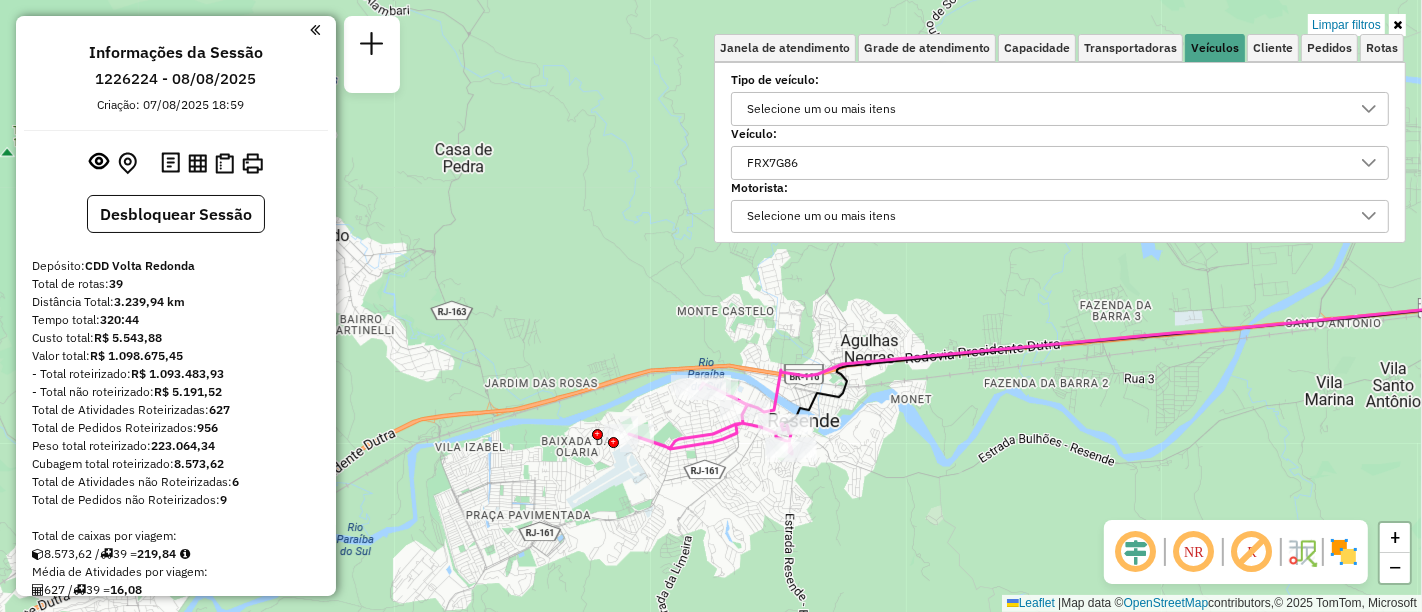 click on "FRX7G86" at bounding box center (1045, 163) 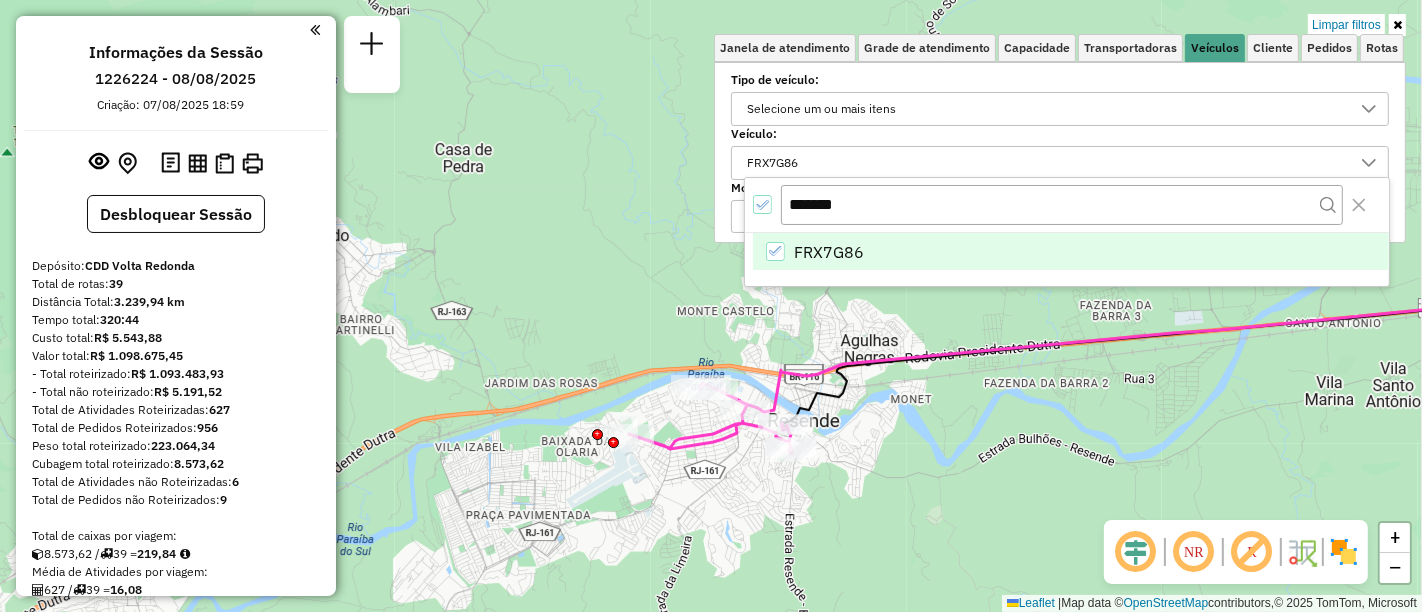 click 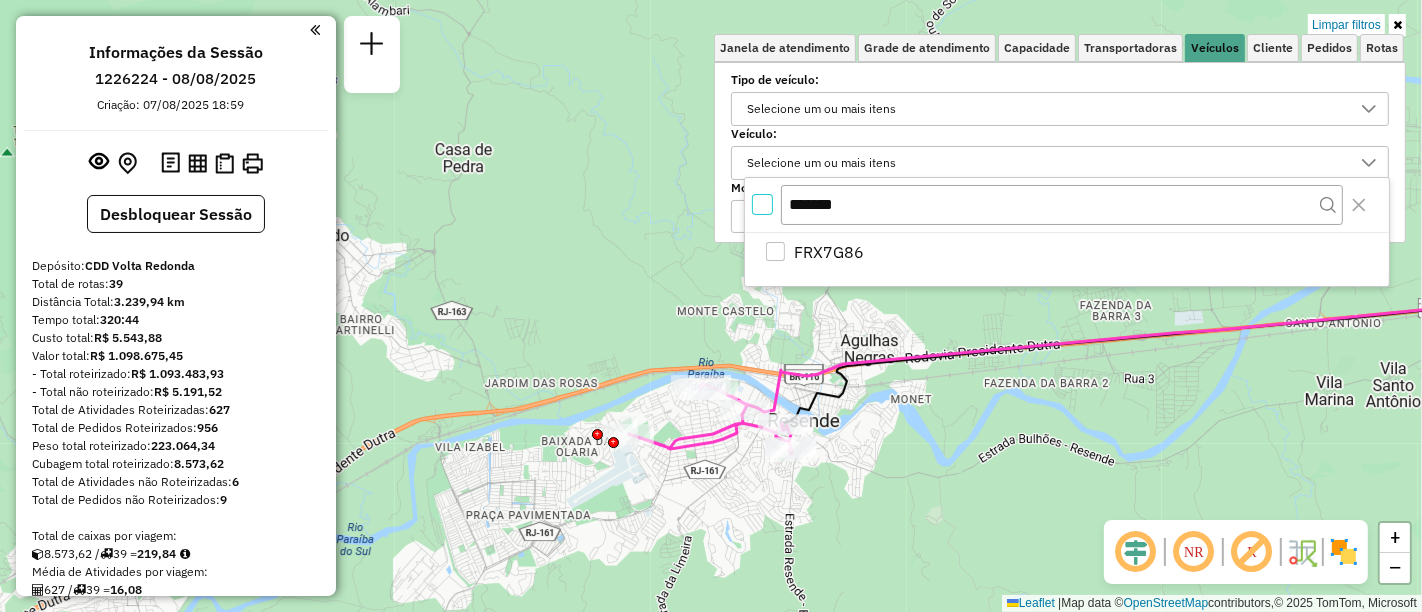 scroll, scrollTop: 11, scrollLeft: 5, axis: both 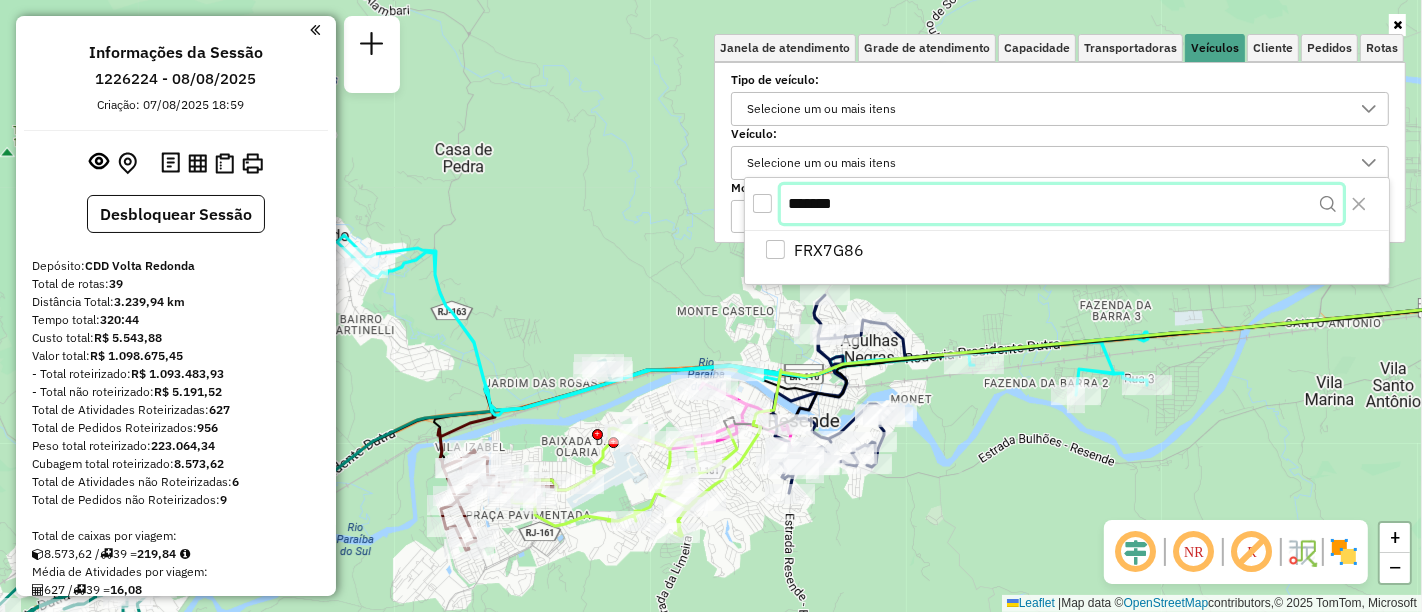 drag, startPoint x: 825, startPoint y: 202, endPoint x: 794, endPoint y: 200, distance: 31.06445 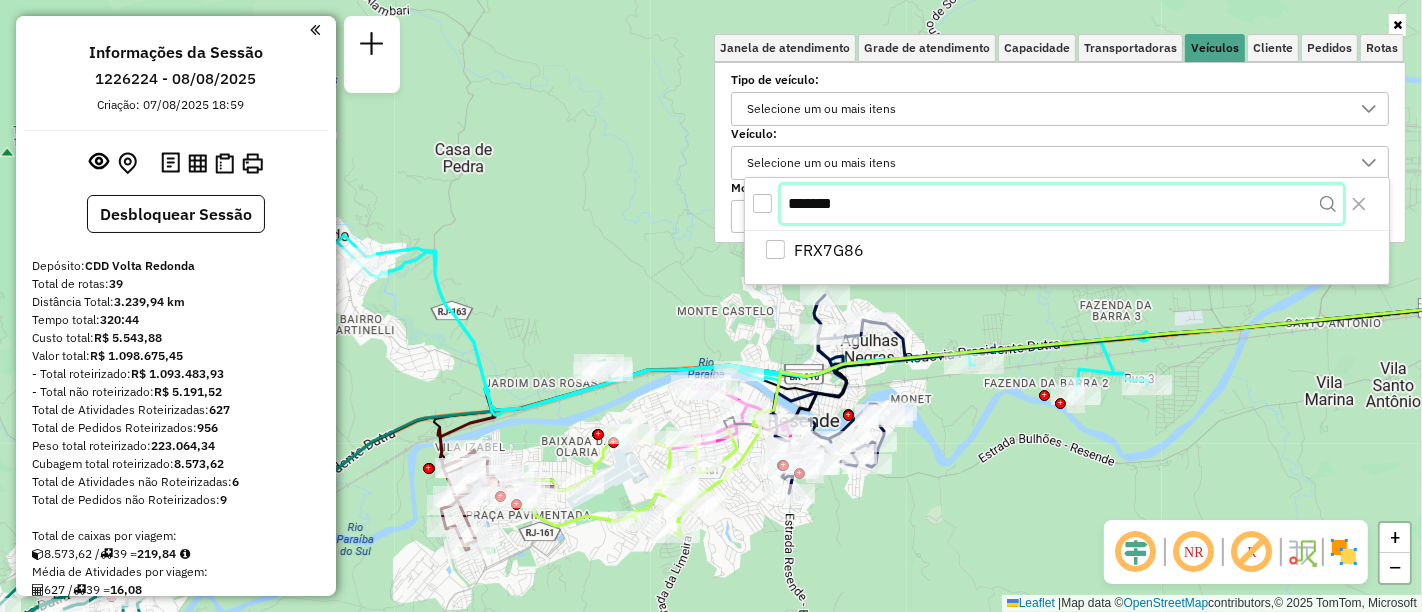 type on "*" 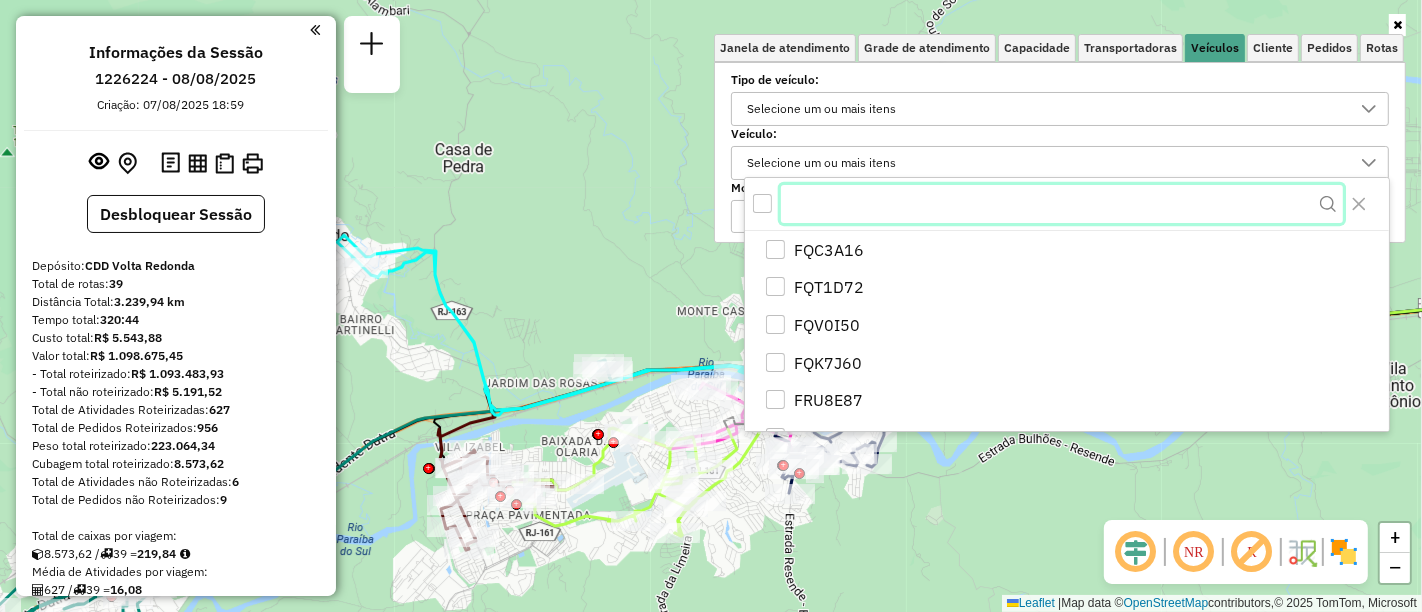 paste on "*******" 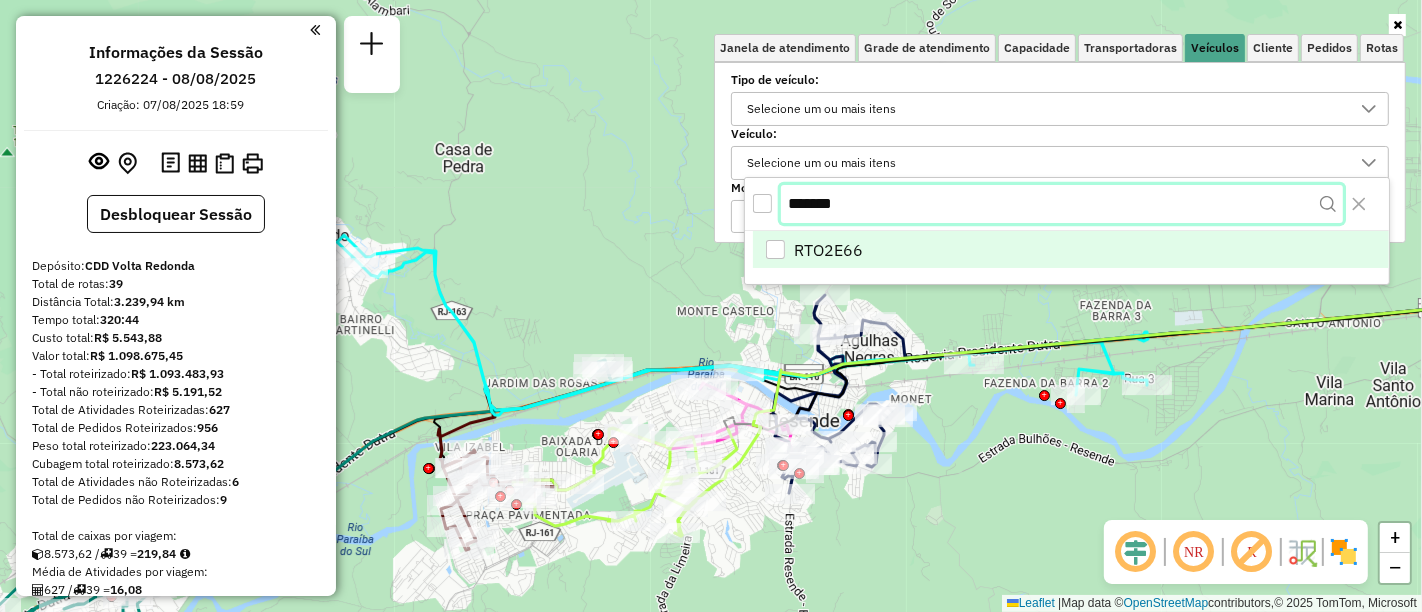 type on "*******" 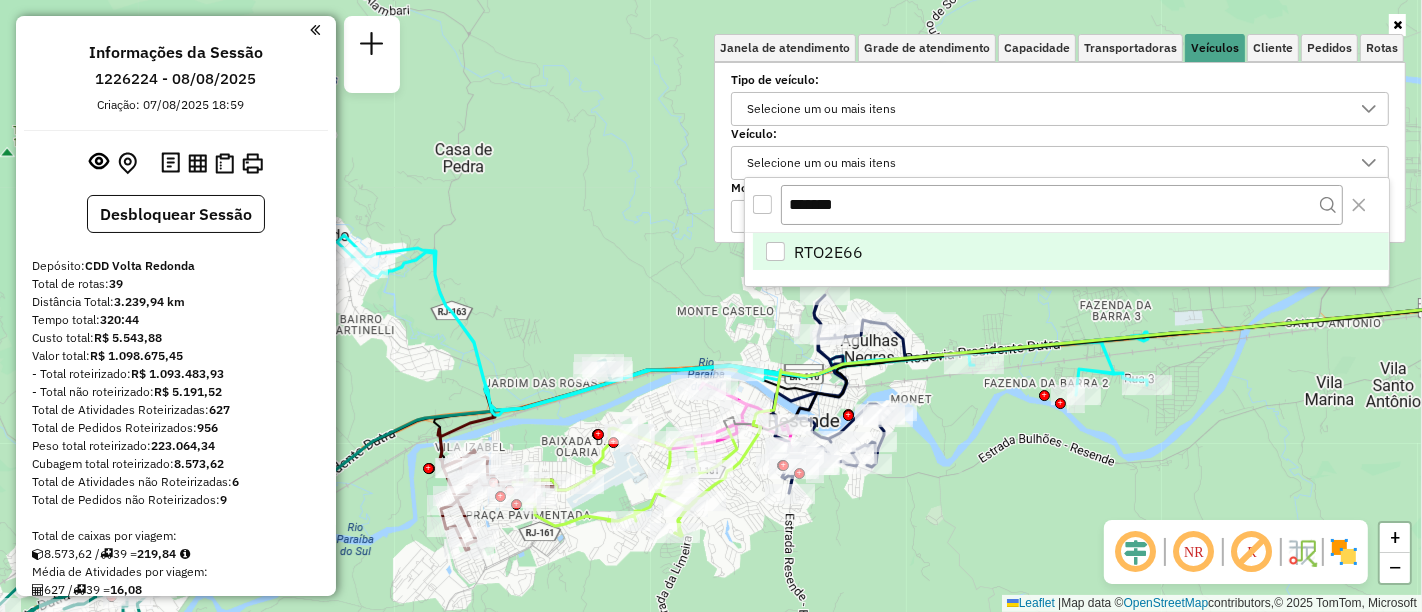 click at bounding box center [775, 251] 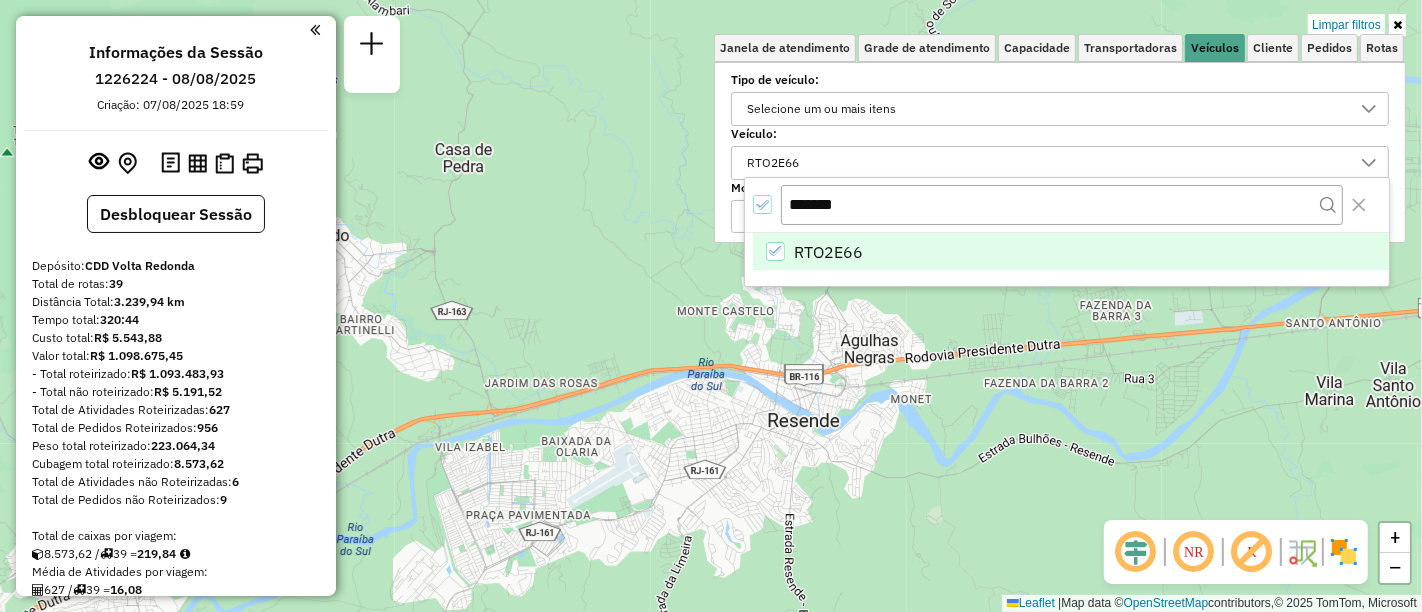 click at bounding box center [1397, 25] 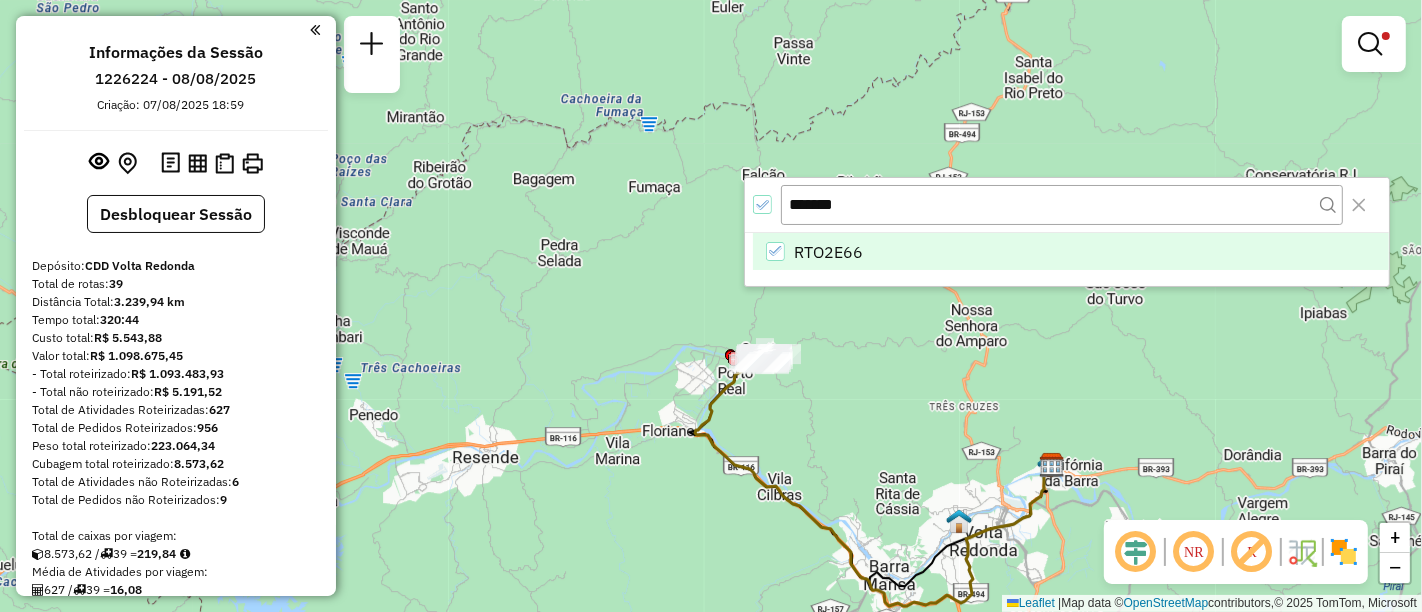 drag, startPoint x: 627, startPoint y: 419, endPoint x: 363, endPoint y: 467, distance: 268.32816 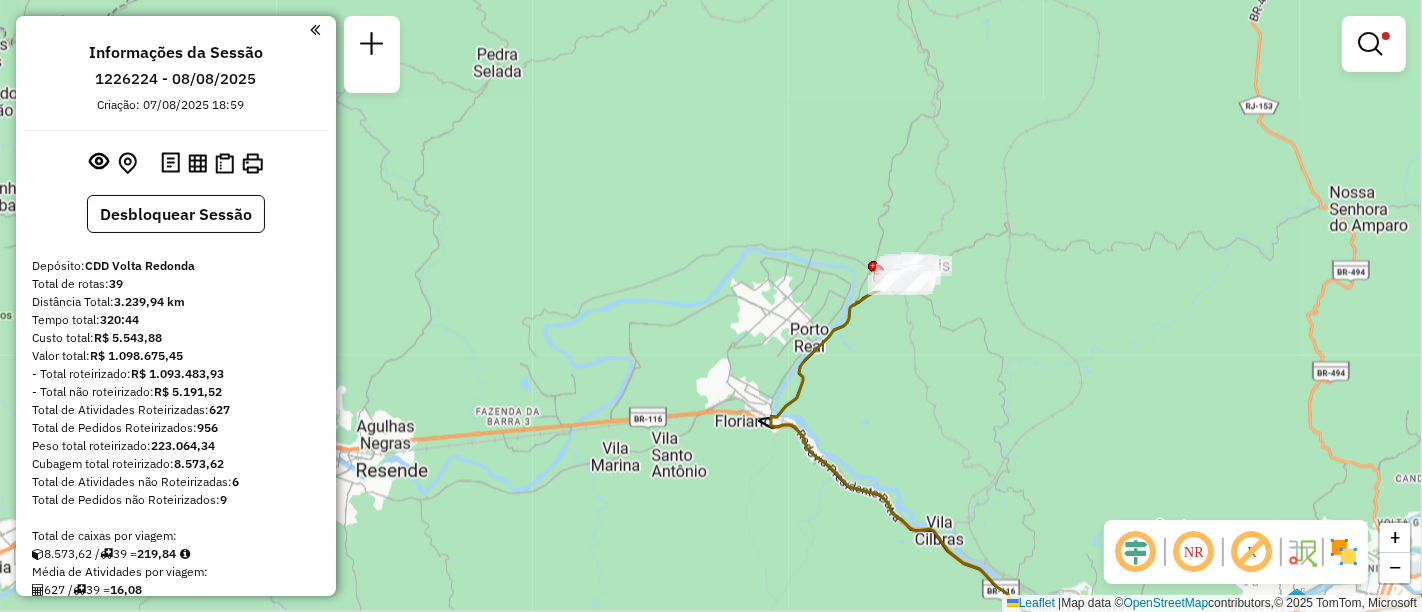drag, startPoint x: 856, startPoint y: 395, endPoint x: 705, endPoint y: 424, distance: 153.75955 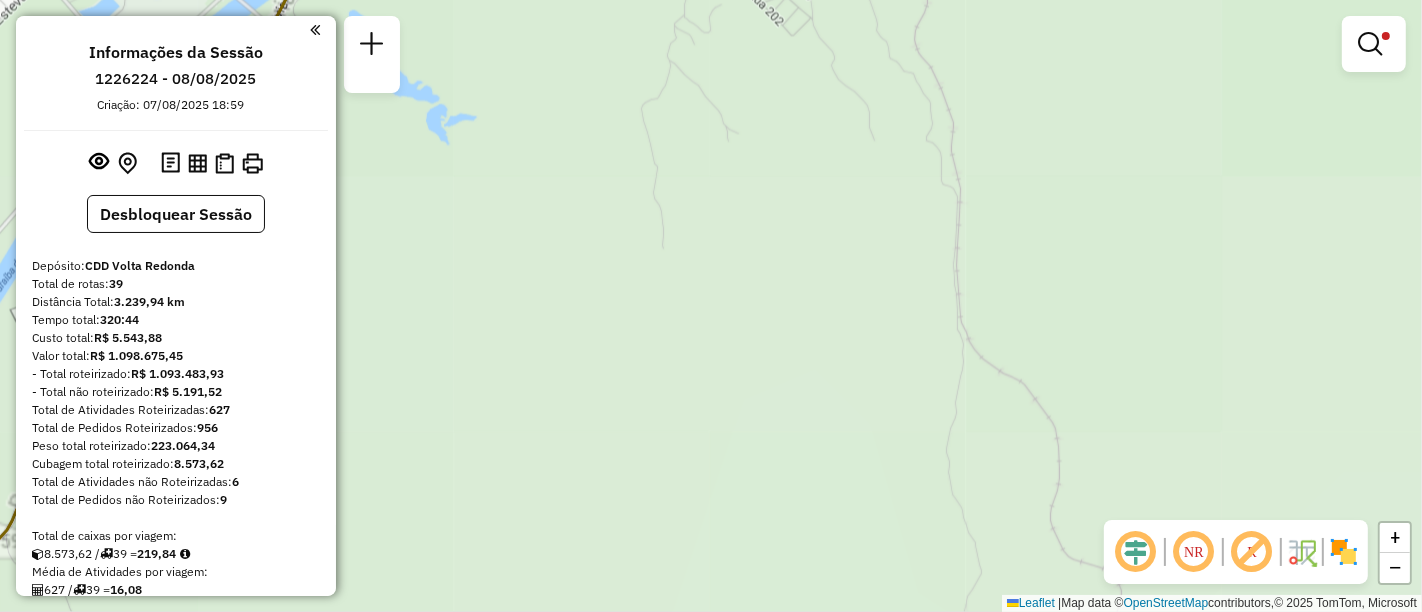 drag, startPoint x: 885, startPoint y: 224, endPoint x: 717, endPoint y: 465, distance: 293.77713 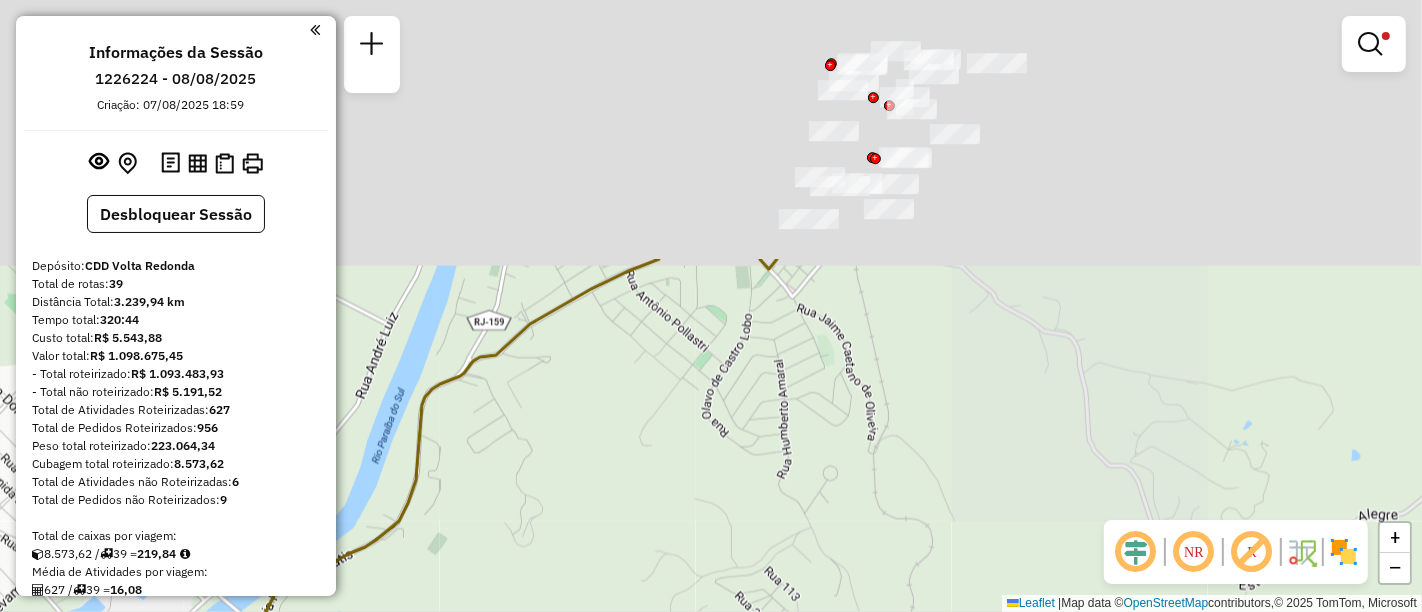 drag, startPoint x: 797, startPoint y: 261, endPoint x: 962, endPoint y: 572, distance: 352.05966 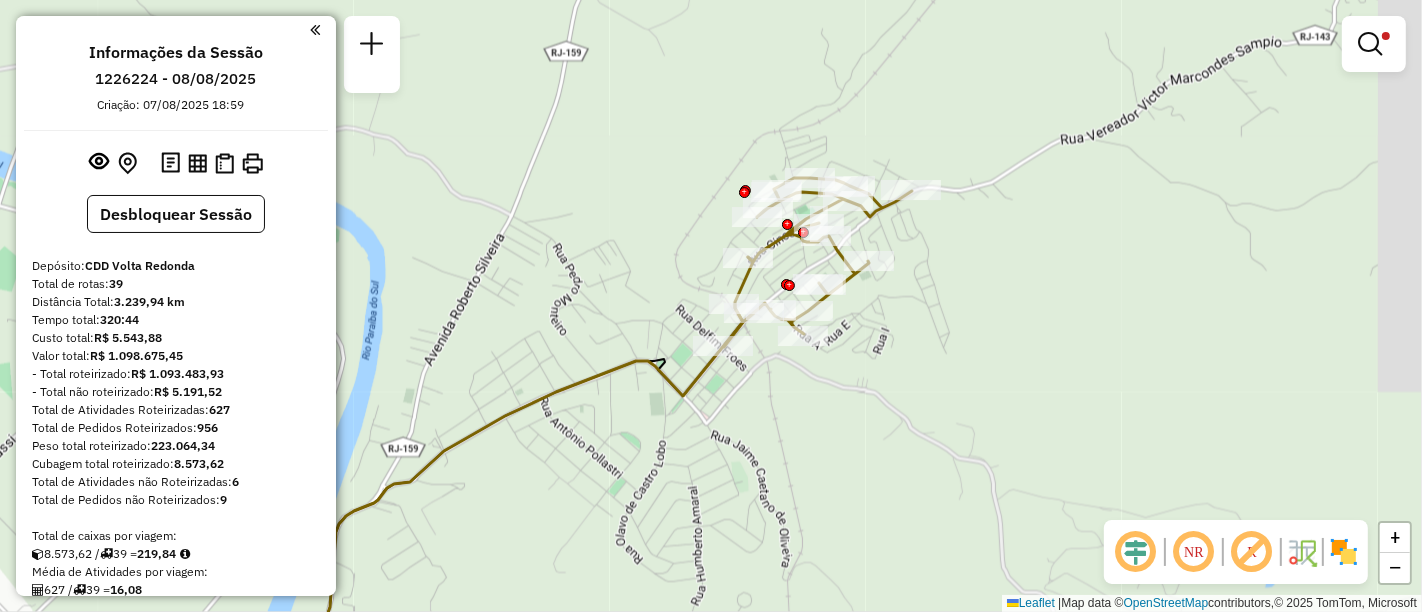 drag, startPoint x: 900, startPoint y: 395, endPoint x: 806, endPoint y: 510, distance: 148.52946 